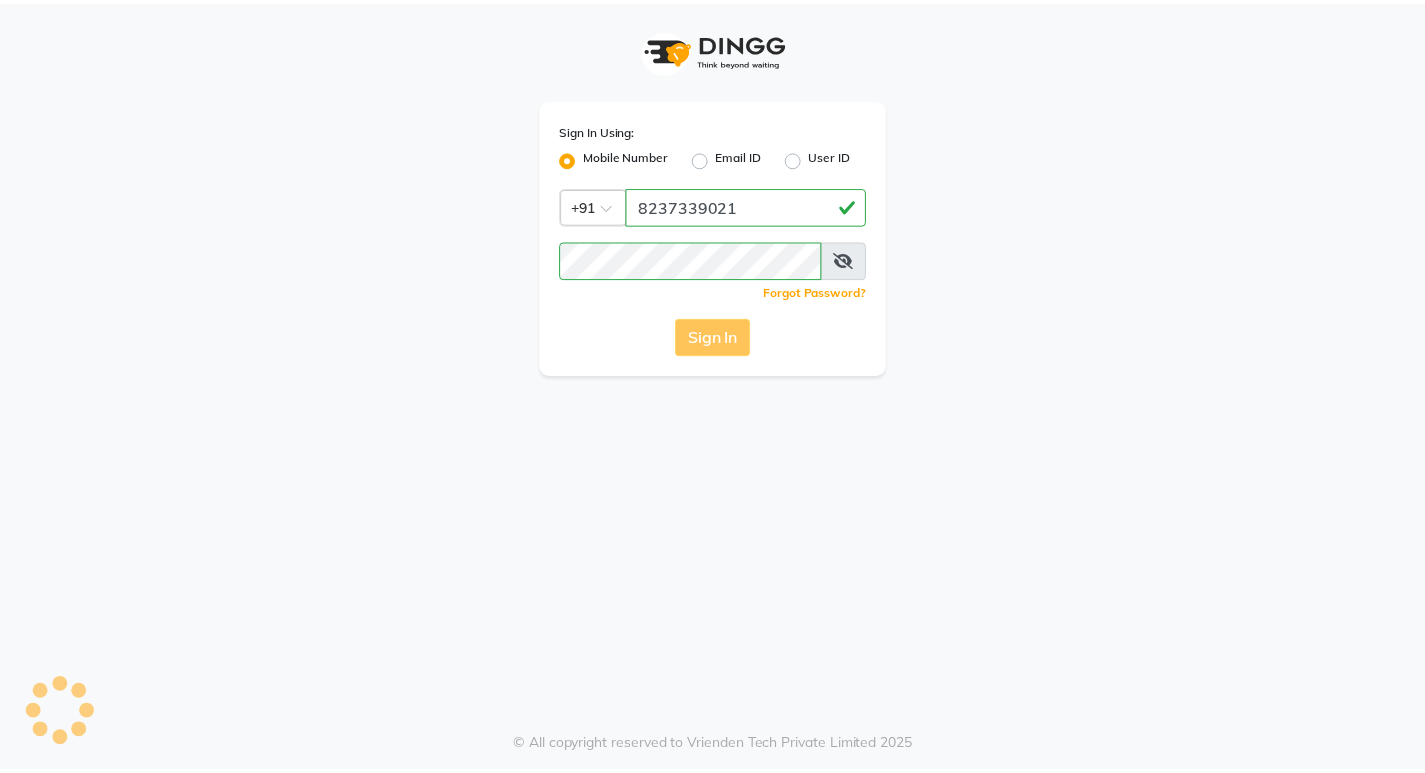 scroll, scrollTop: 0, scrollLeft: 0, axis: both 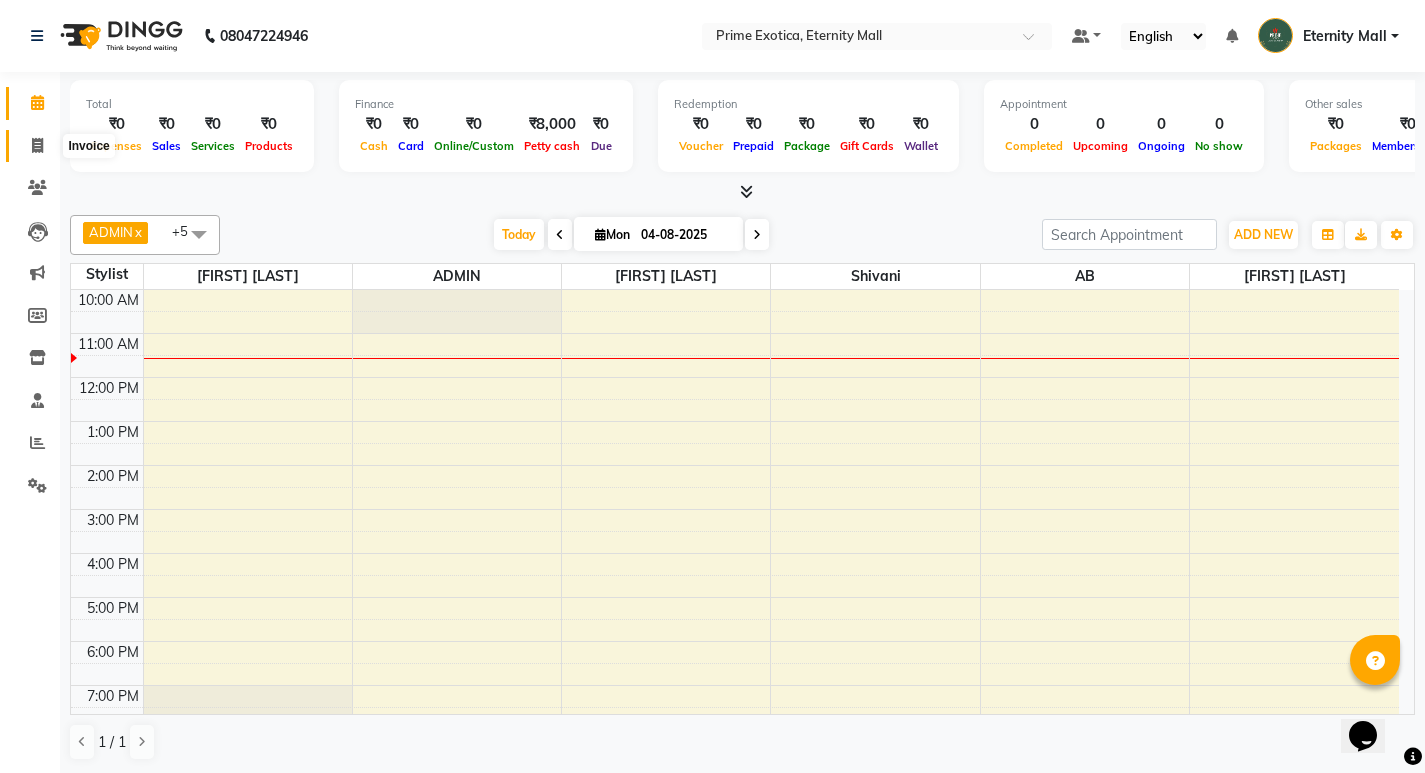 click 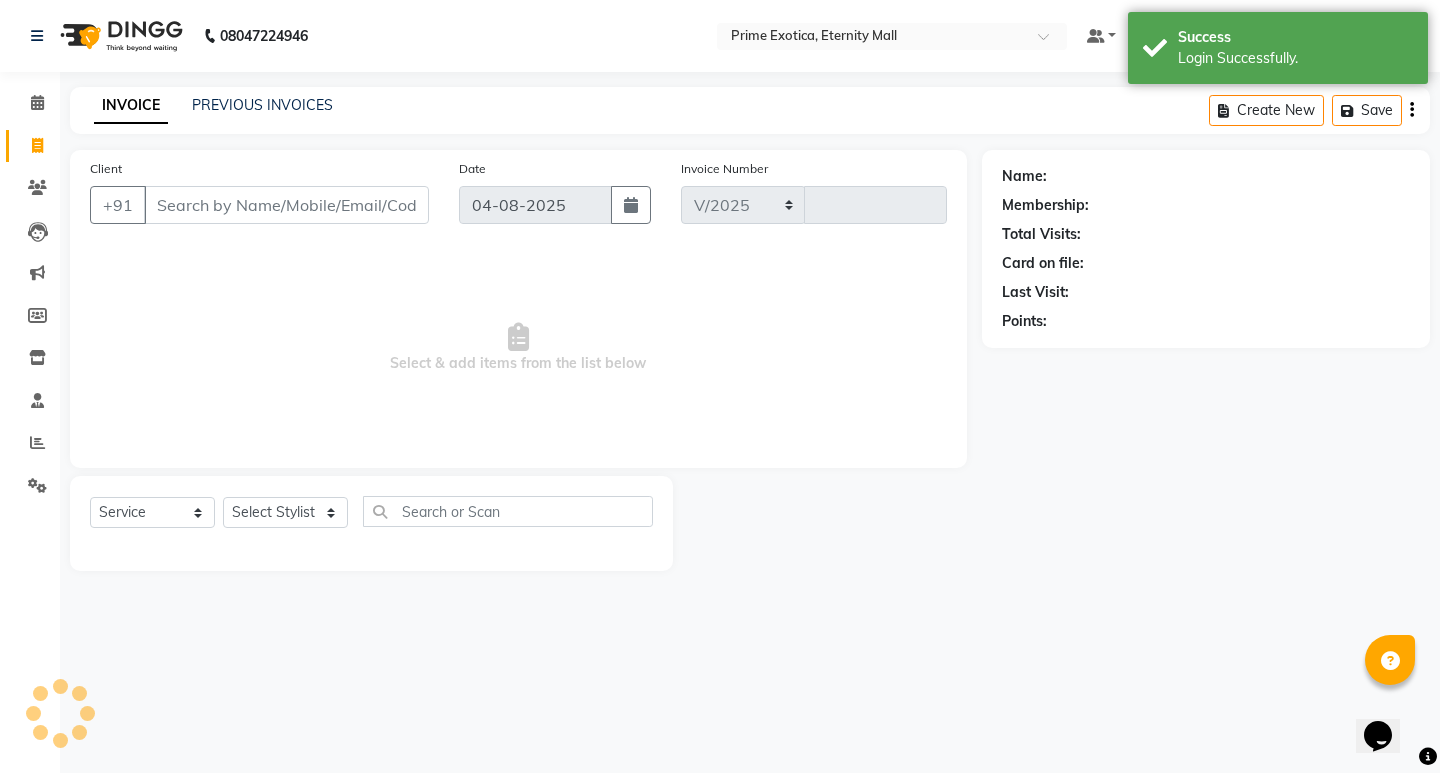 select on "5774" 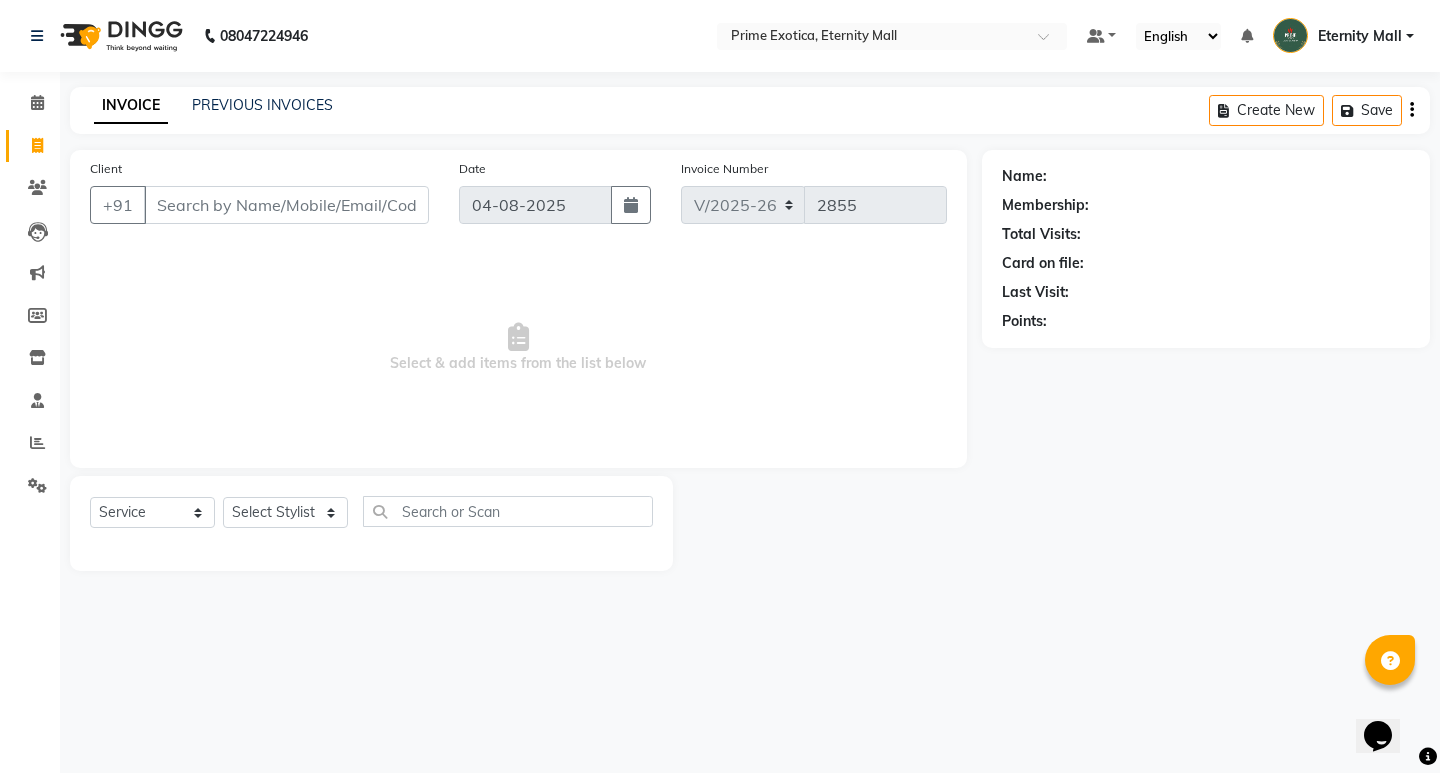 click on "Client" at bounding box center [286, 205] 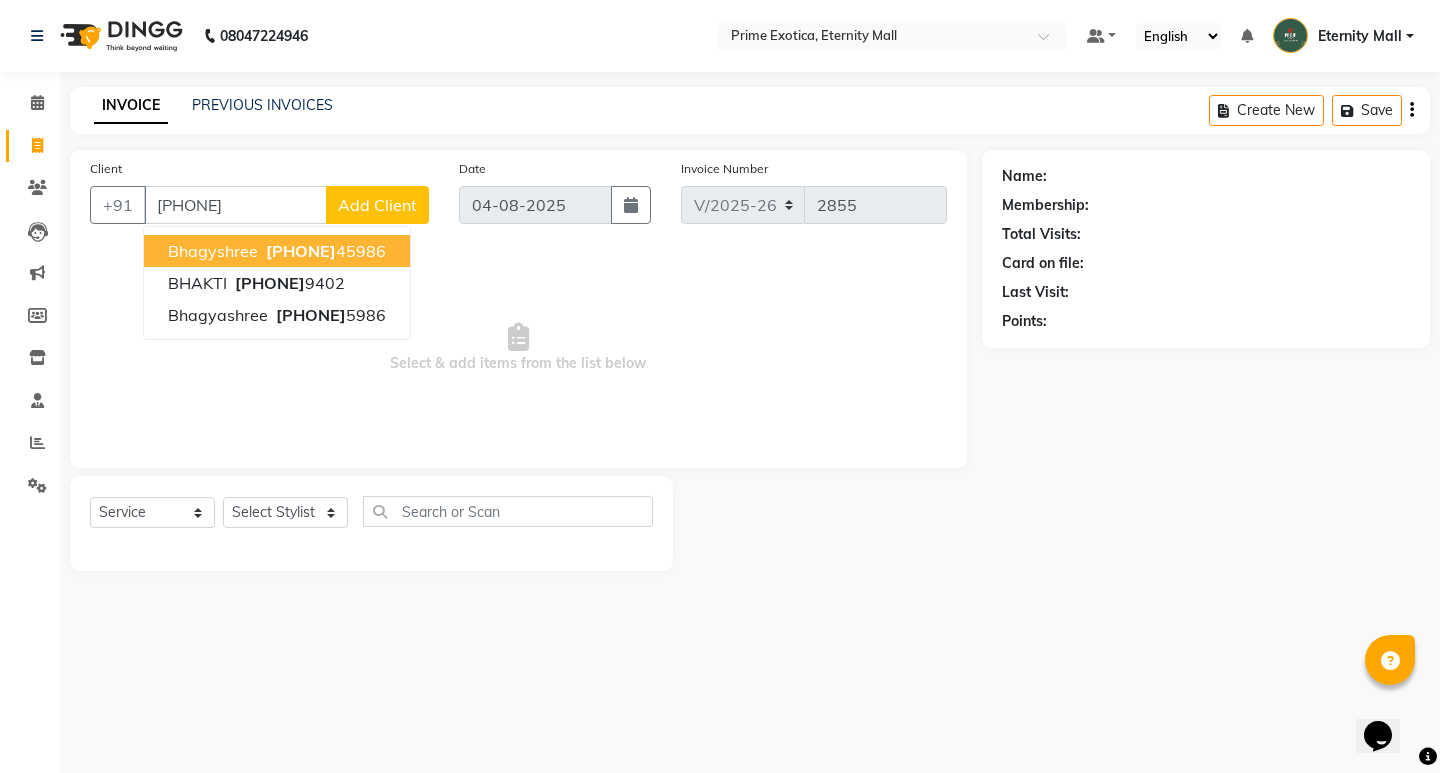 click on "[PHONE]" at bounding box center [324, 251] 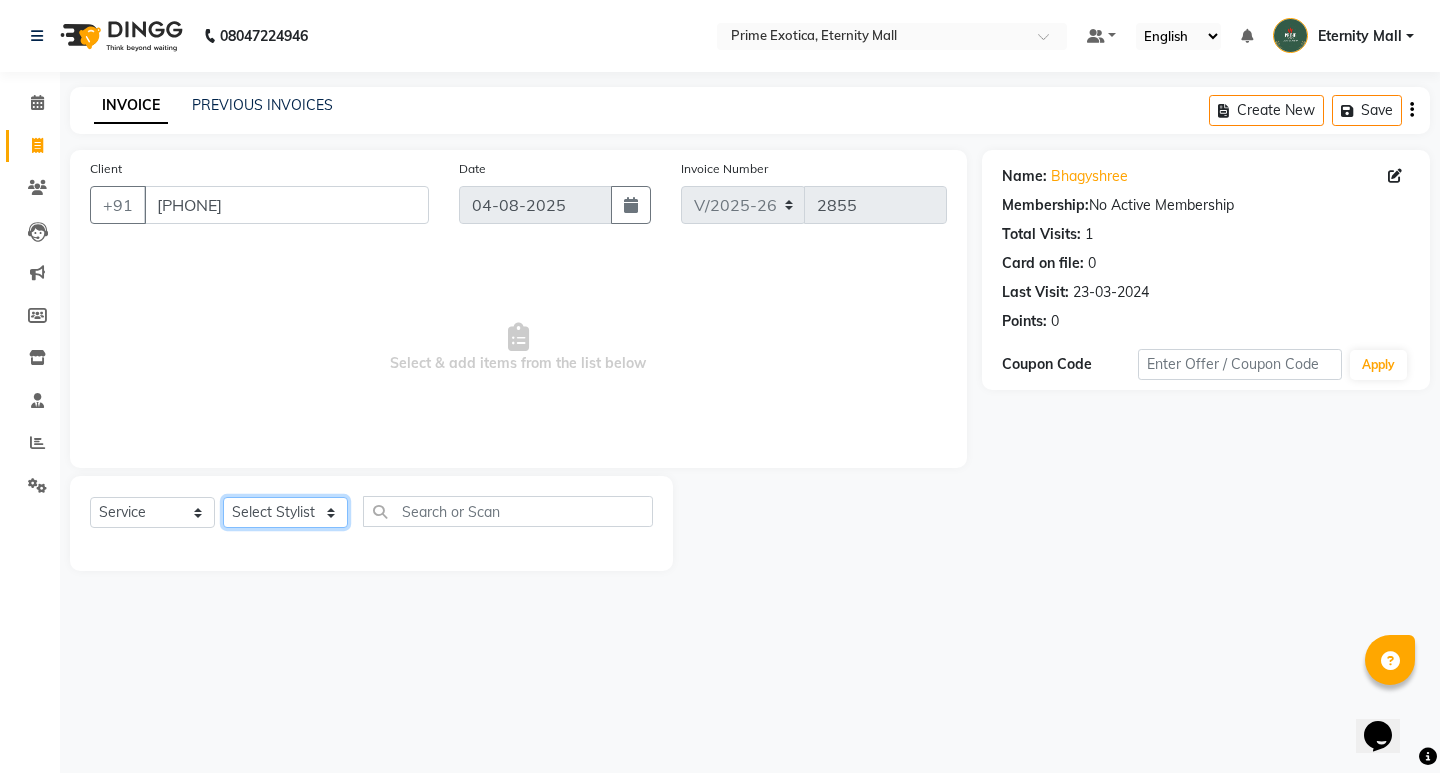 click on "Select Stylist AB ADMIN [FIRST] [LAST] [FIRST] [LAST] [FIRST] [LAST] [FIRST]" 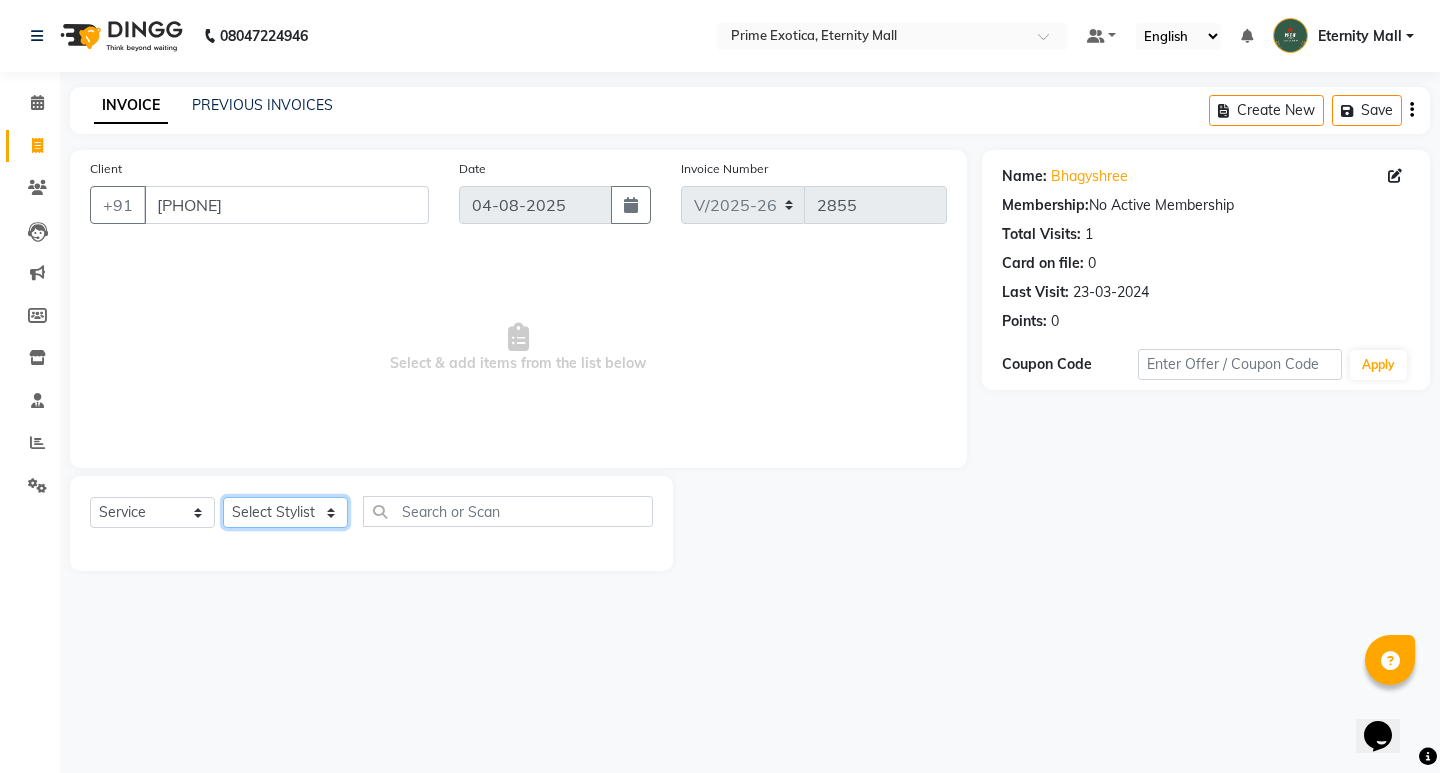 select on "66509" 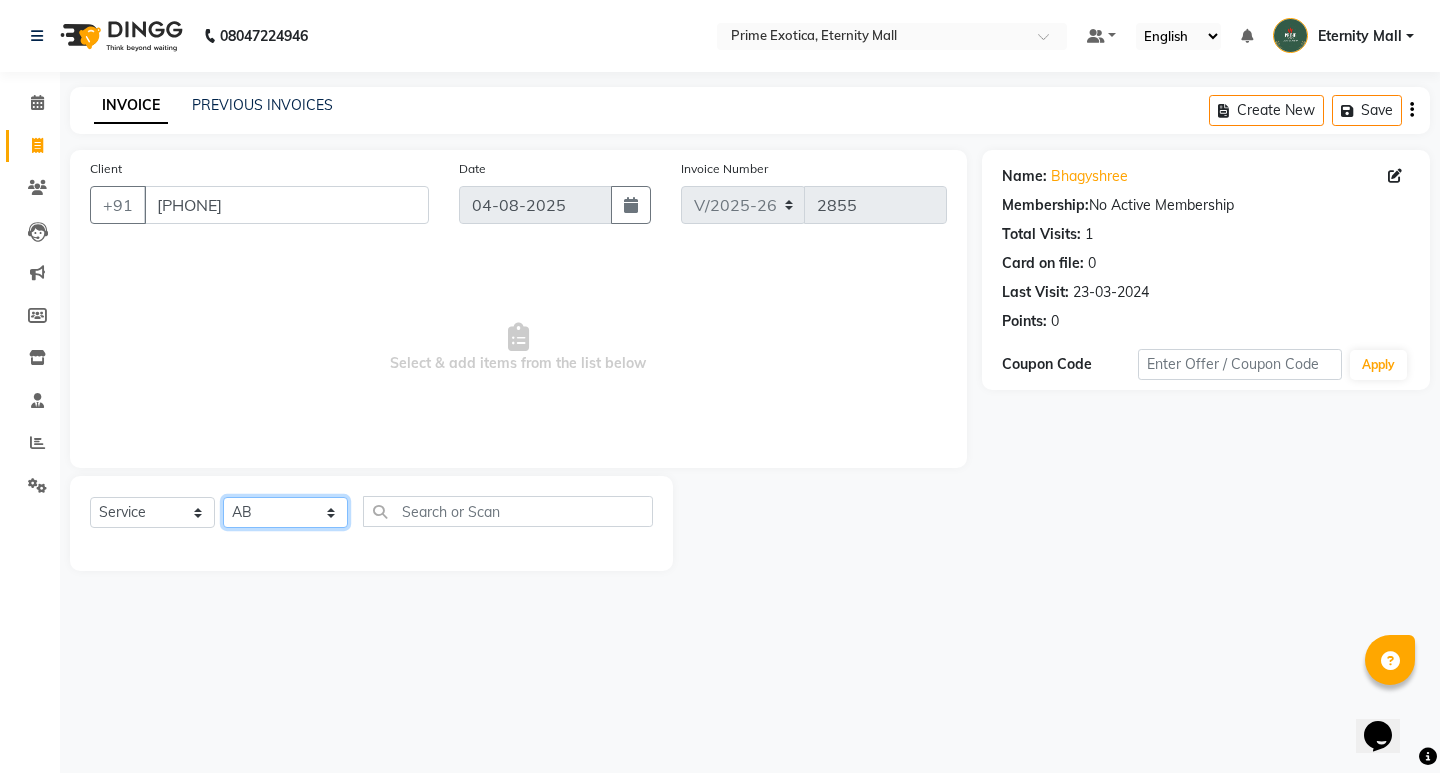 click on "Select Stylist AB ADMIN [FIRST] [LAST] [FIRST] [LAST] [FIRST] [LAST] [FIRST]" 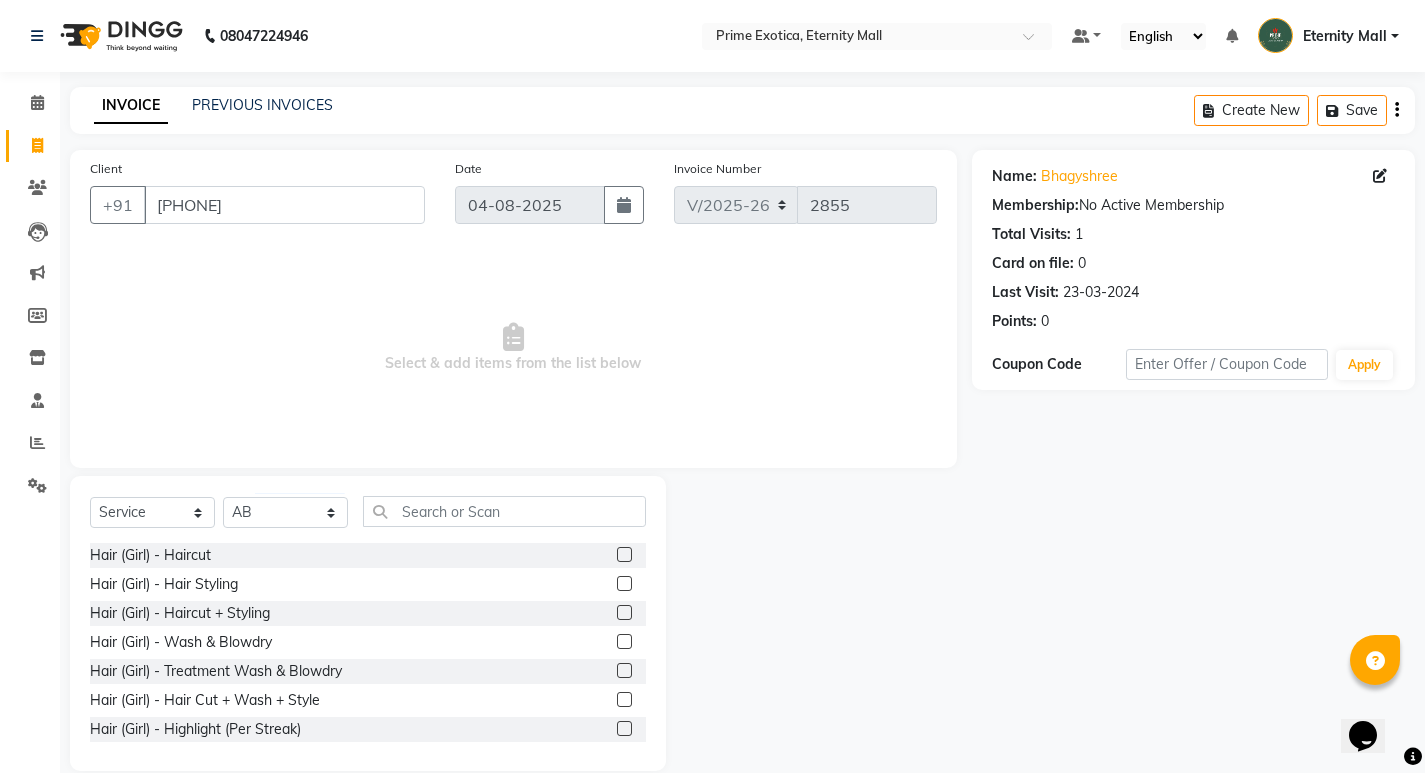 click 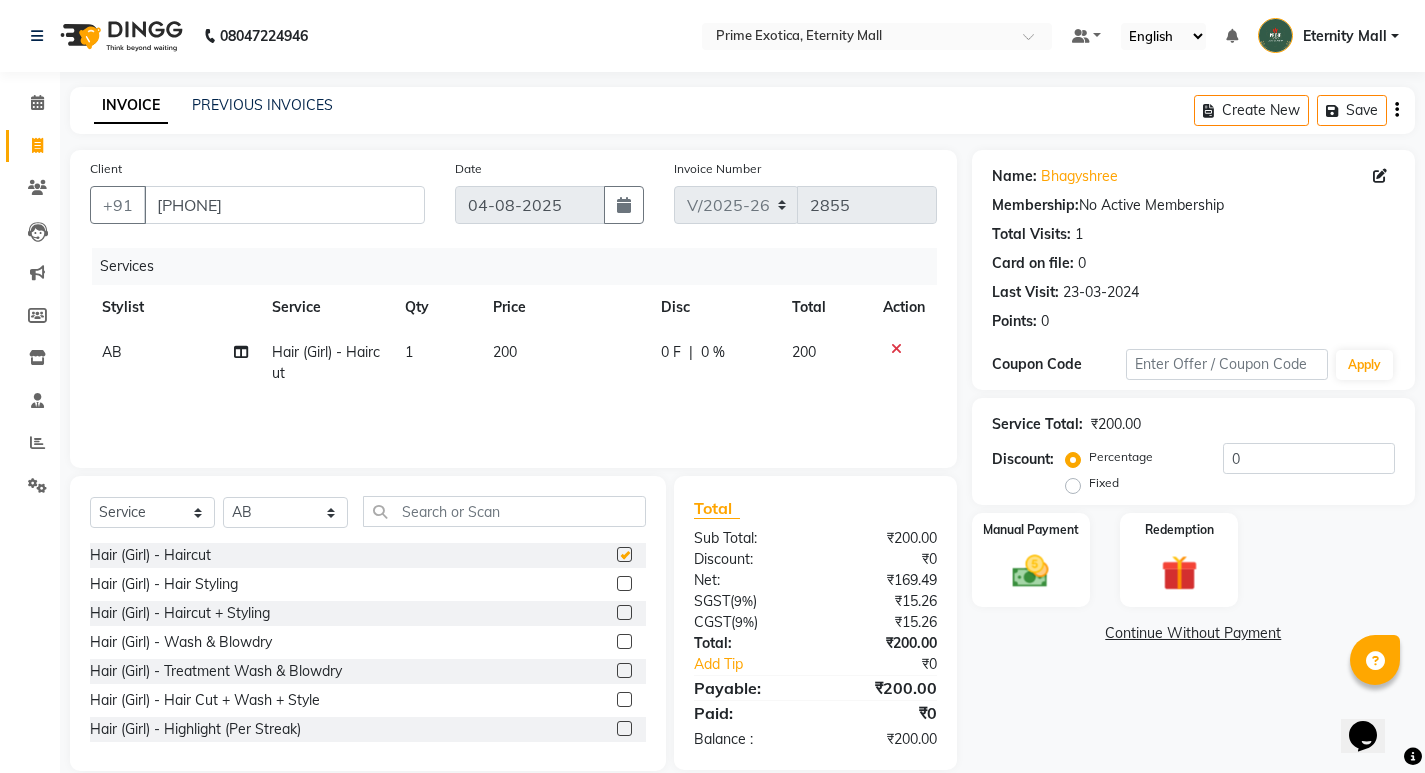 checkbox on "false" 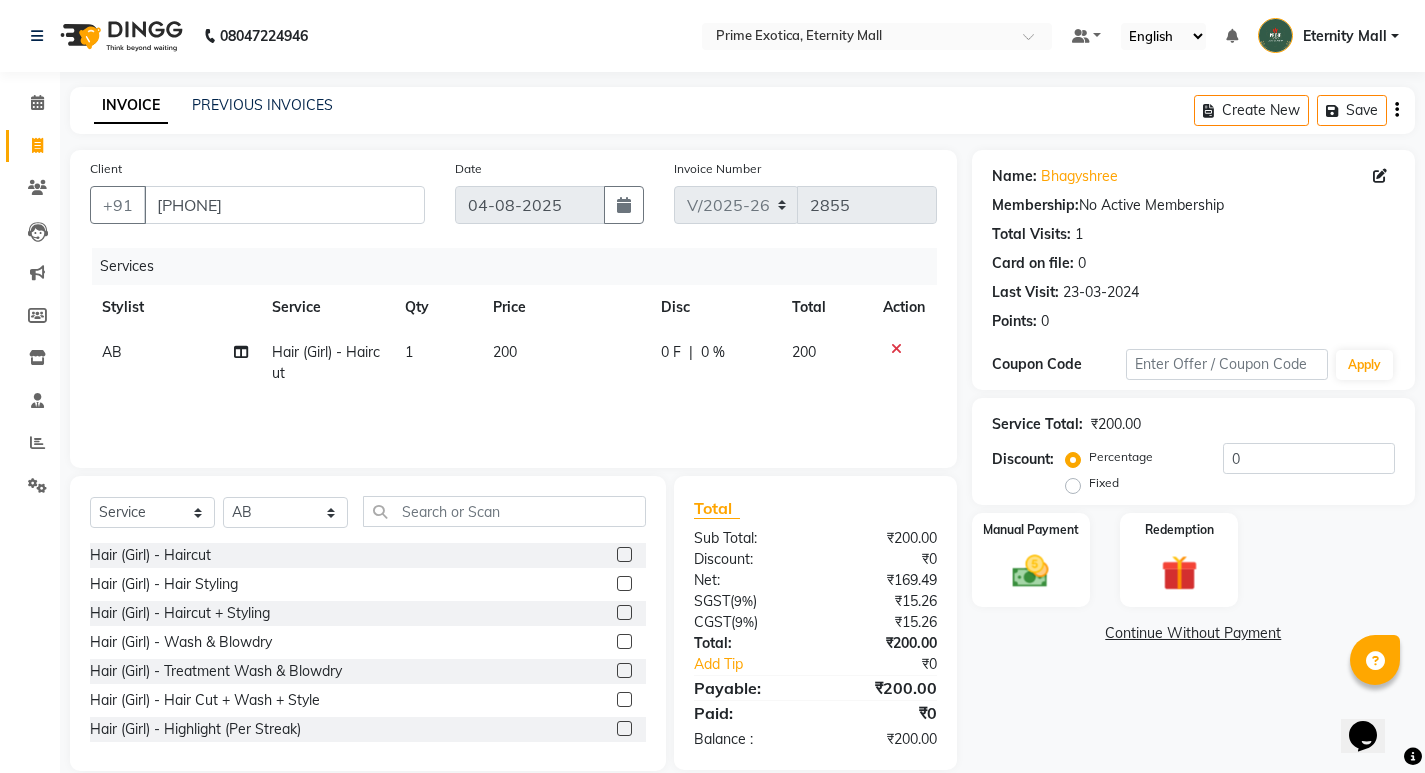click on "200" 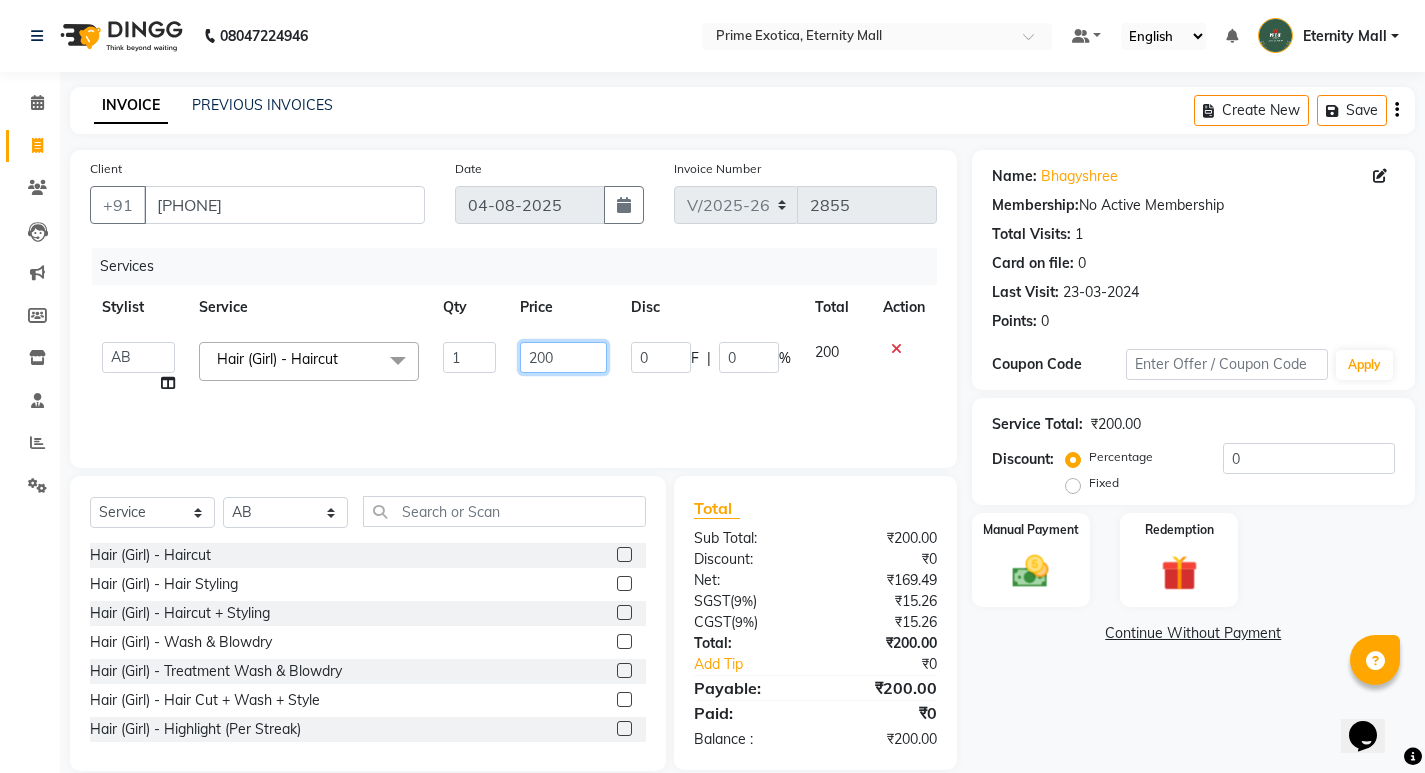 click on "200" 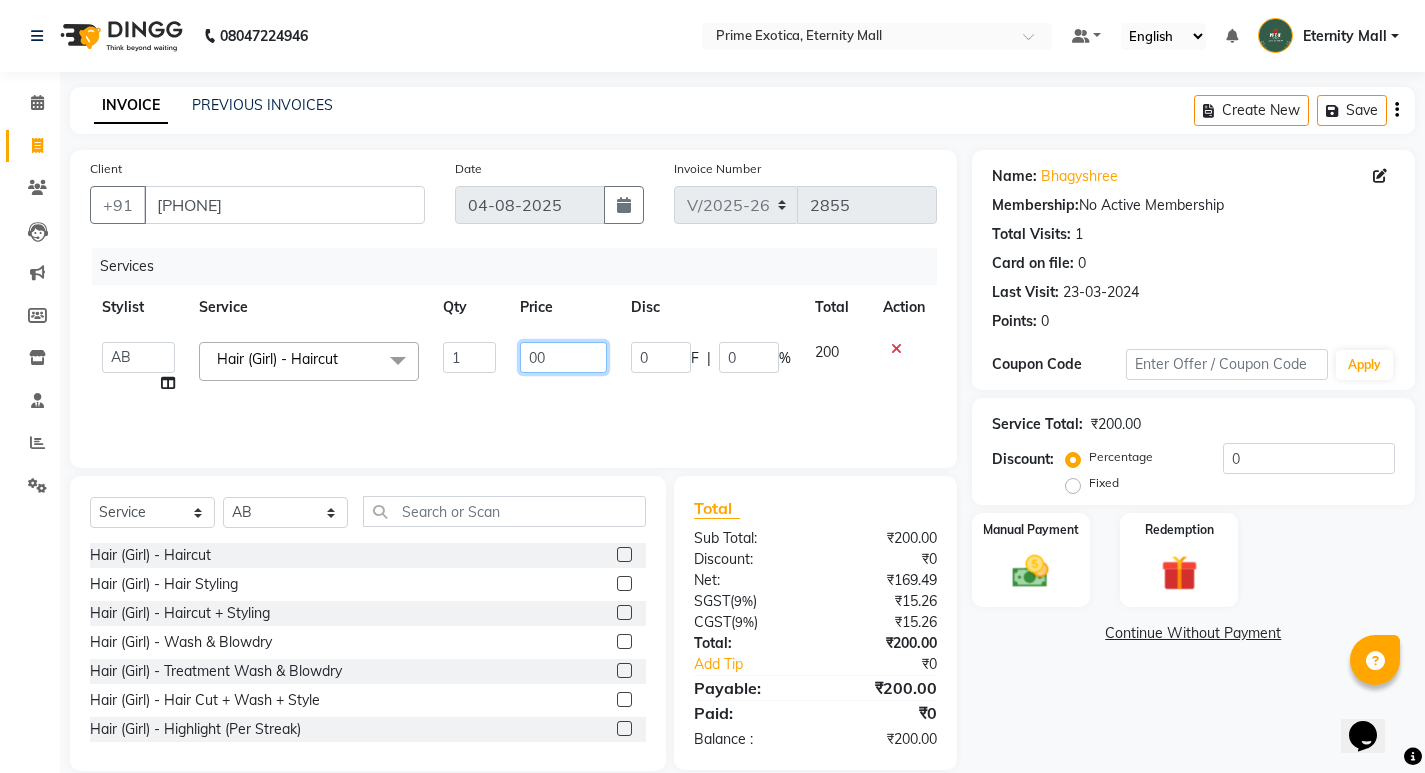 type on "300" 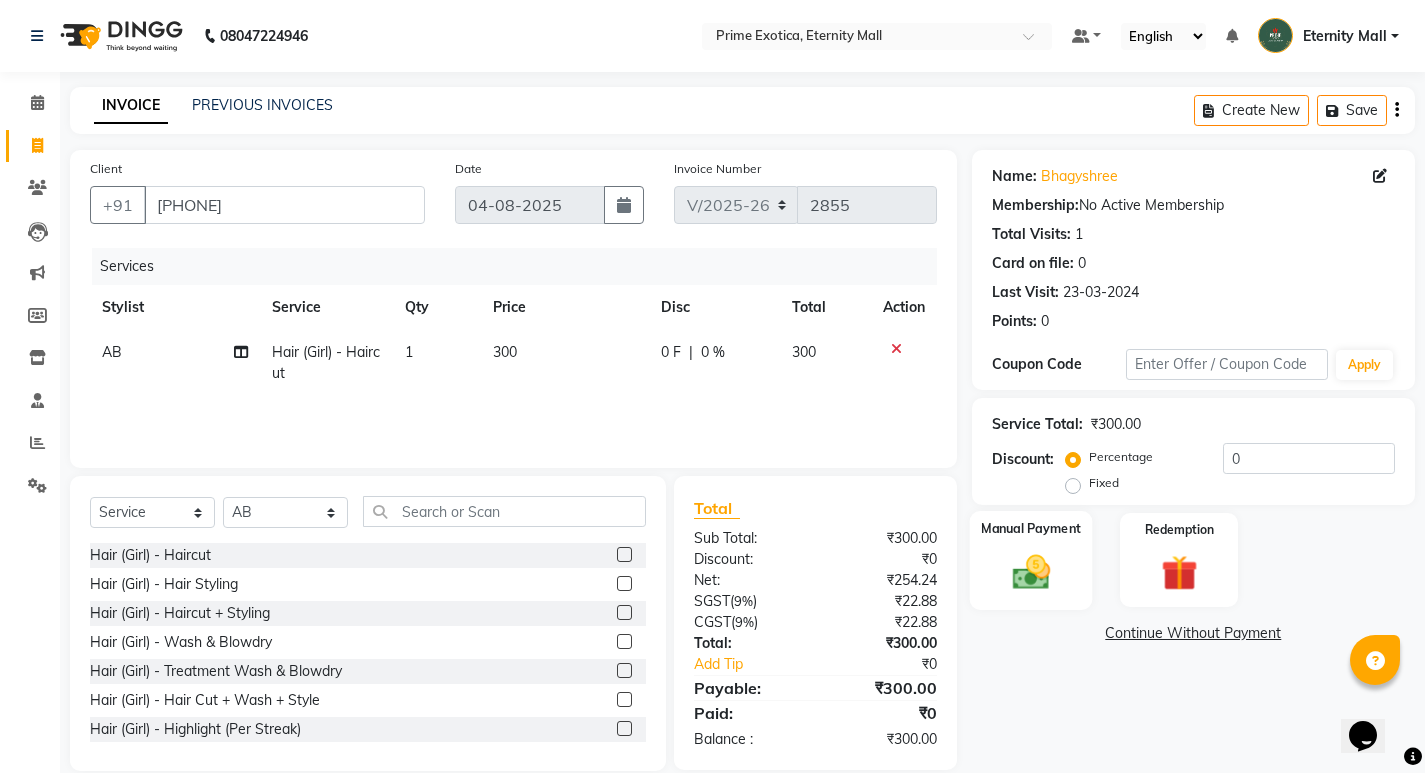 click 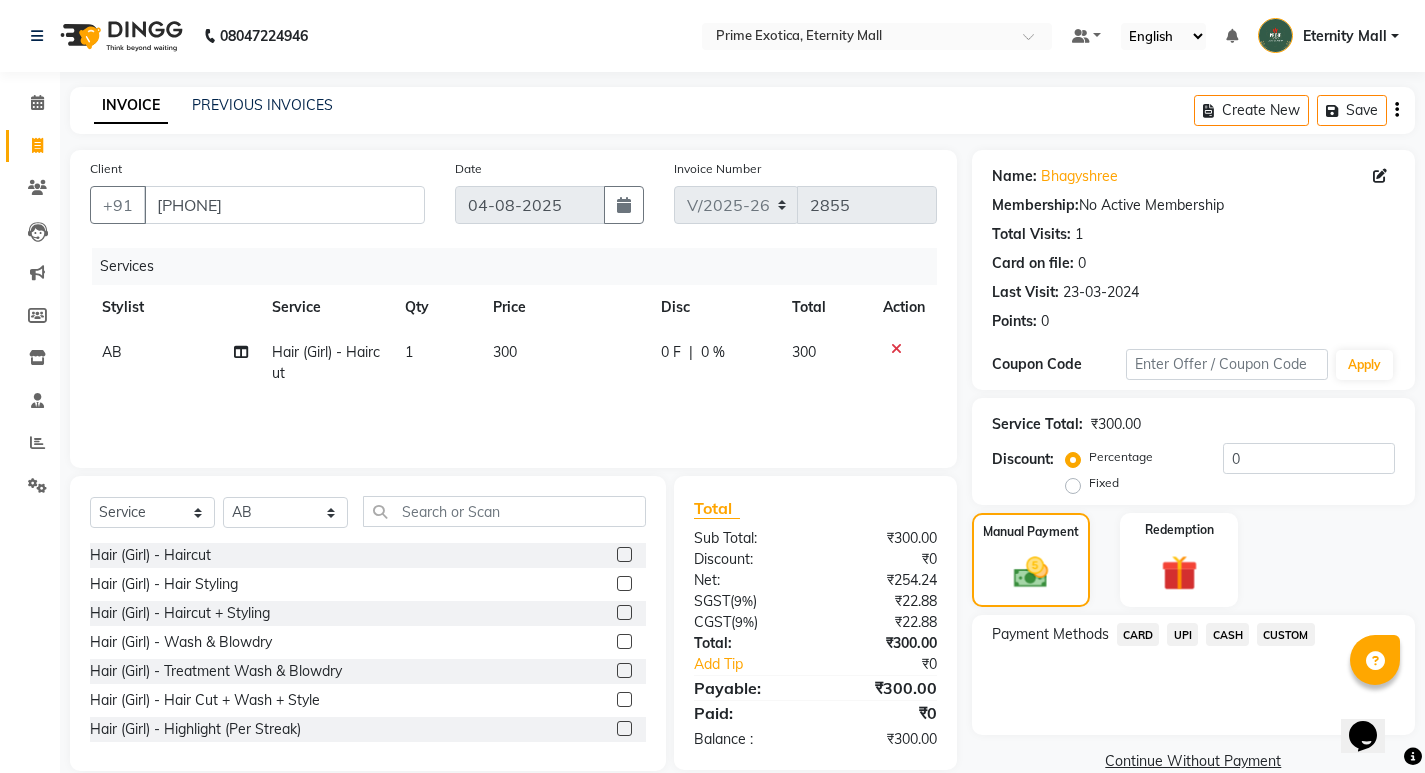 click on "UPI" 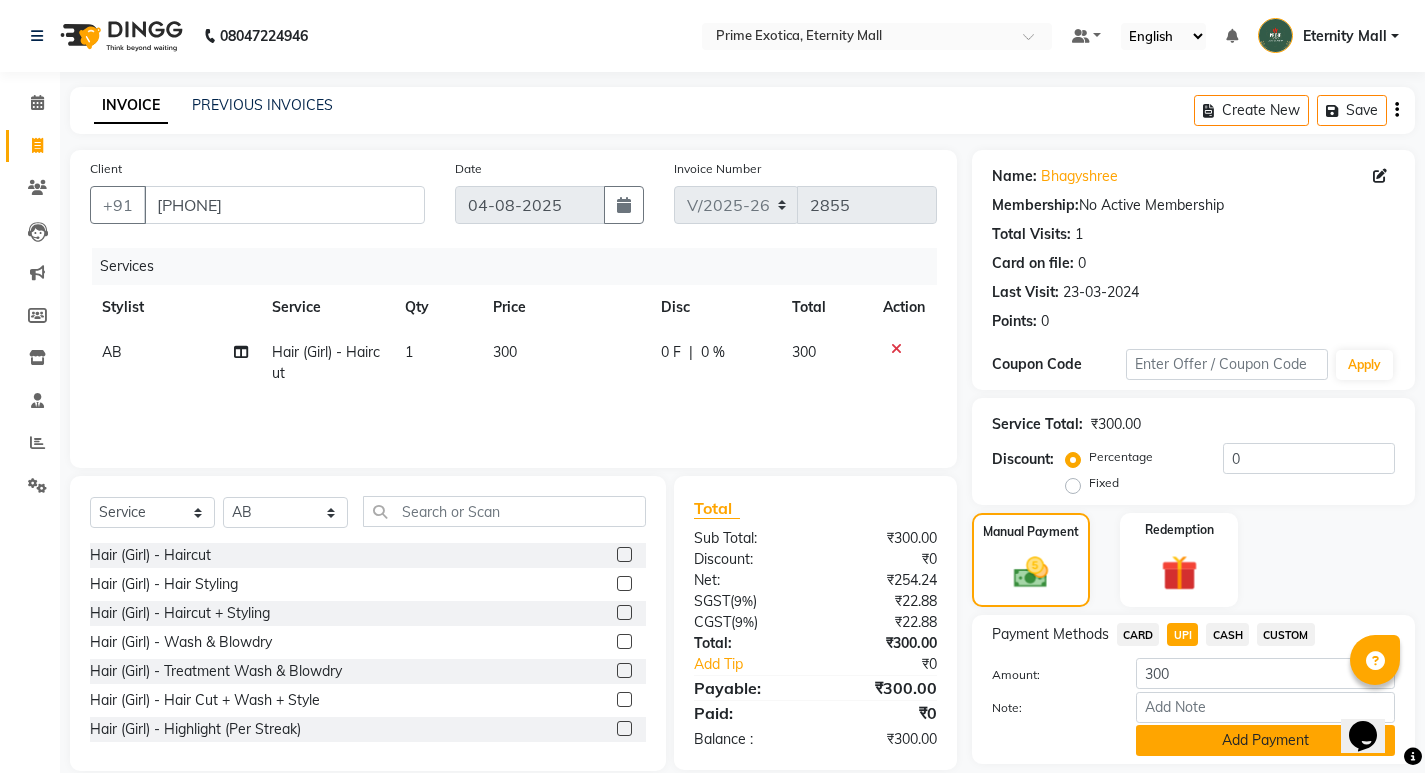 click on "Add Payment" 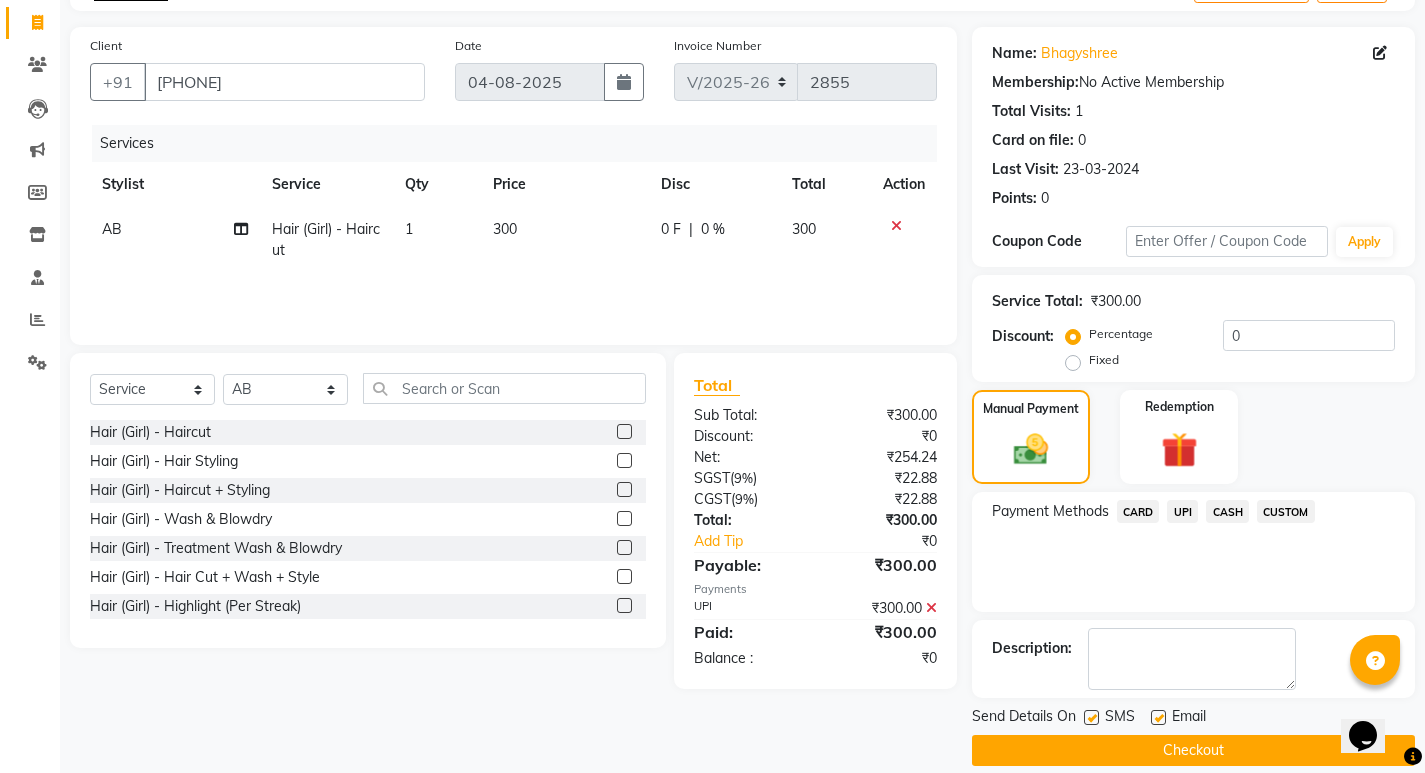 scroll, scrollTop: 146, scrollLeft: 0, axis: vertical 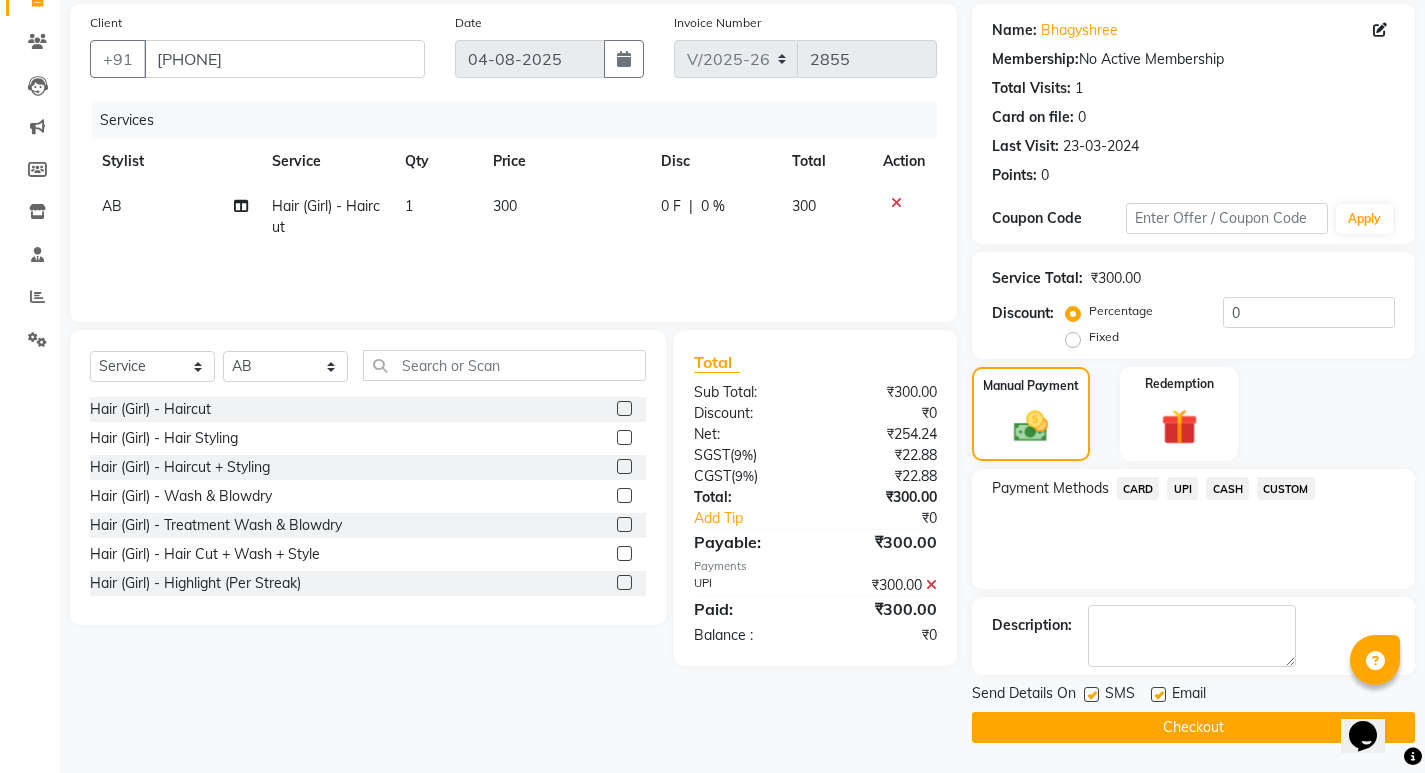 click on "Checkout" 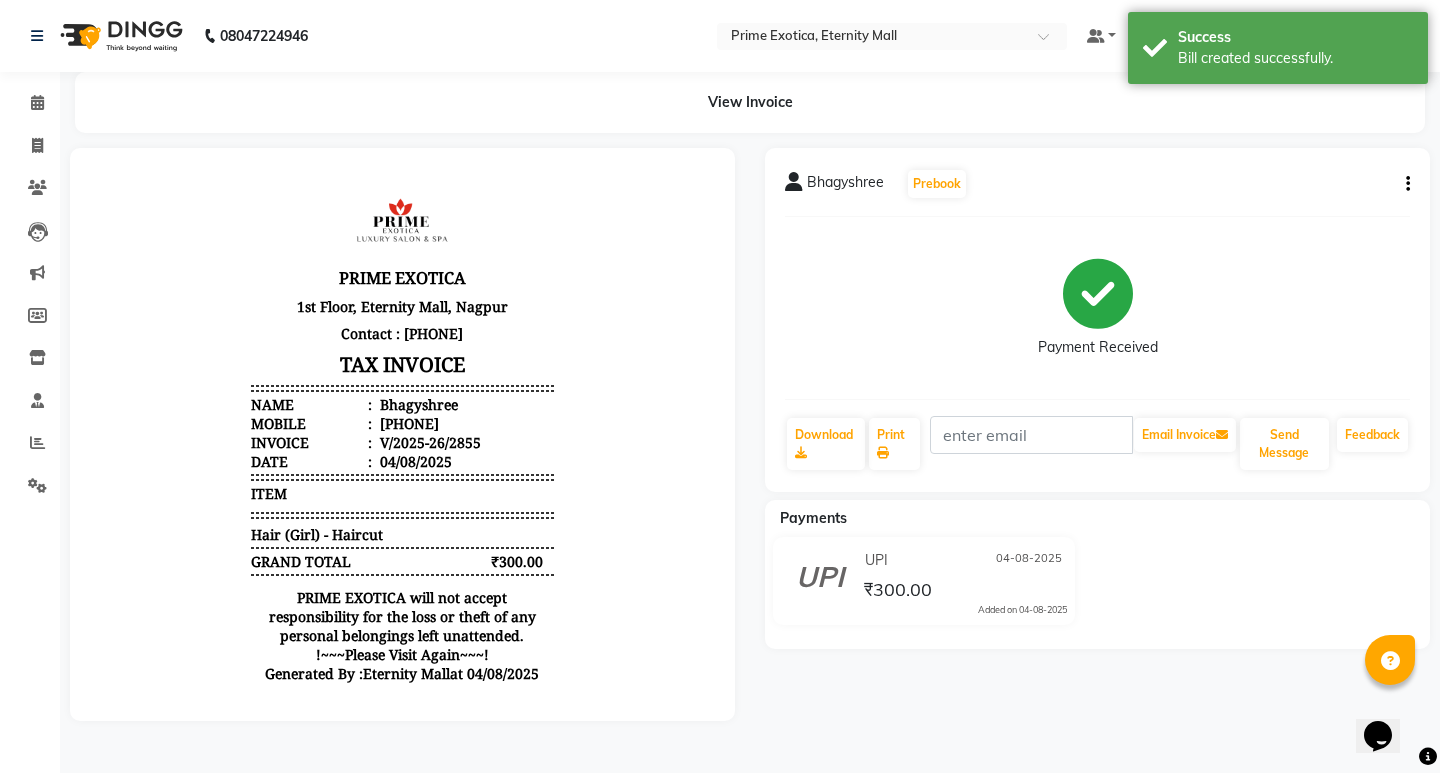 scroll, scrollTop: 0, scrollLeft: 0, axis: both 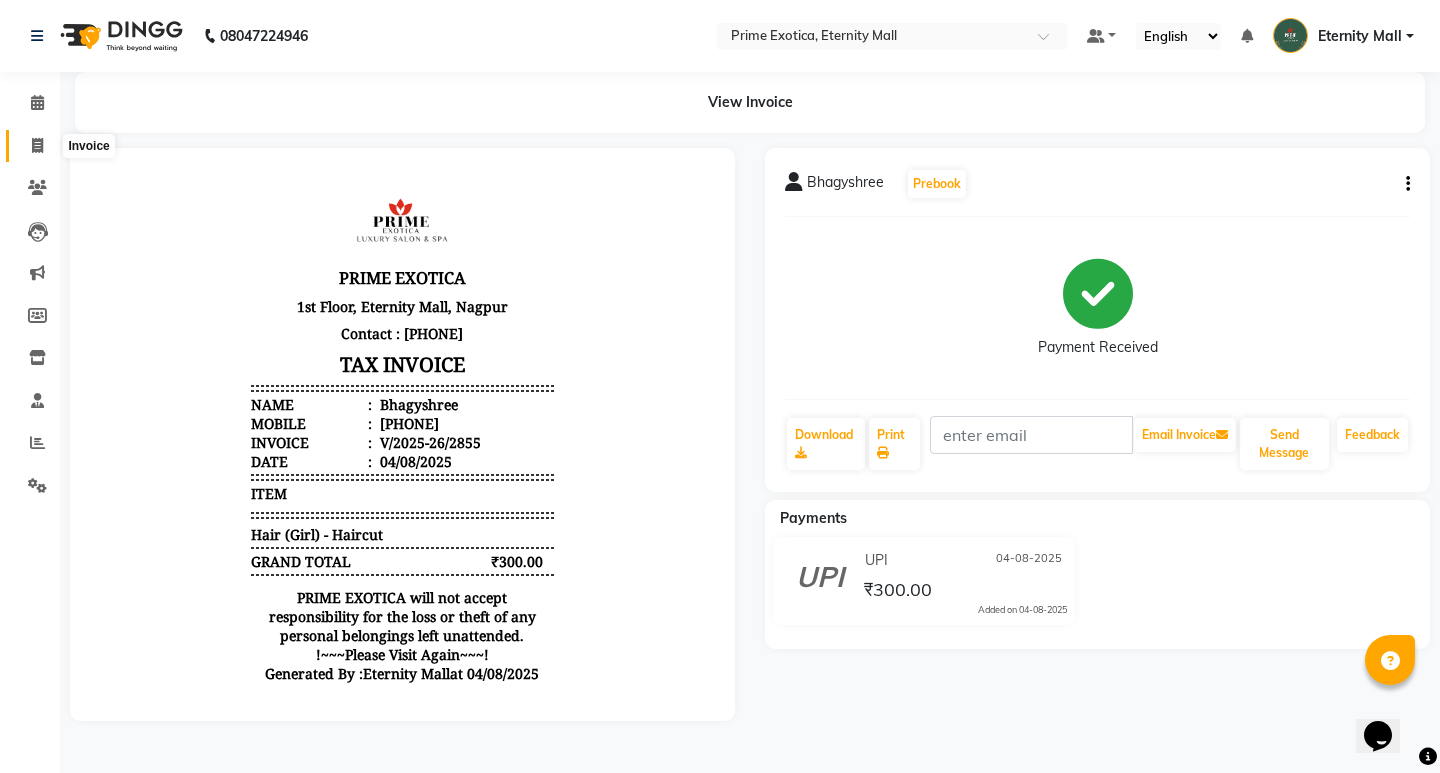 click 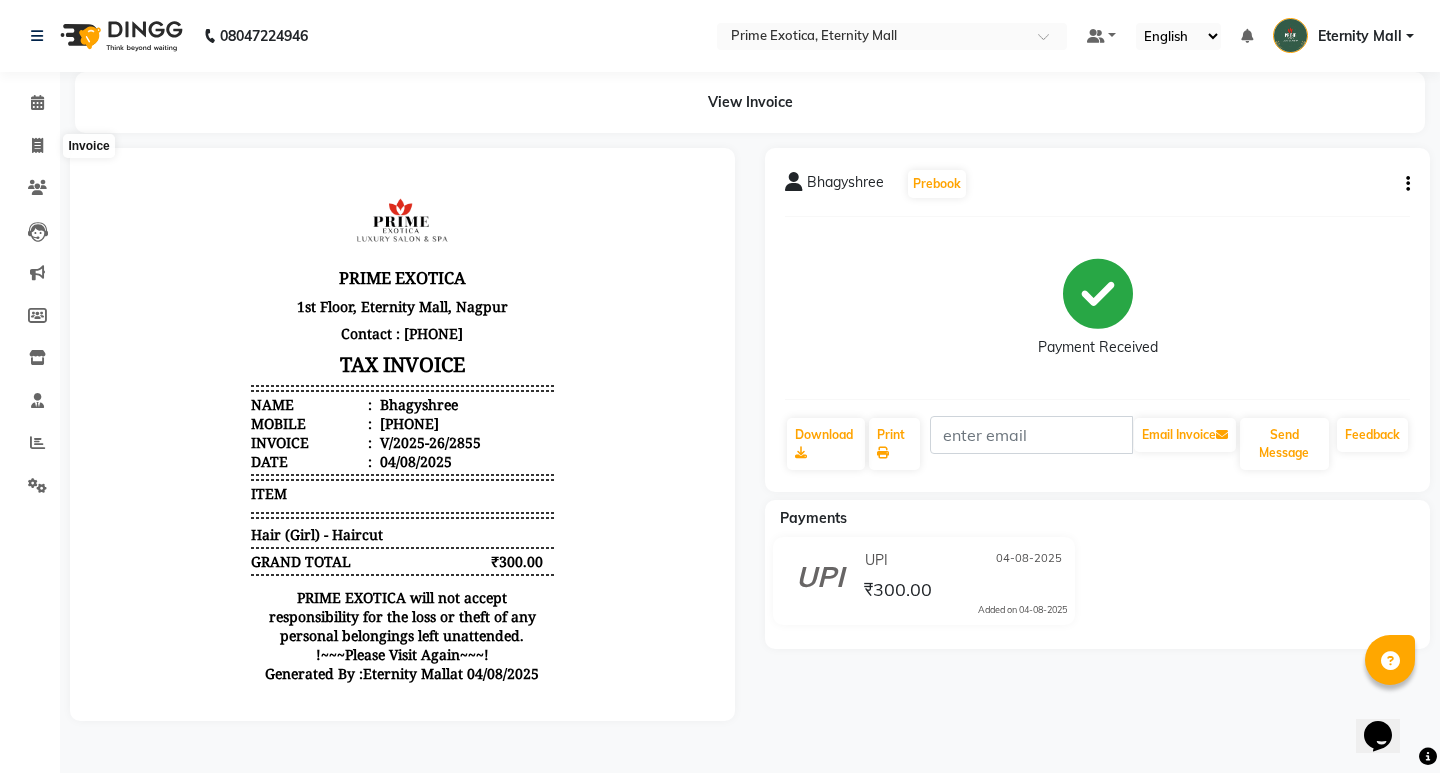 select on "service" 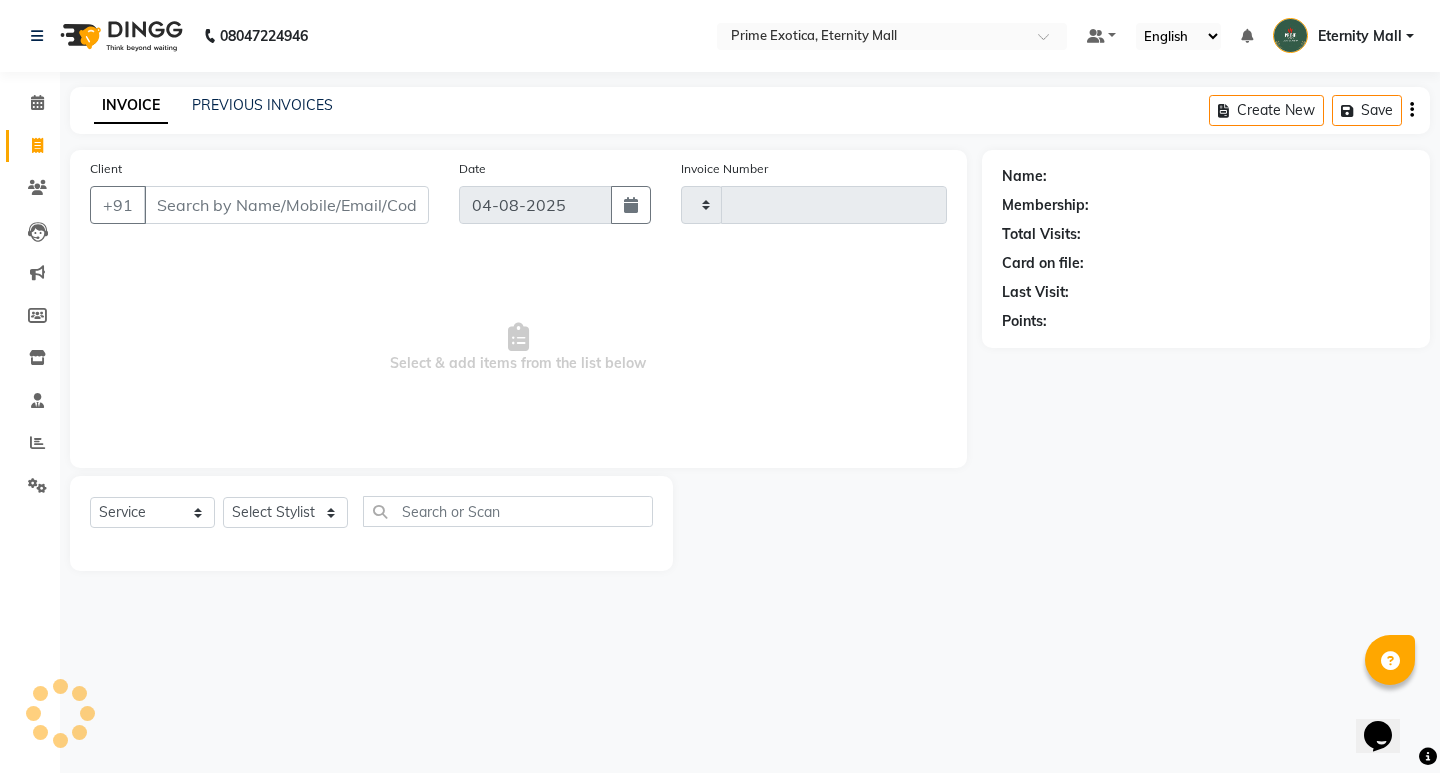click on "Client" at bounding box center (286, 205) 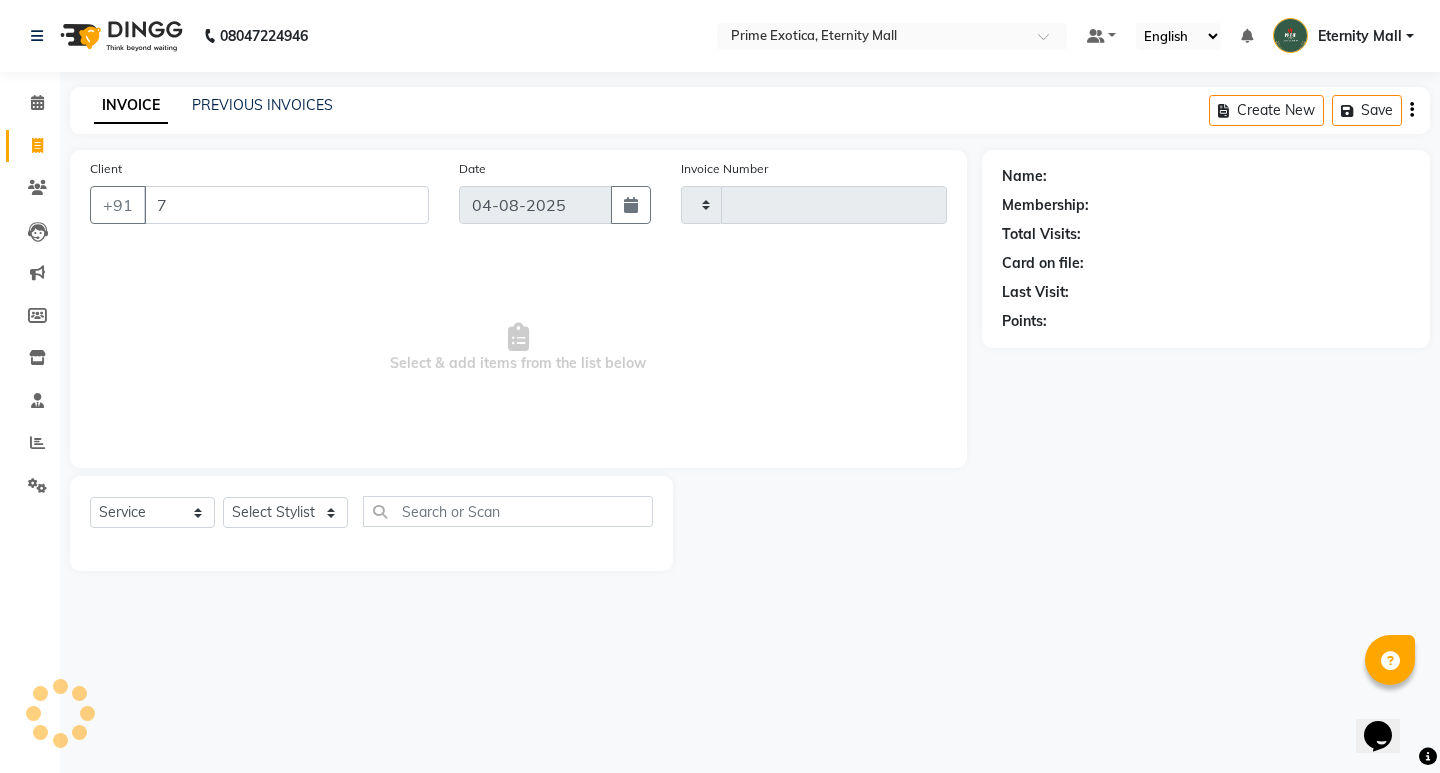type on "73" 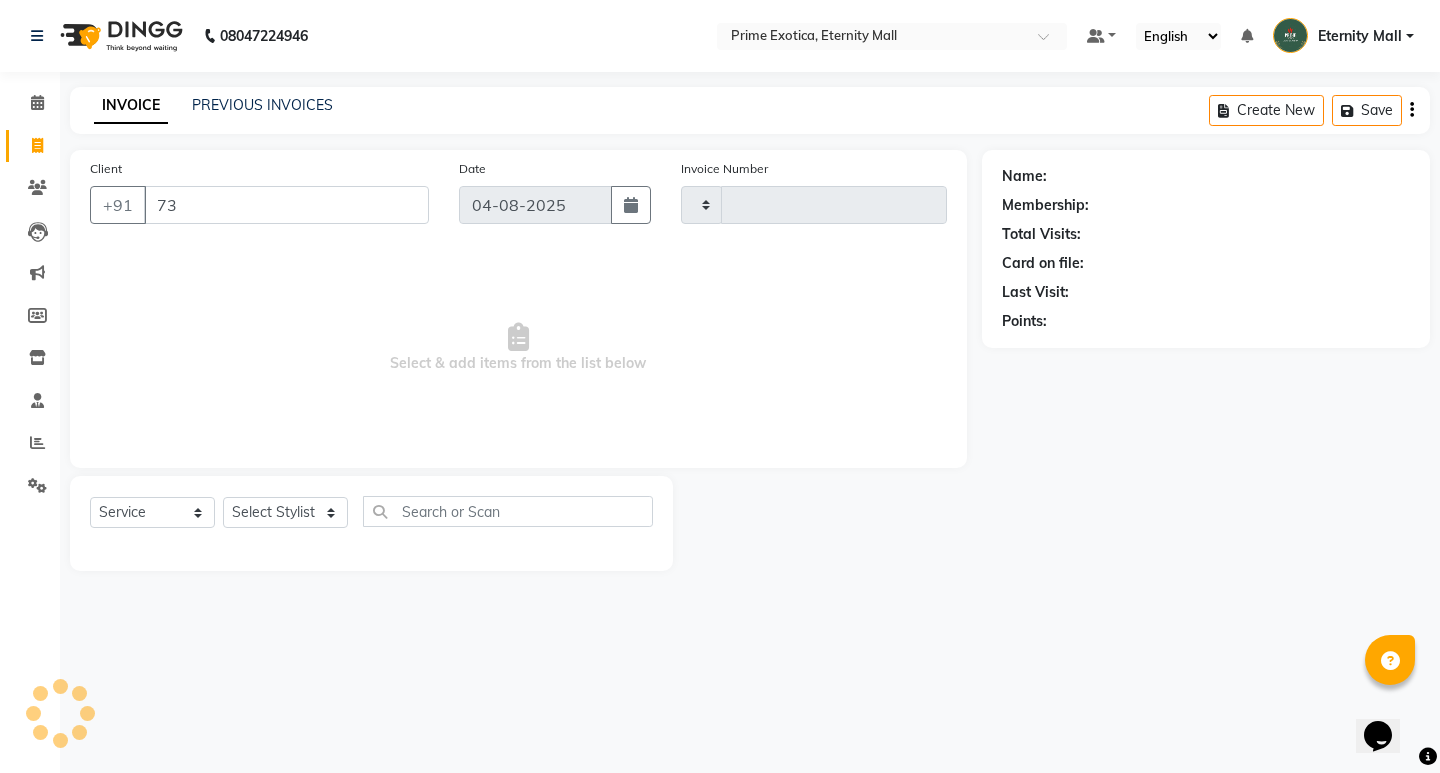 type on "2856" 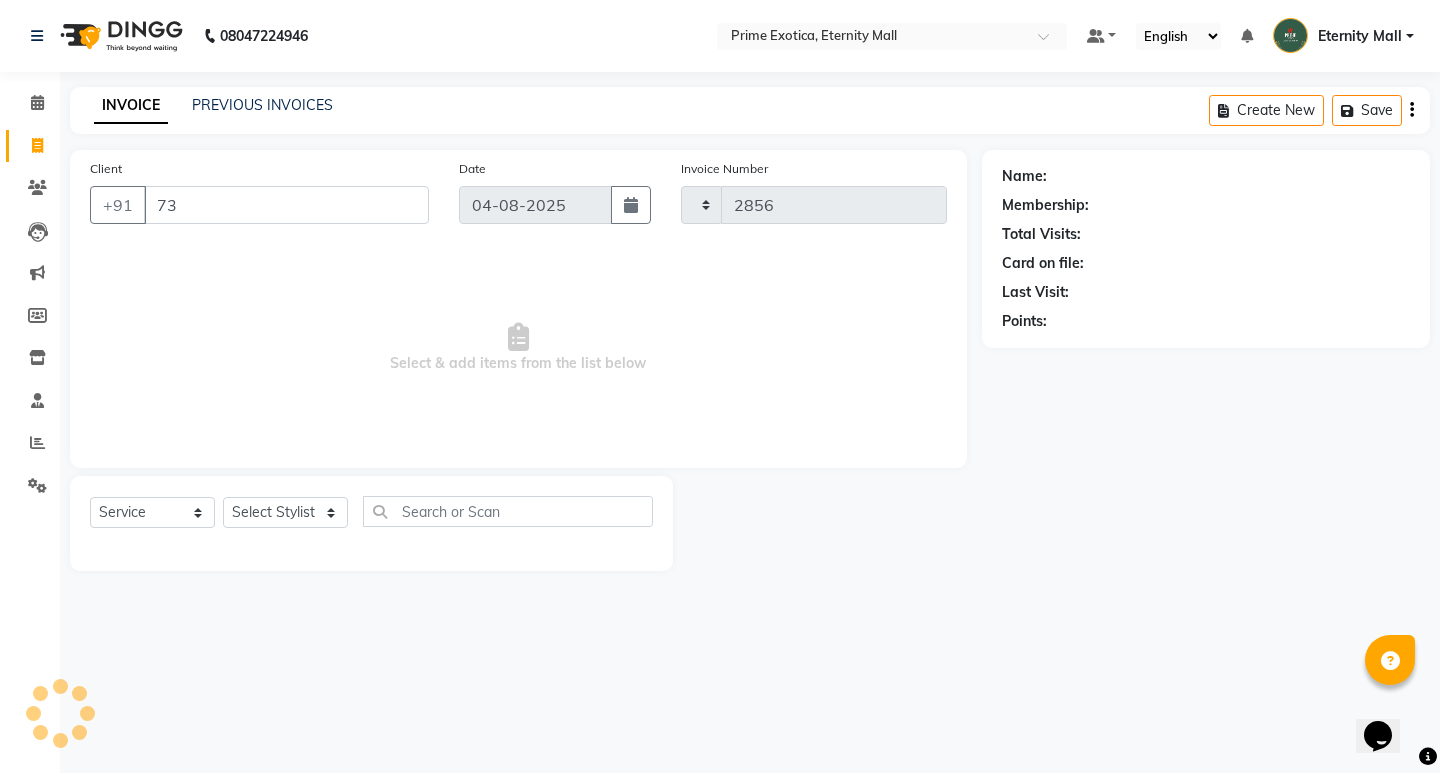 select on "5774" 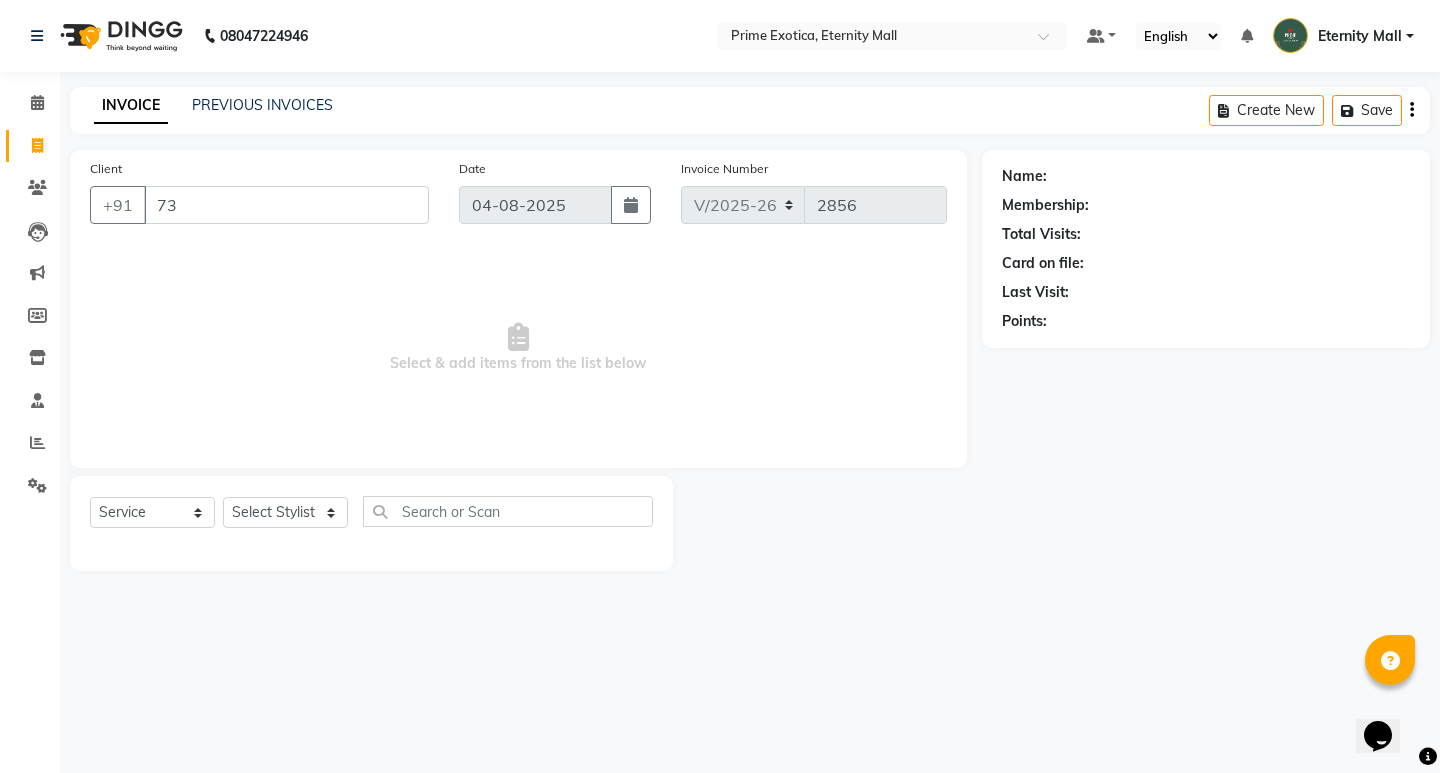 type on "7" 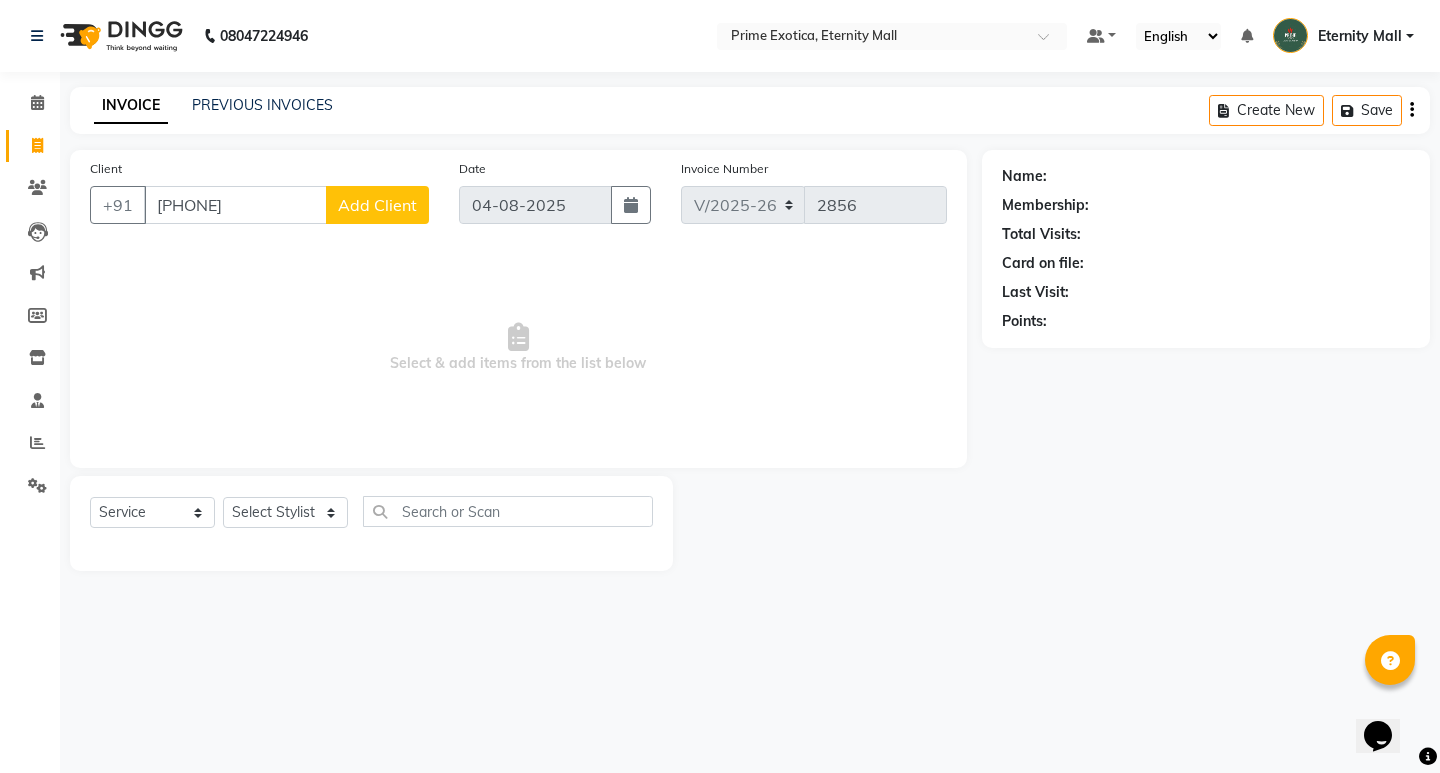 type on "[PHONE]" 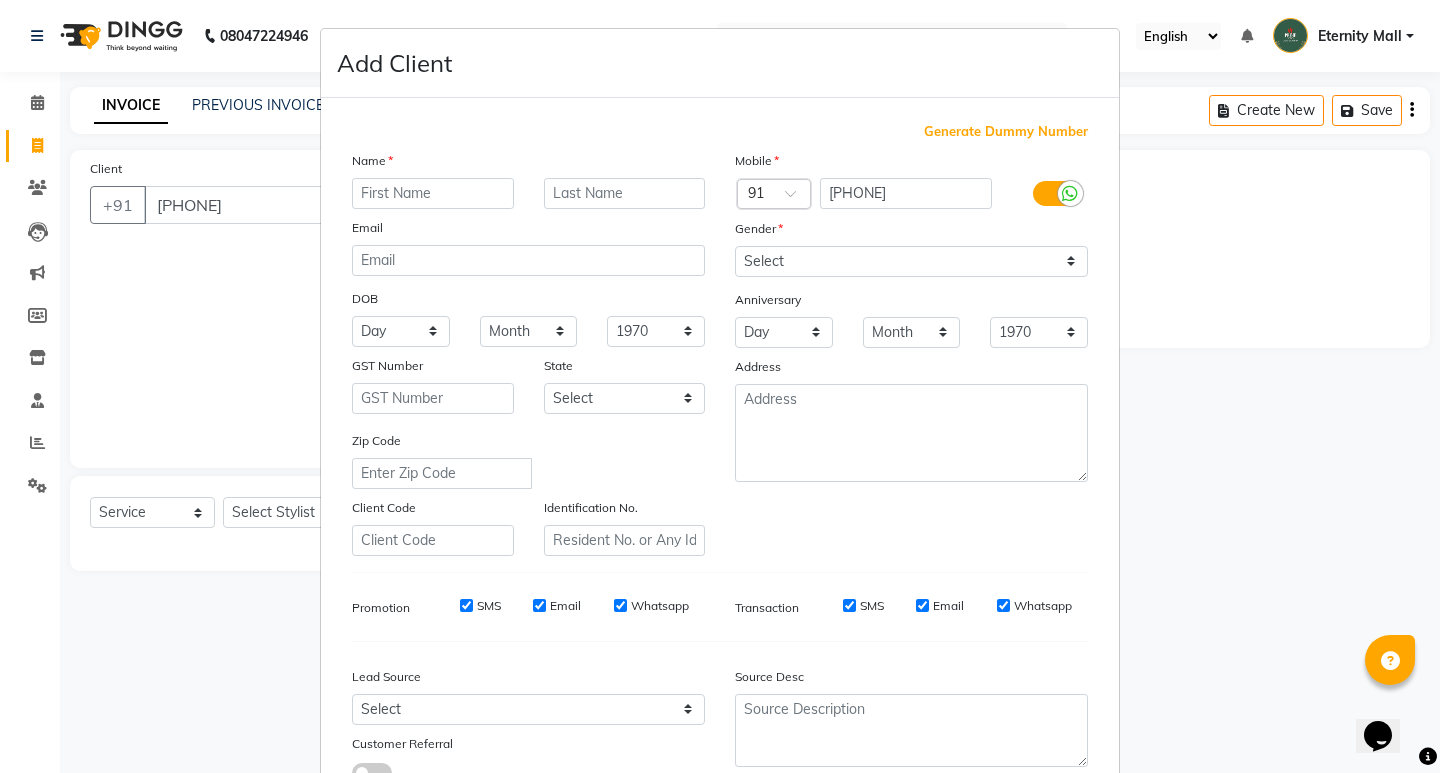 click at bounding box center [433, 193] 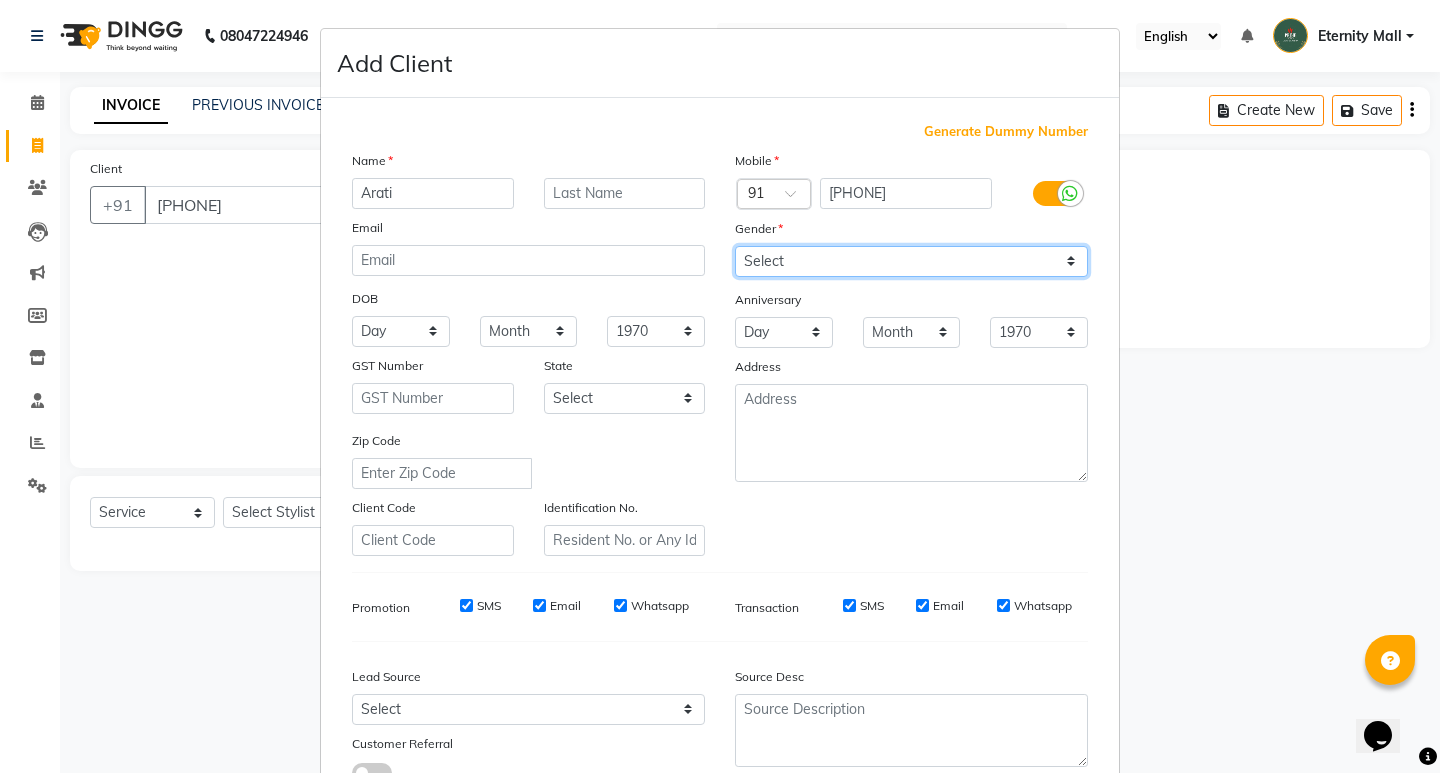 click on "Select Male Female Other Prefer Not To Say" at bounding box center (911, 261) 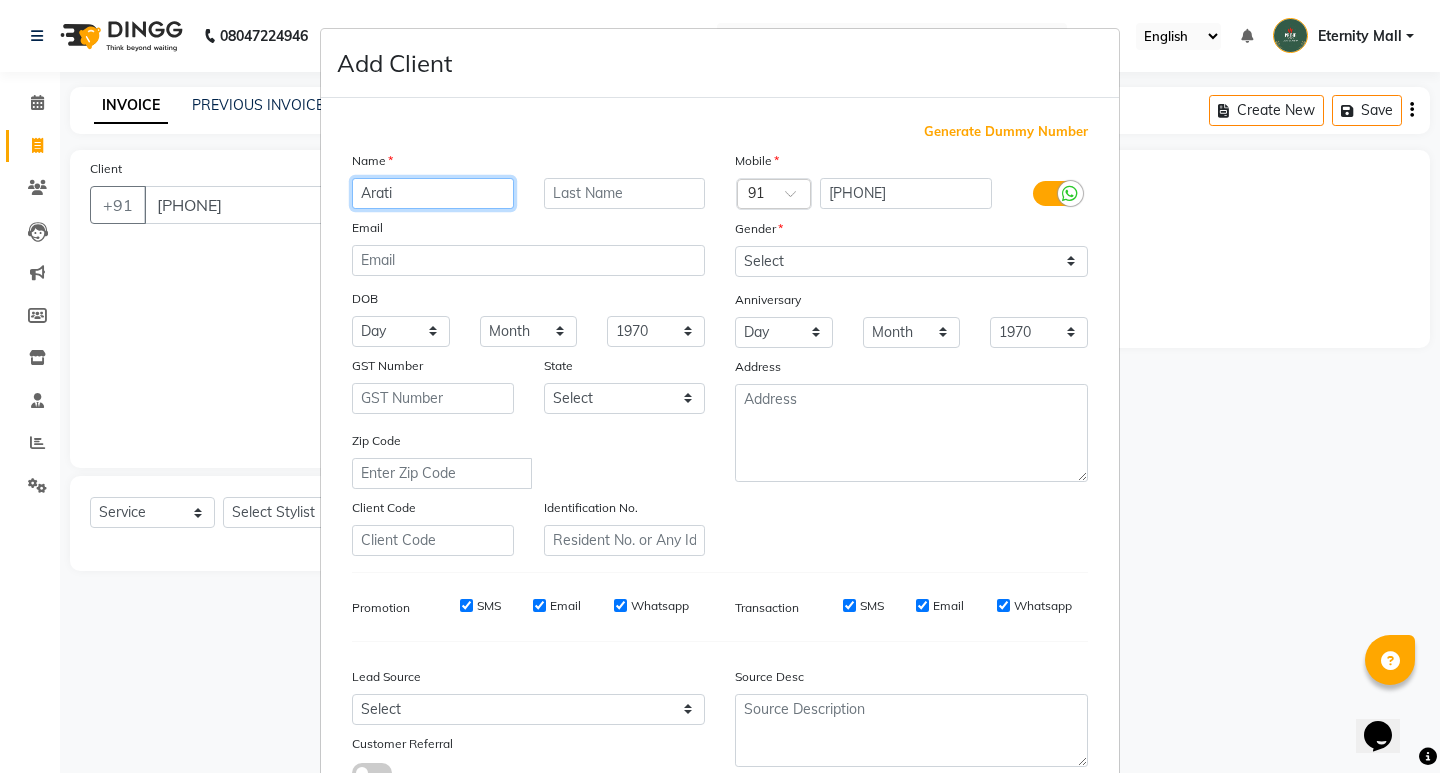 click on "Arati" at bounding box center (433, 193) 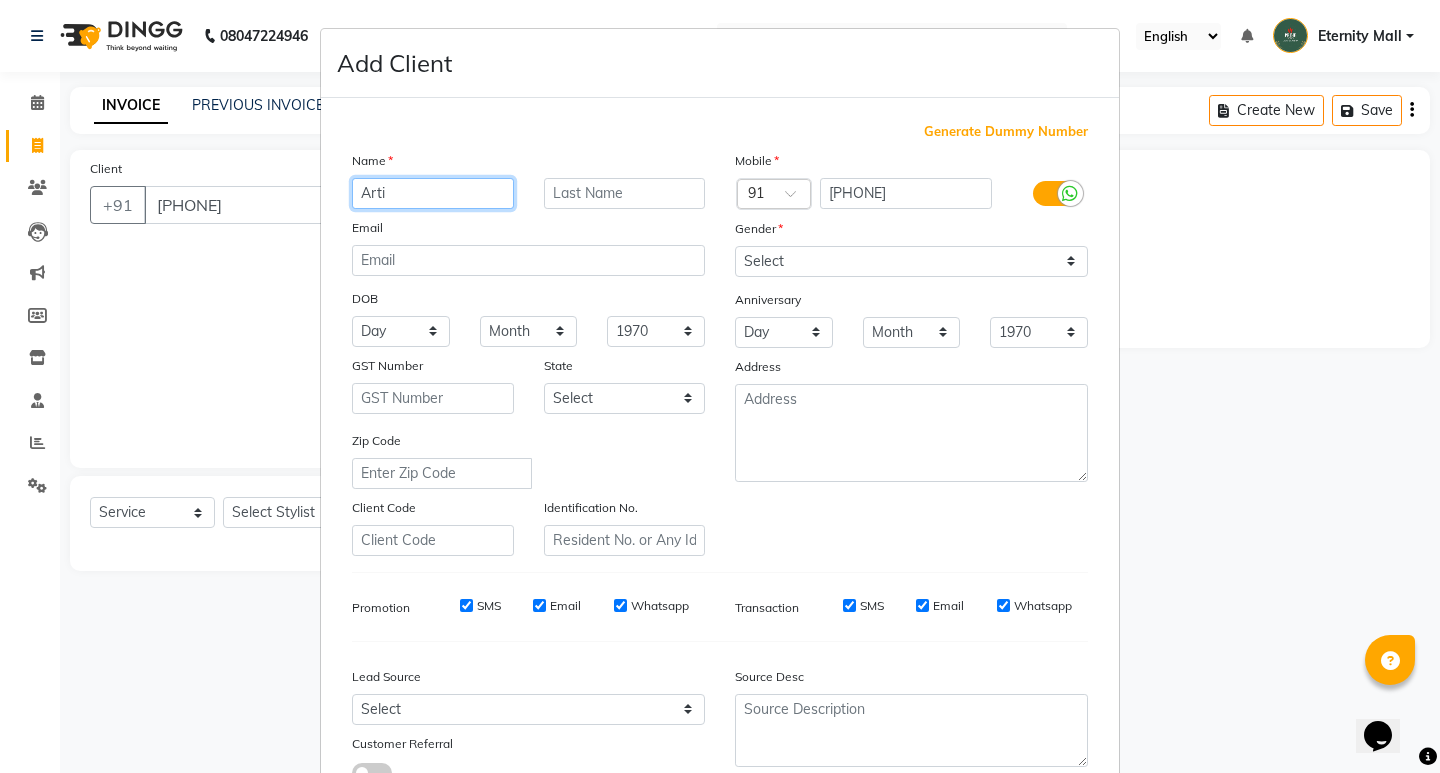 type on "Arti" 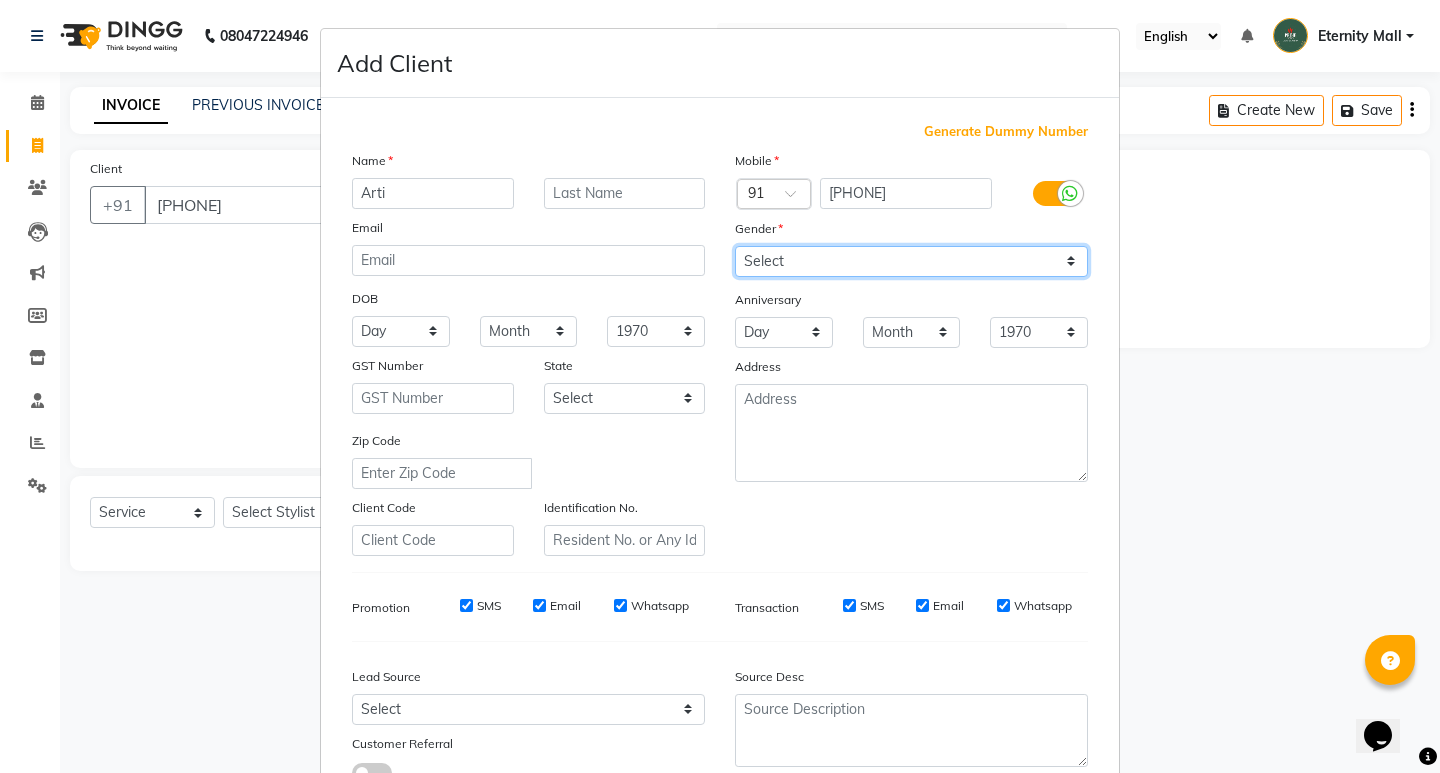 click on "Select Male Female Other Prefer Not To Say" at bounding box center [911, 261] 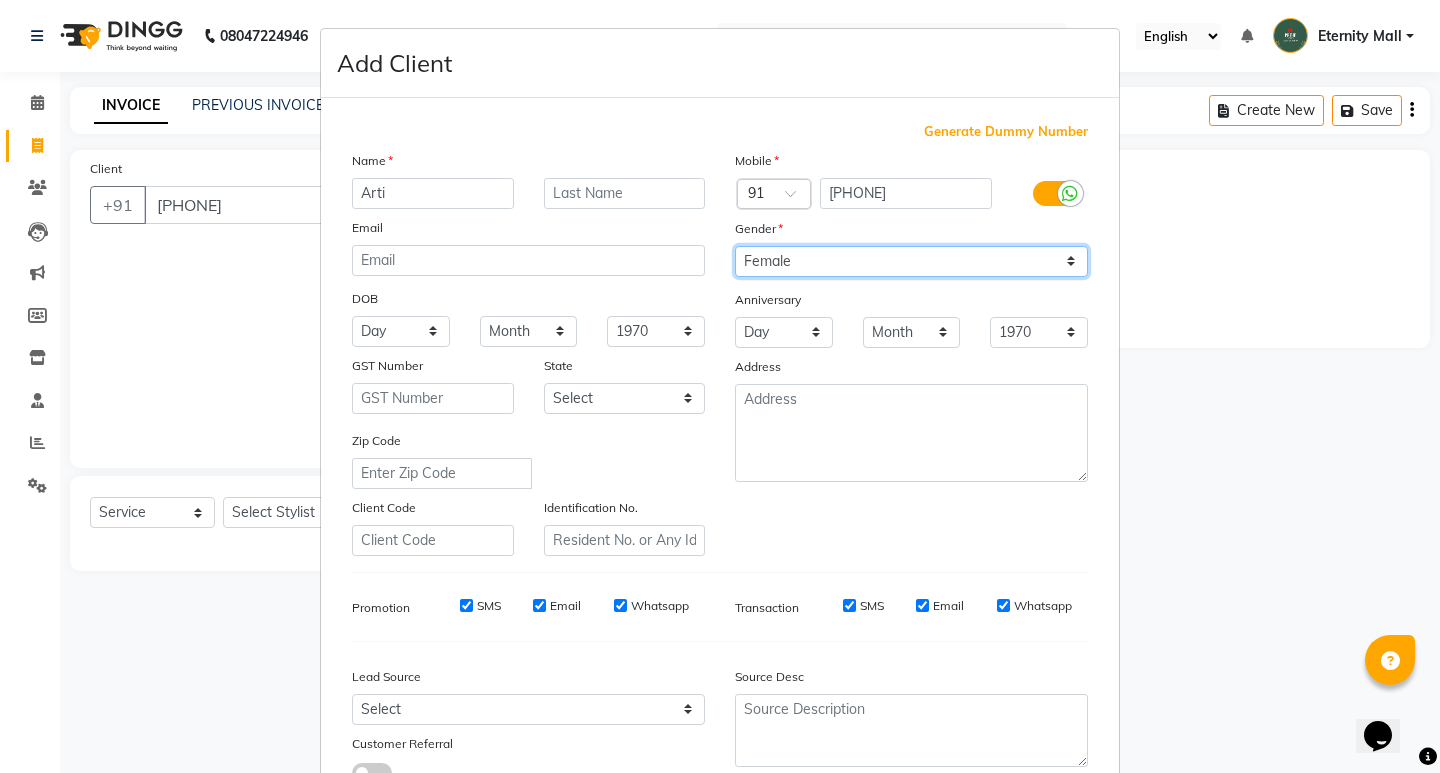 click on "Select Male Female Other Prefer Not To Say" at bounding box center [911, 261] 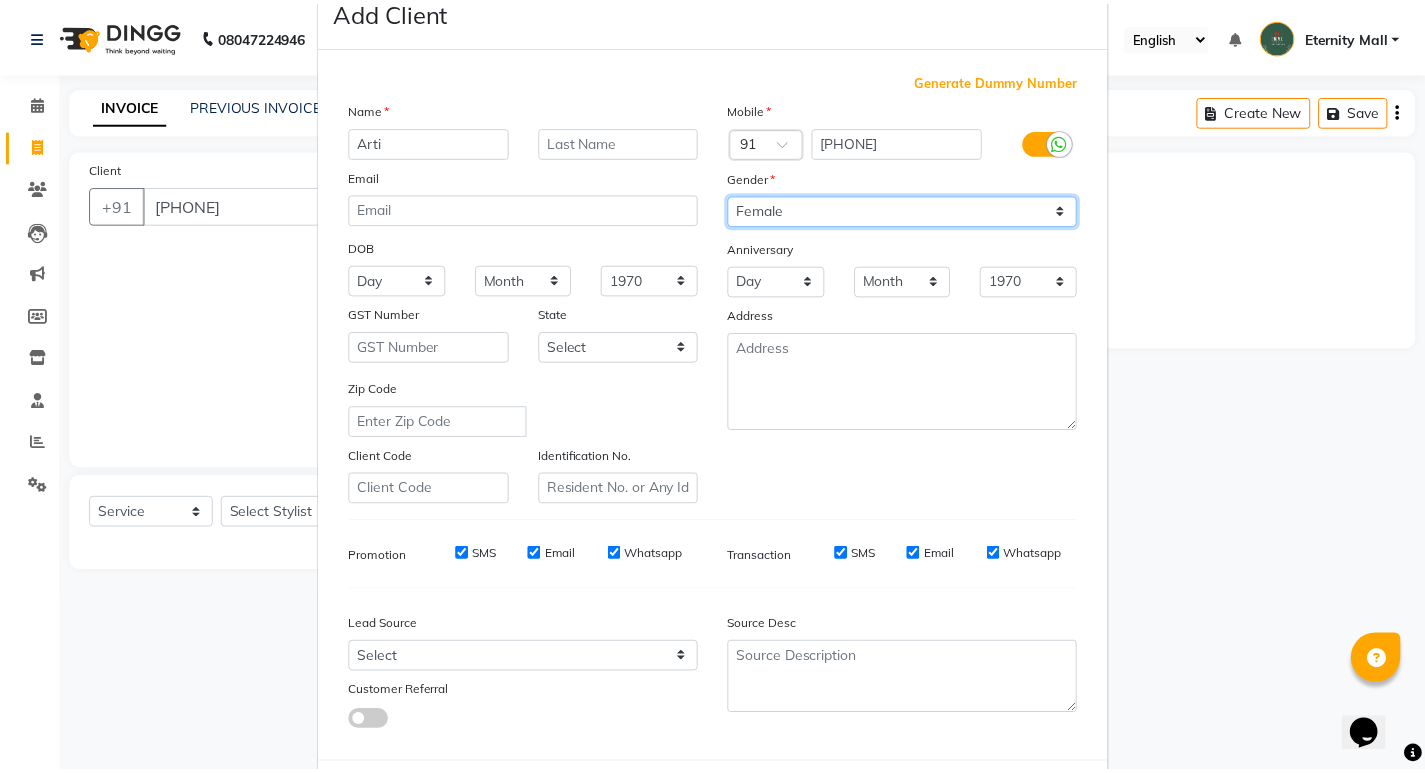 scroll, scrollTop: 100, scrollLeft: 0, axis: vertical 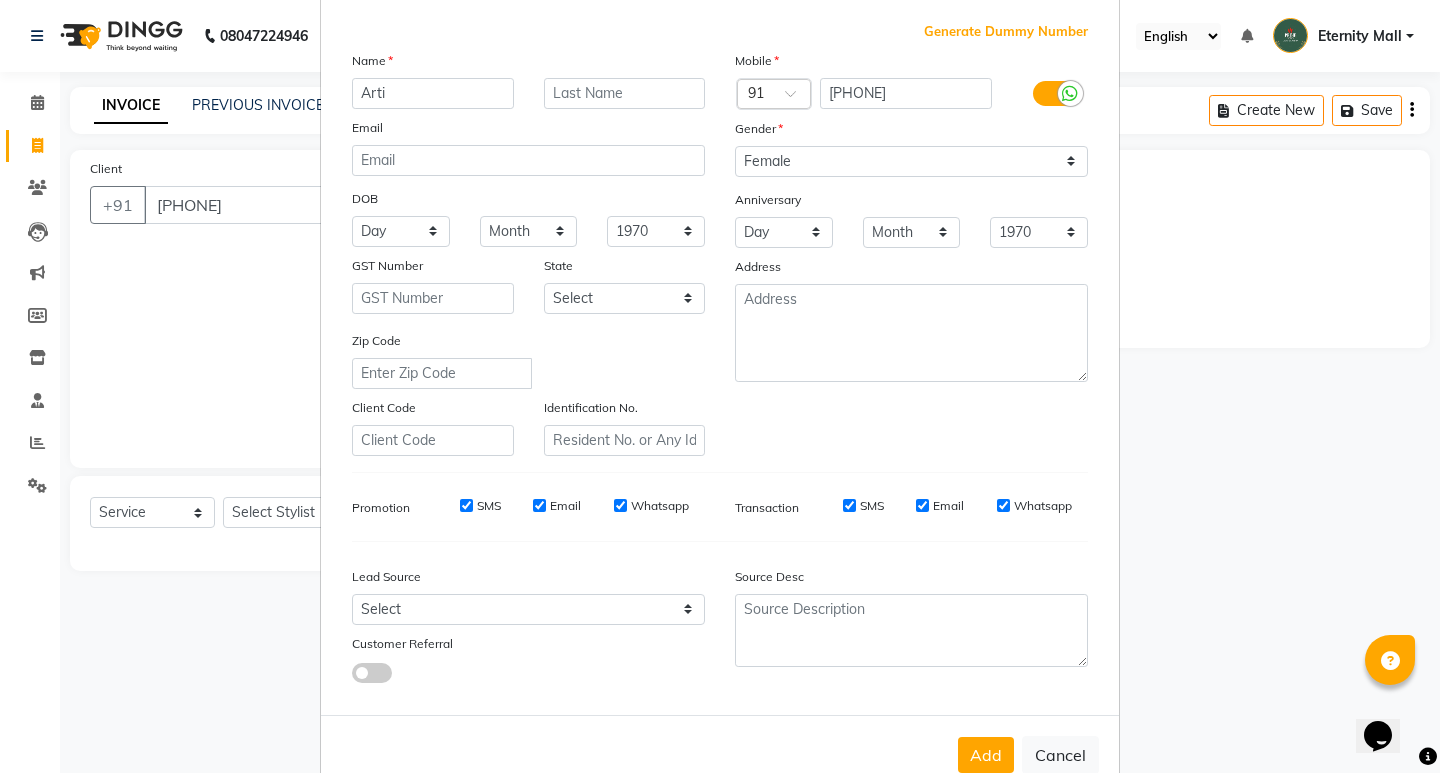 click on "Add" at bounding box center [986, 755] 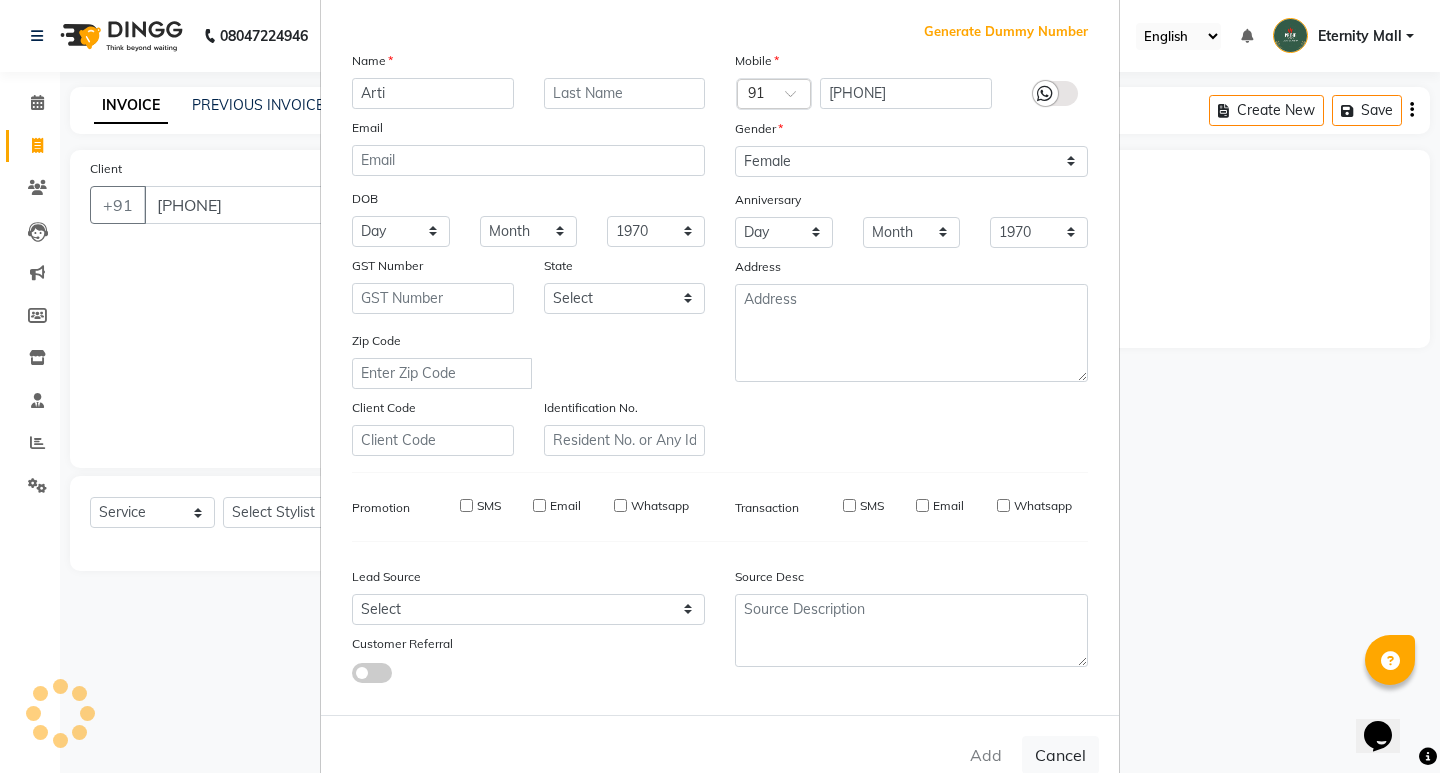type 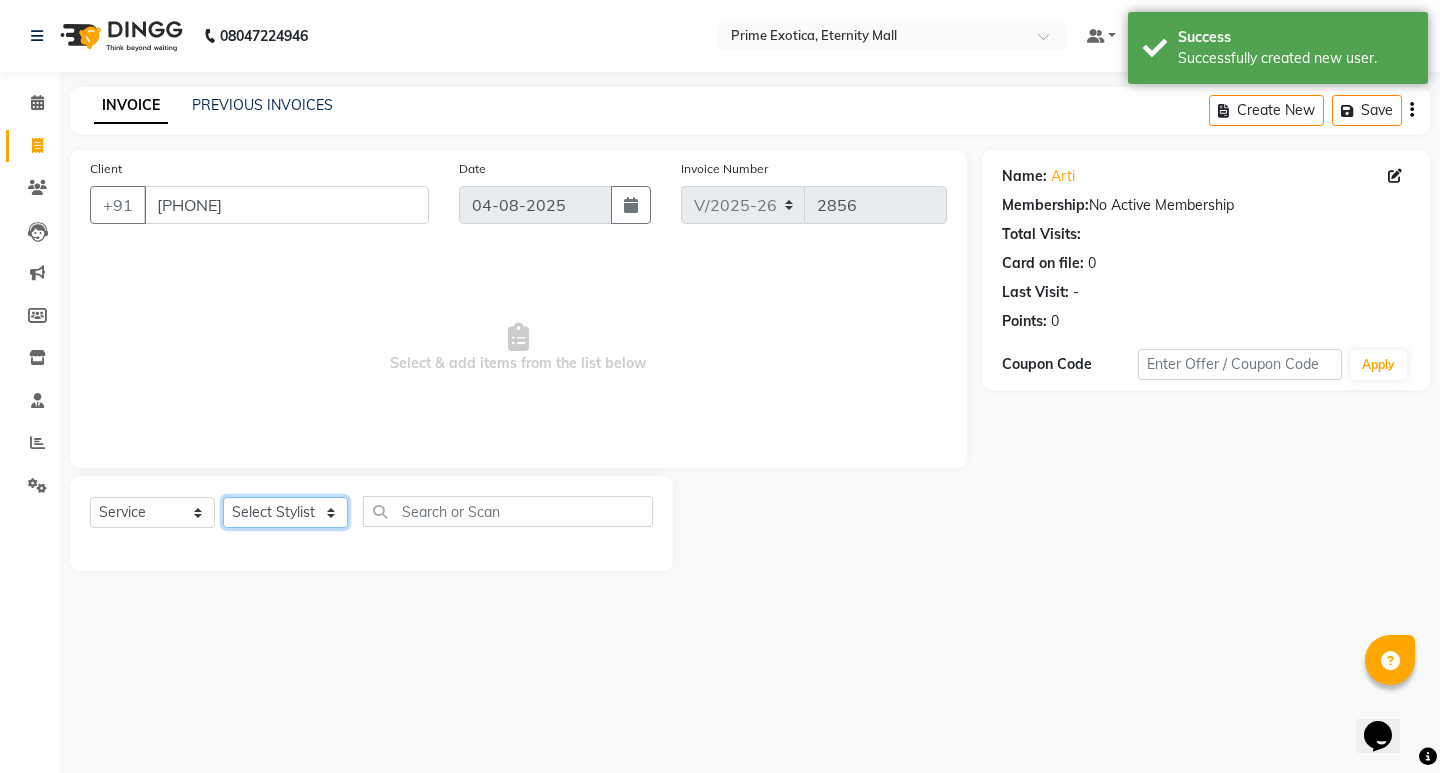 click on "Select Stylist AB ADMIN [FIRST] [LAST] [FIRST] [LAST] [FIRST] [LAST] [FIRST]" 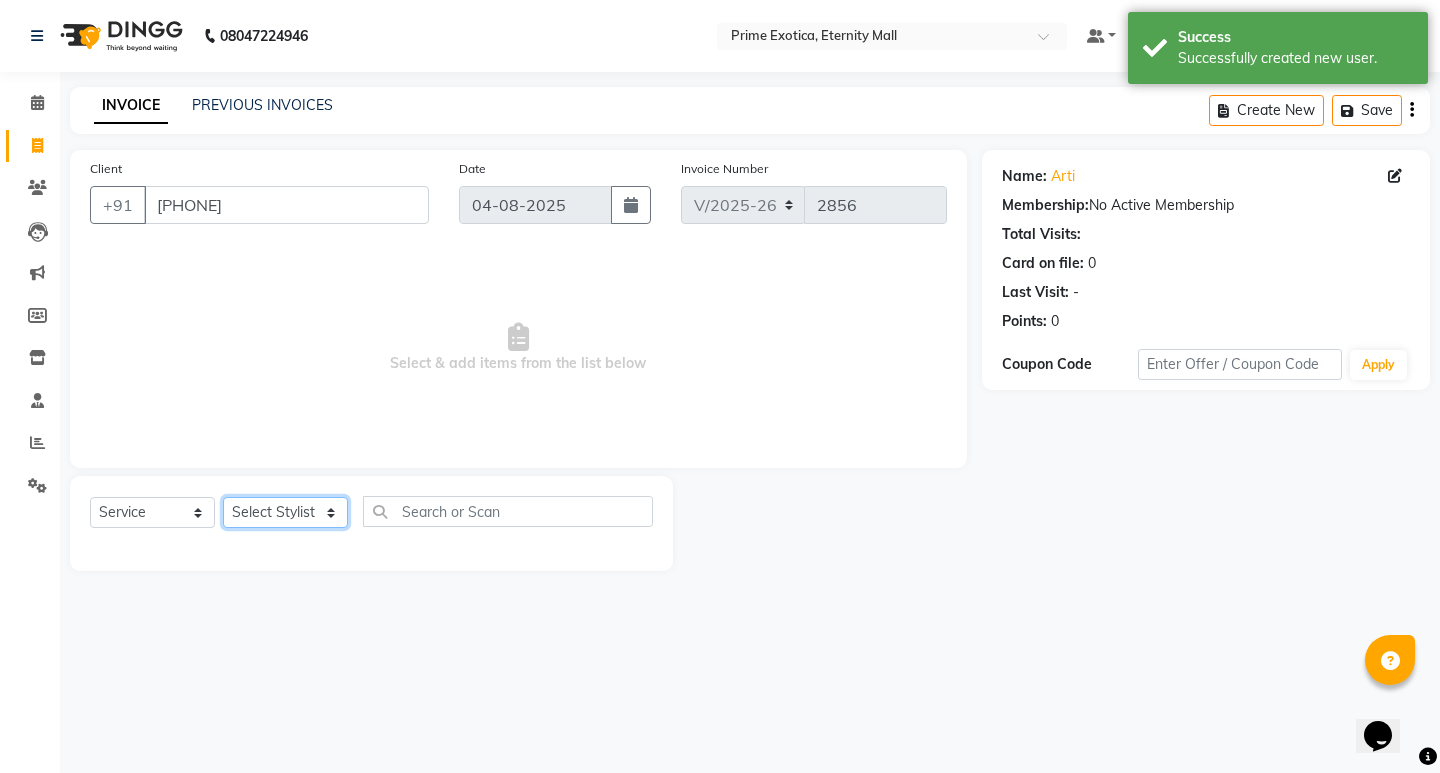 select on "40040" 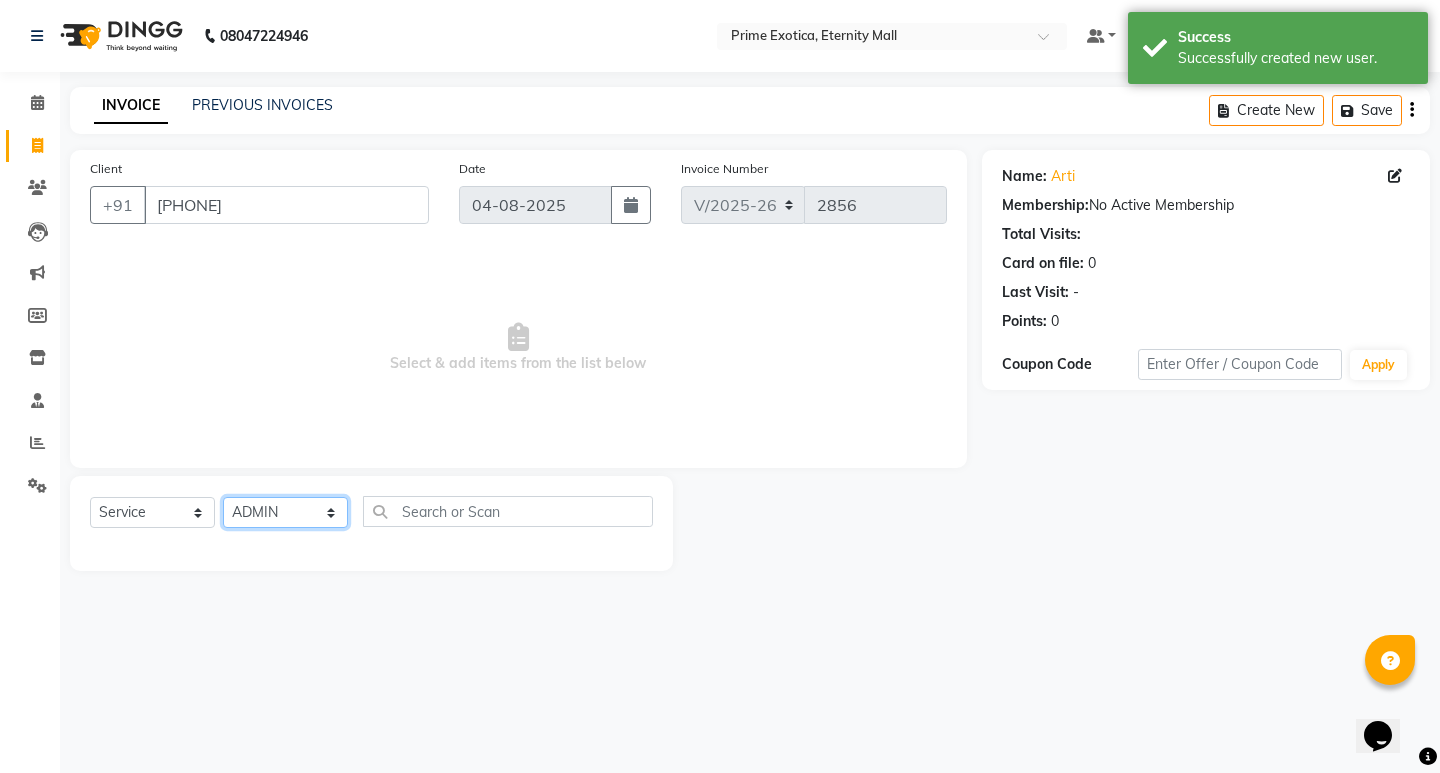 click on "Select Stylist AB ADMIN [FIRST] [LAST] [FIRST] [LAST] [FIRST] [LAST] [FIRST]" 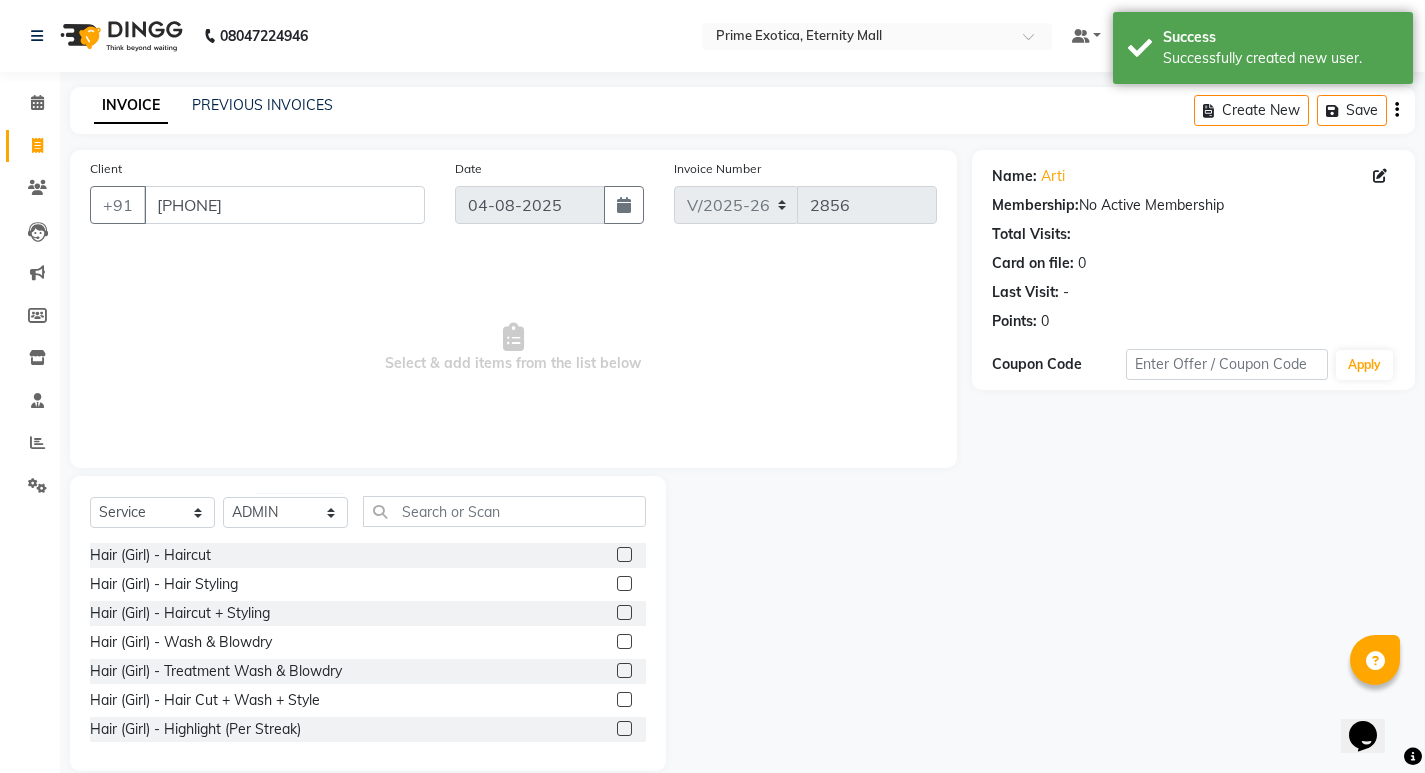 click 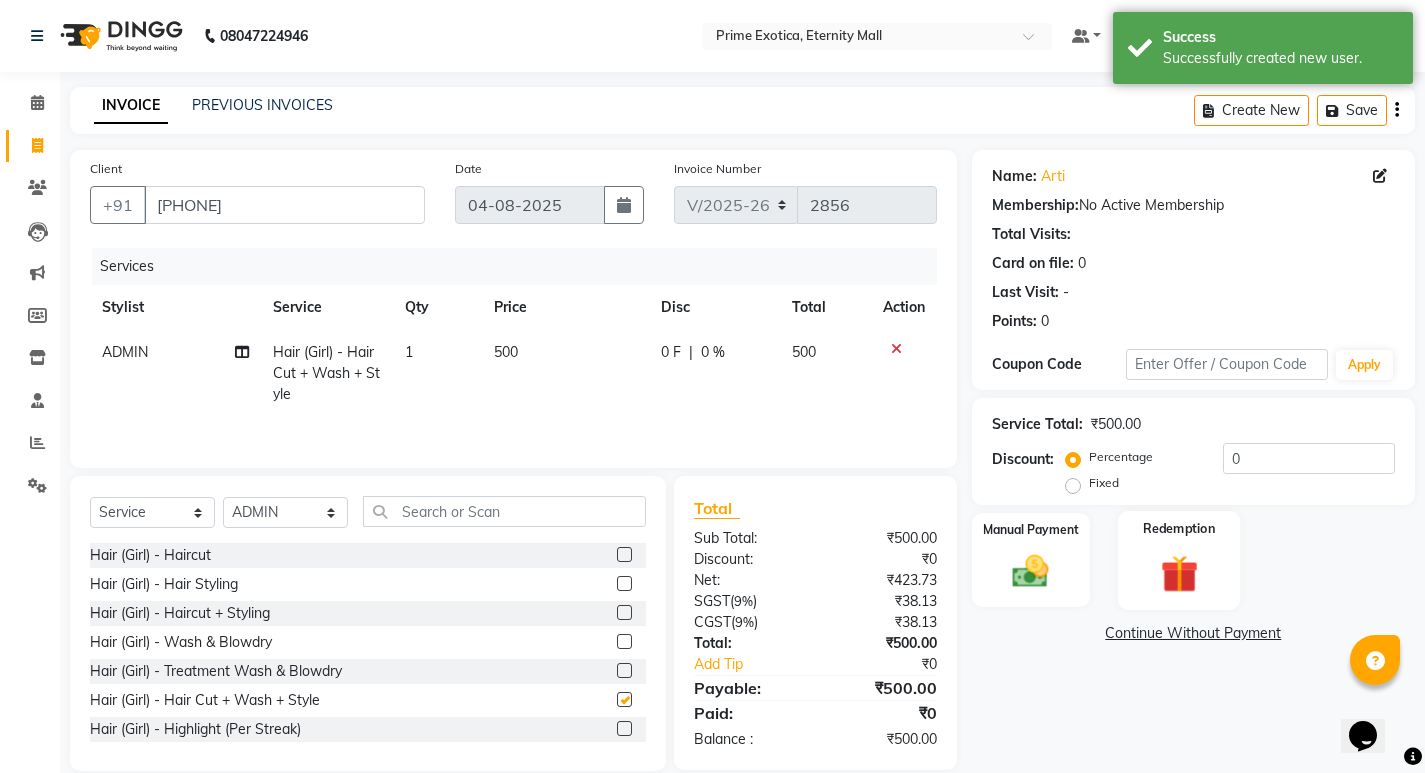 checkbox on "false" 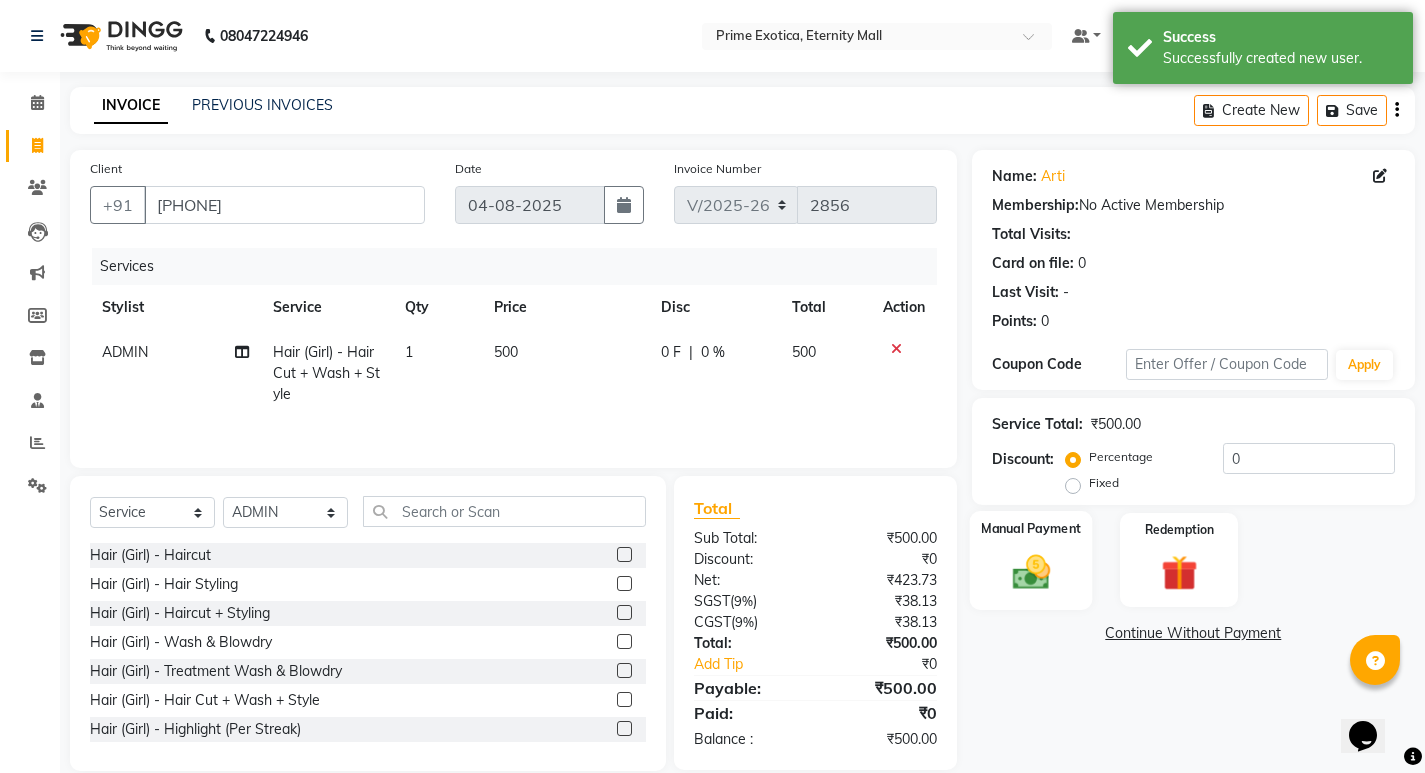 click on "Manual Payment" 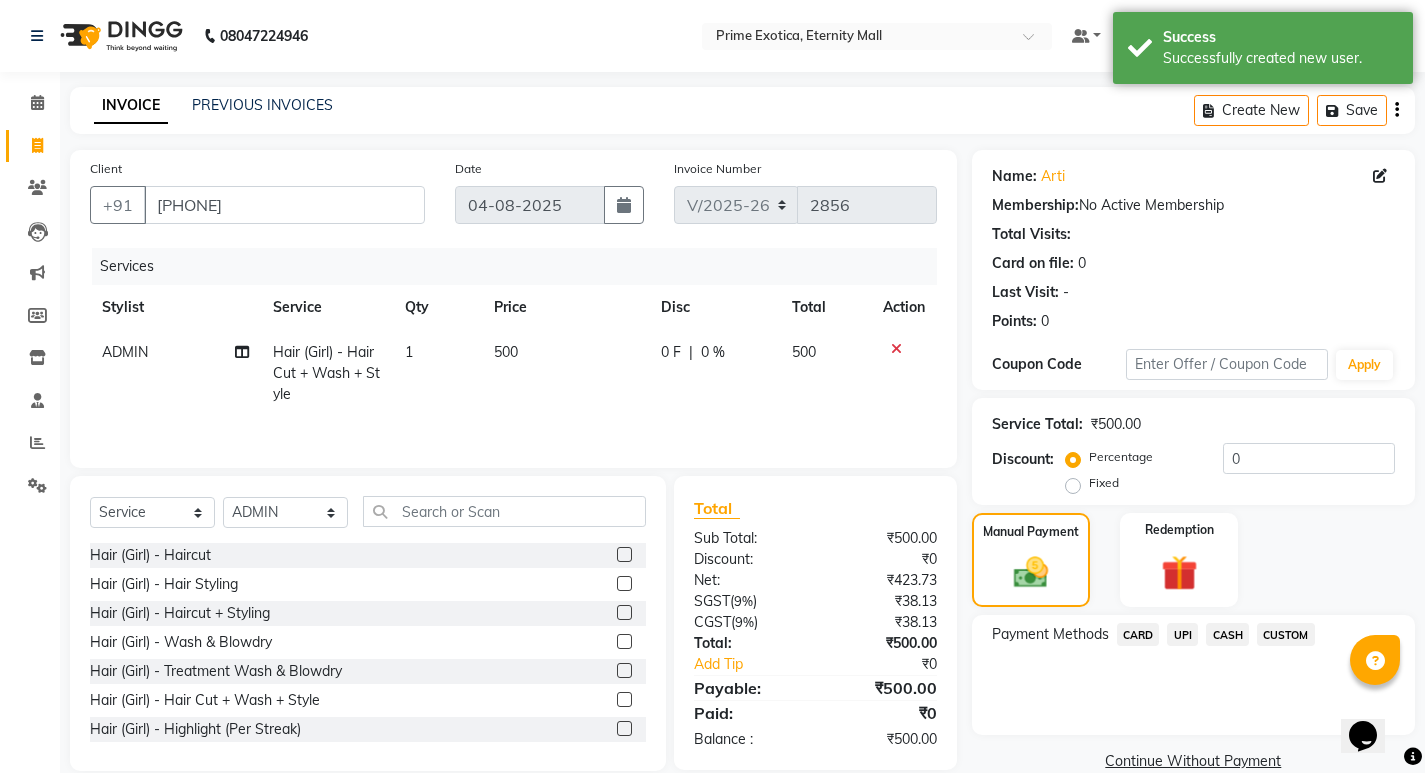 click on "UPI" 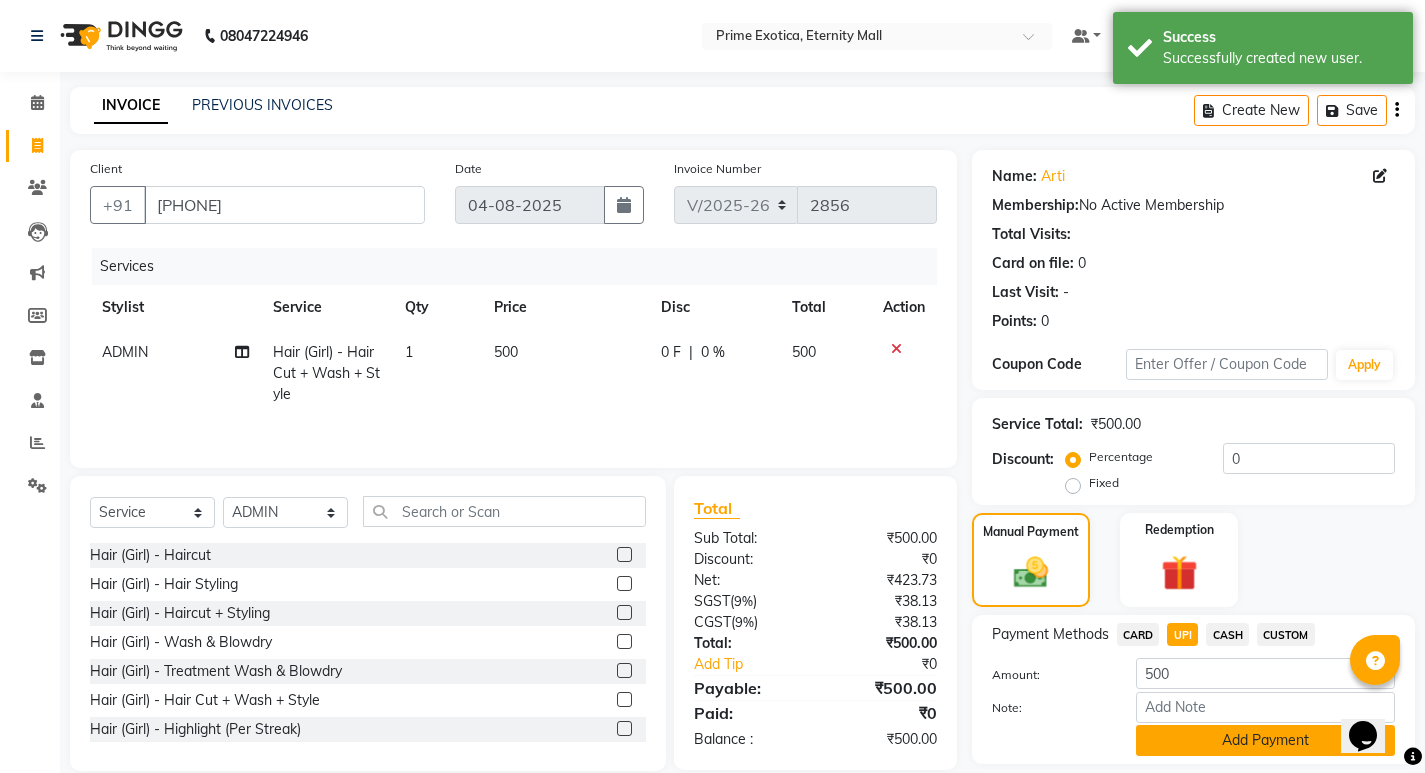 click on "Add Payment" 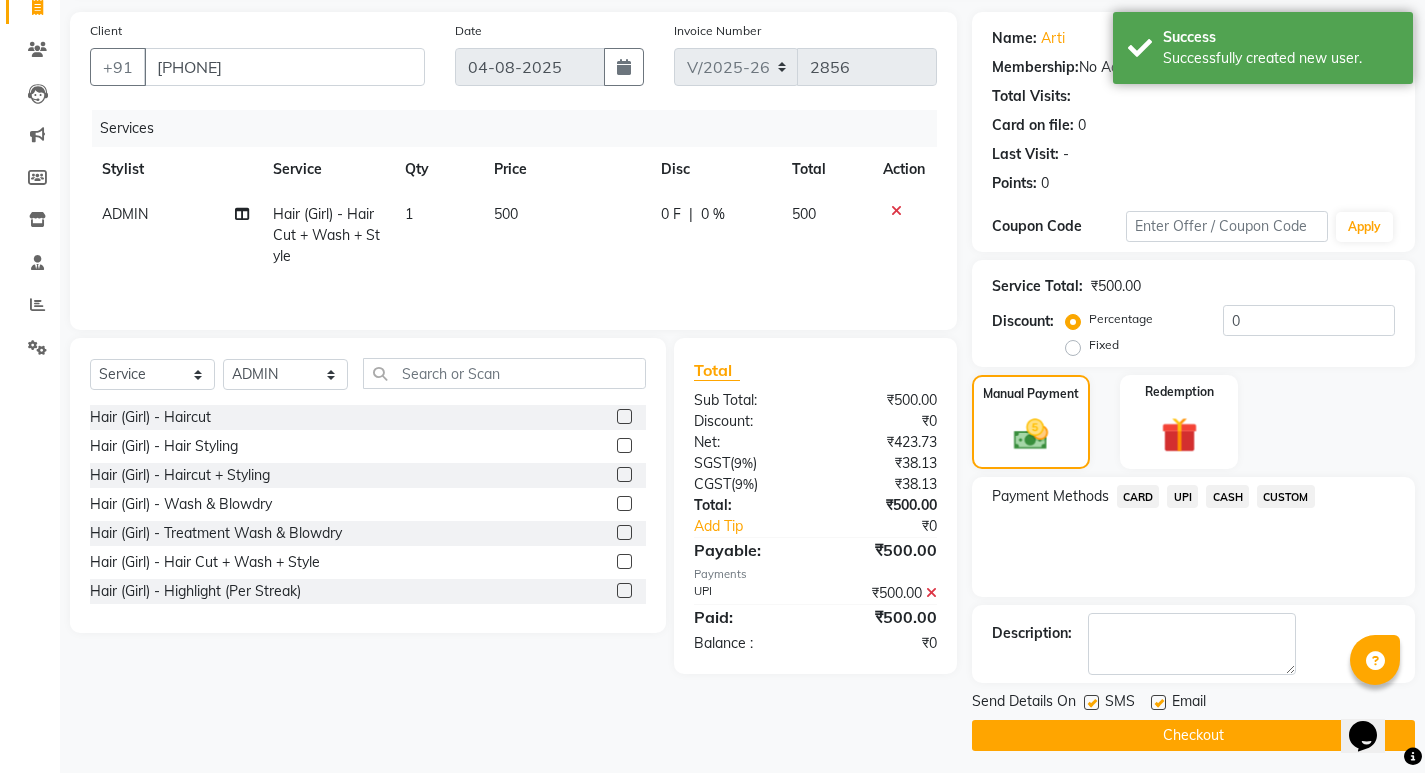 scroll, scrollTop: 146, scrollLeft: 0, axis: vertical 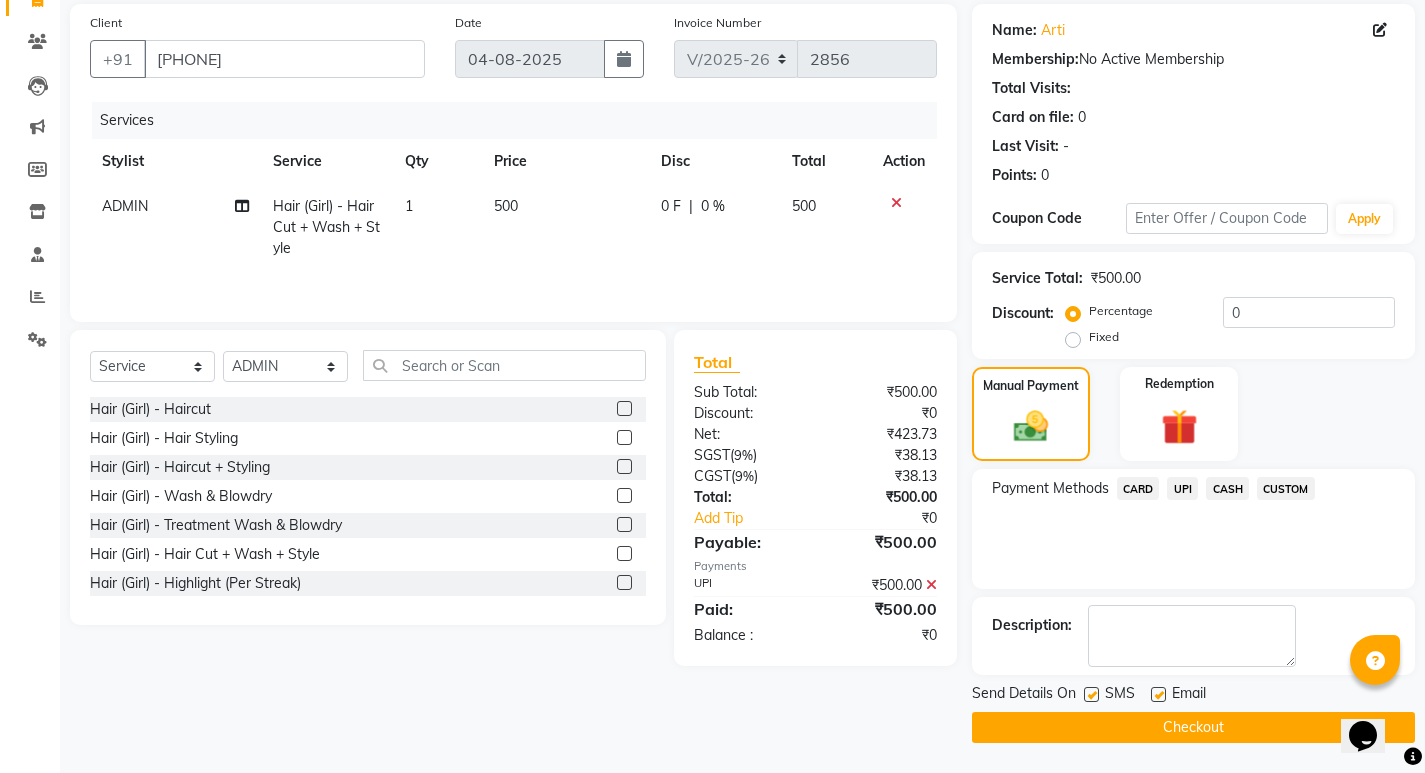 drag, startPoint x: 50, startPoint y: 40, endPoint x: 1439, endPoint y: 760, distance: 1564.5194 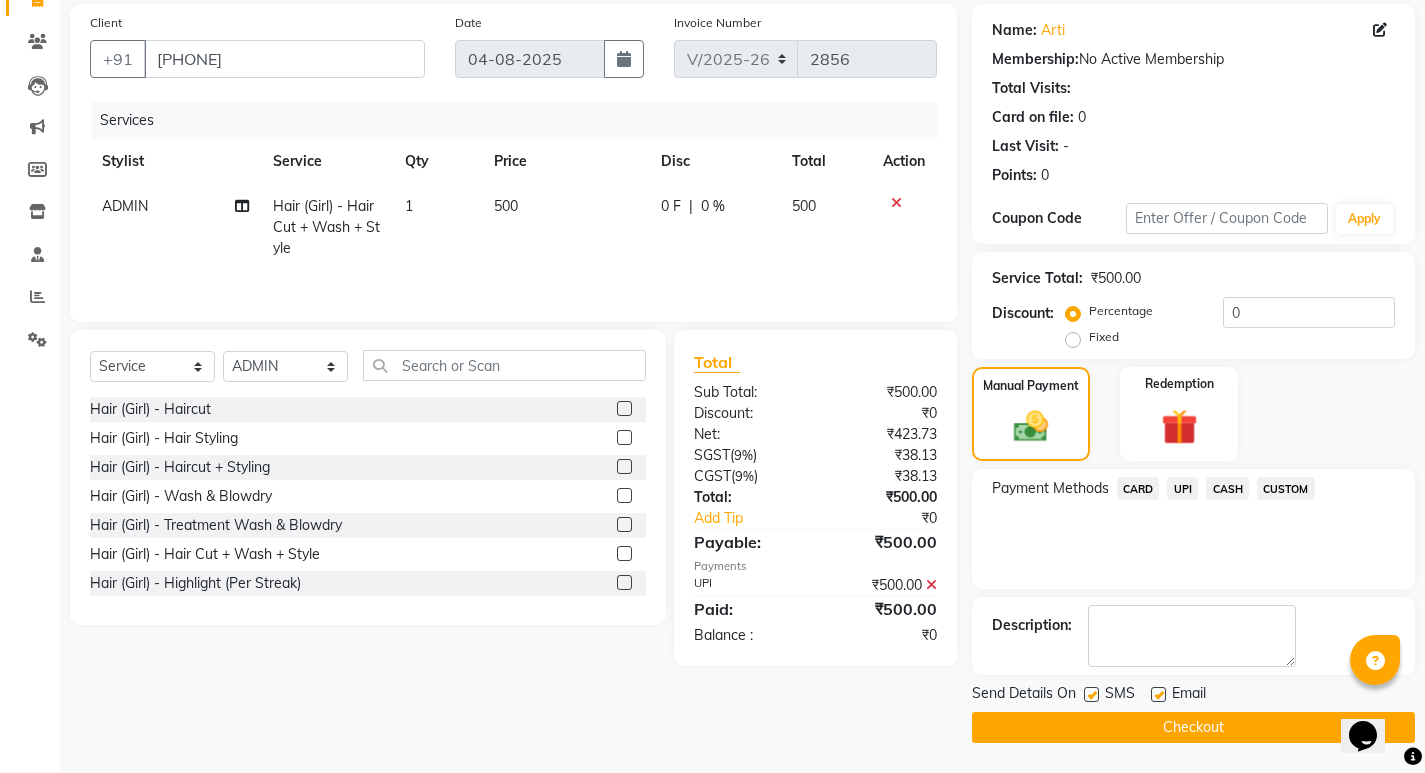 click on "Checkout" 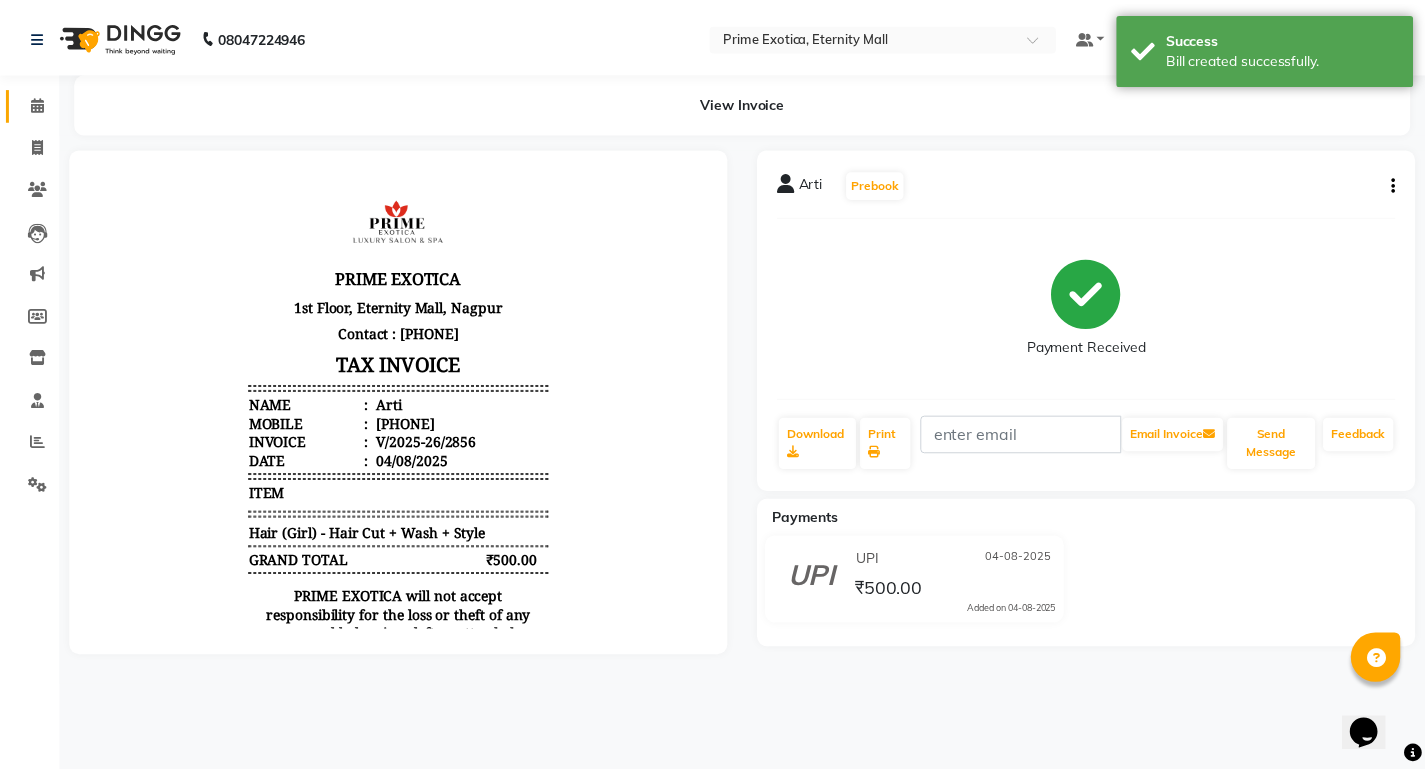 scroll, scrollTop: 0, scrollLeft: 0, axis: both 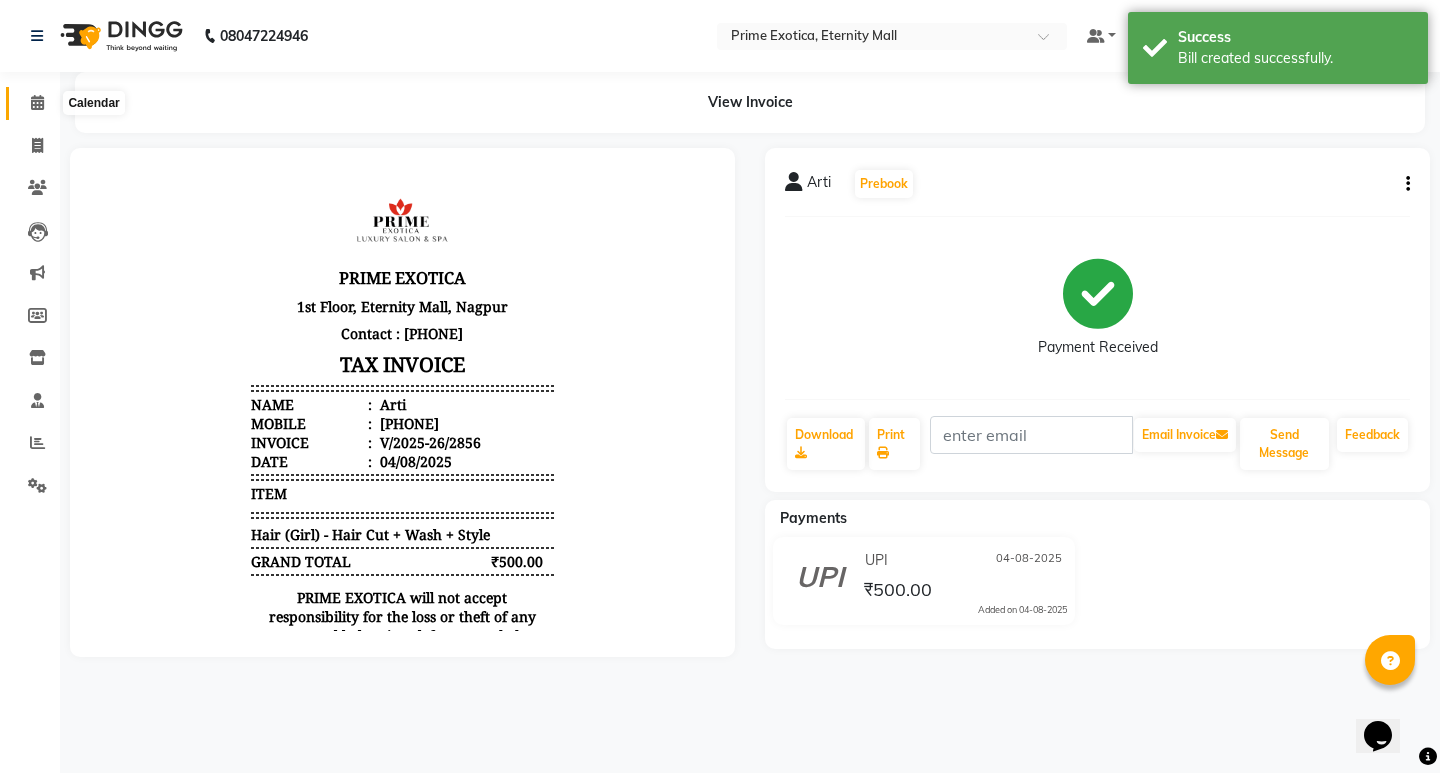 click 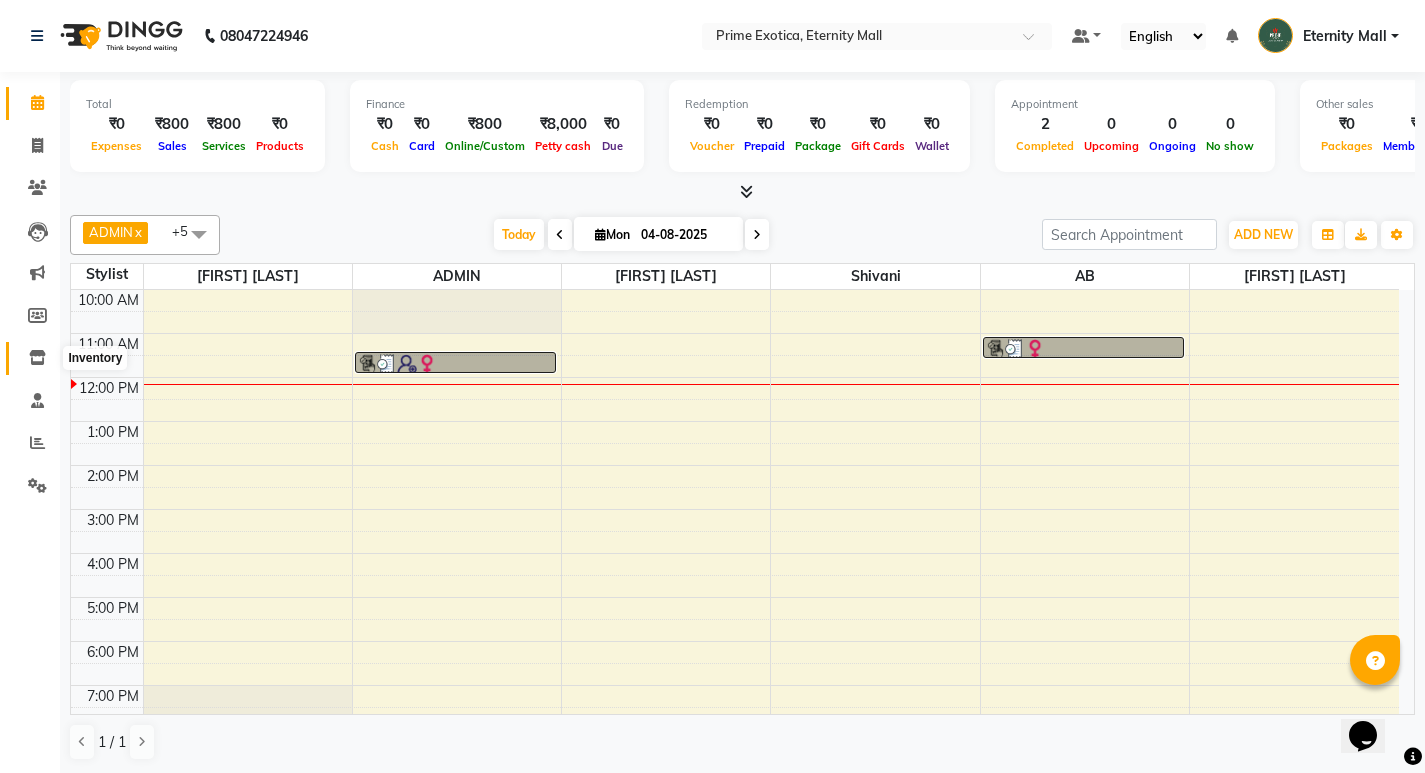 click 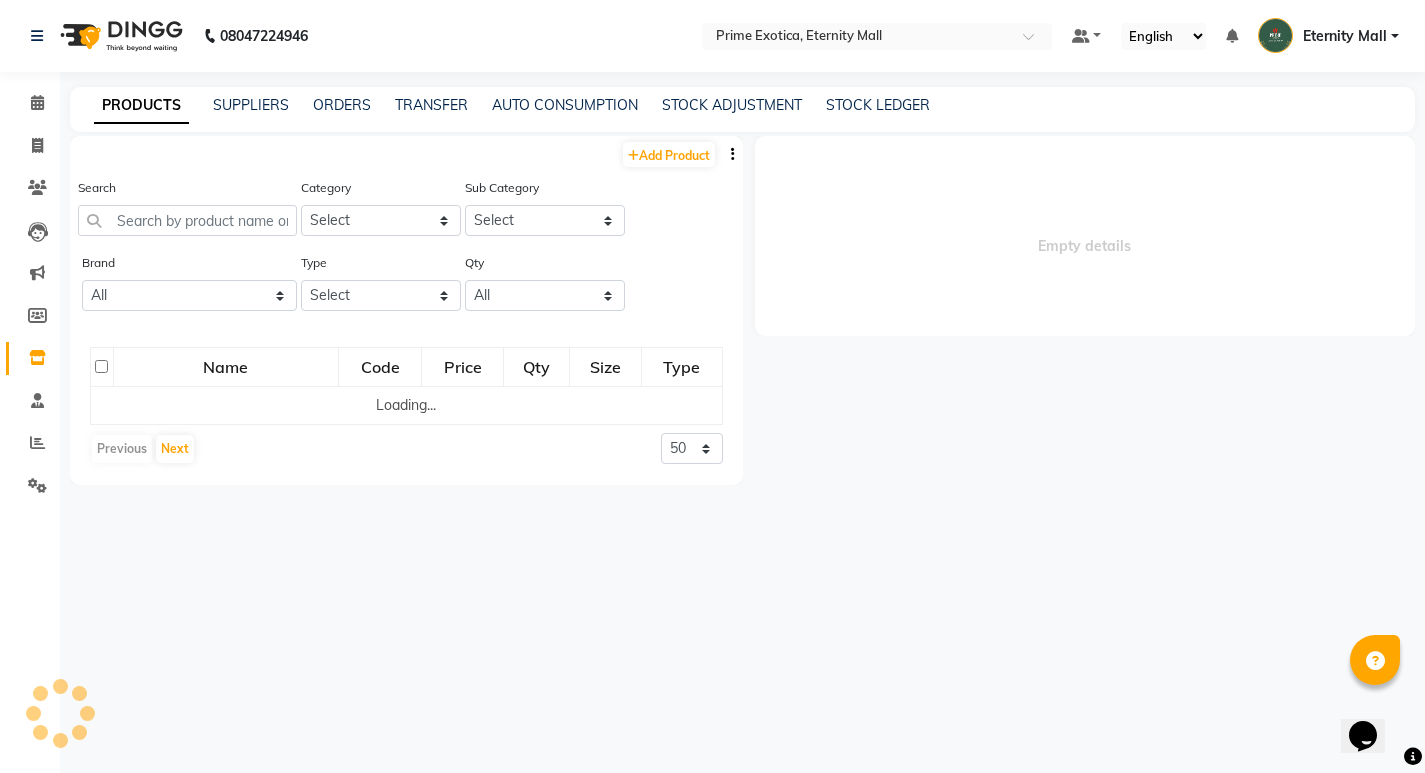 select 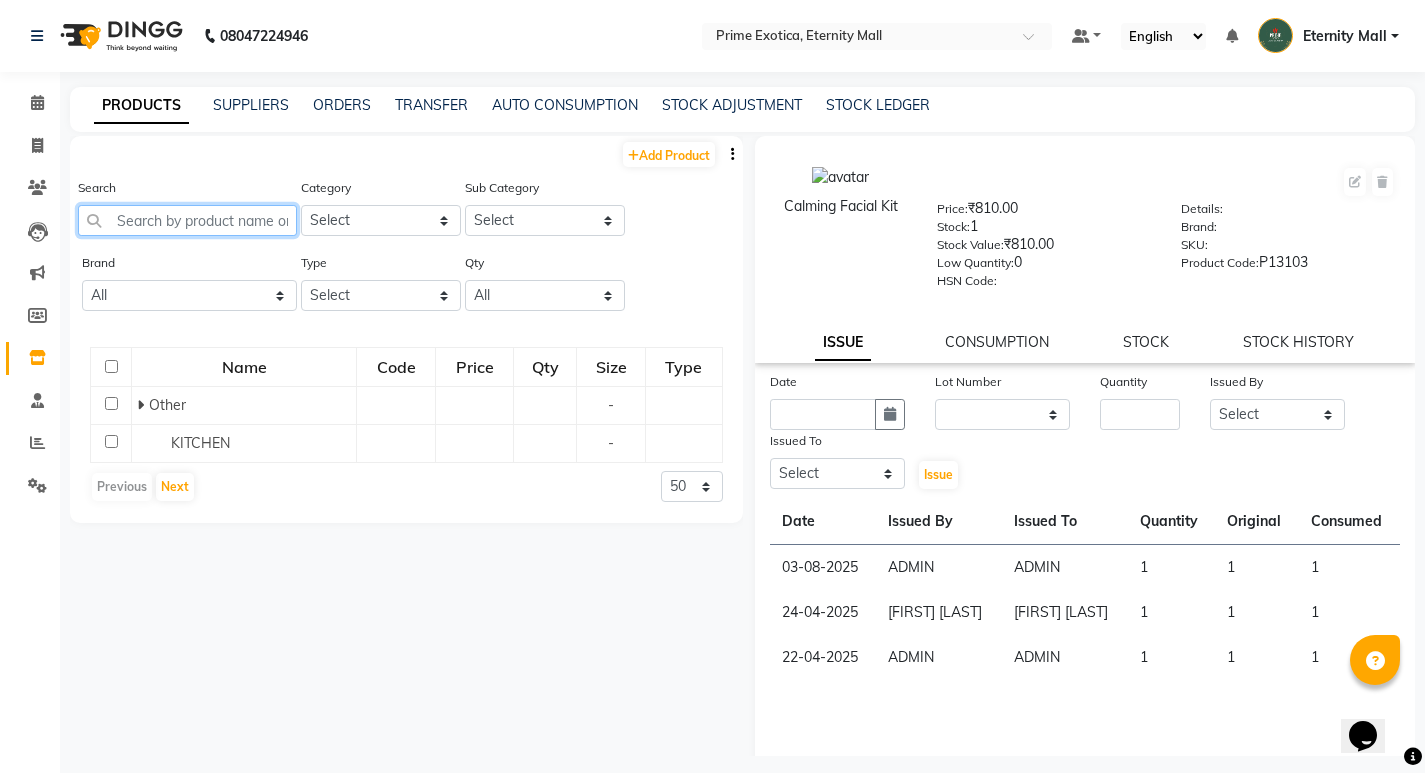 click 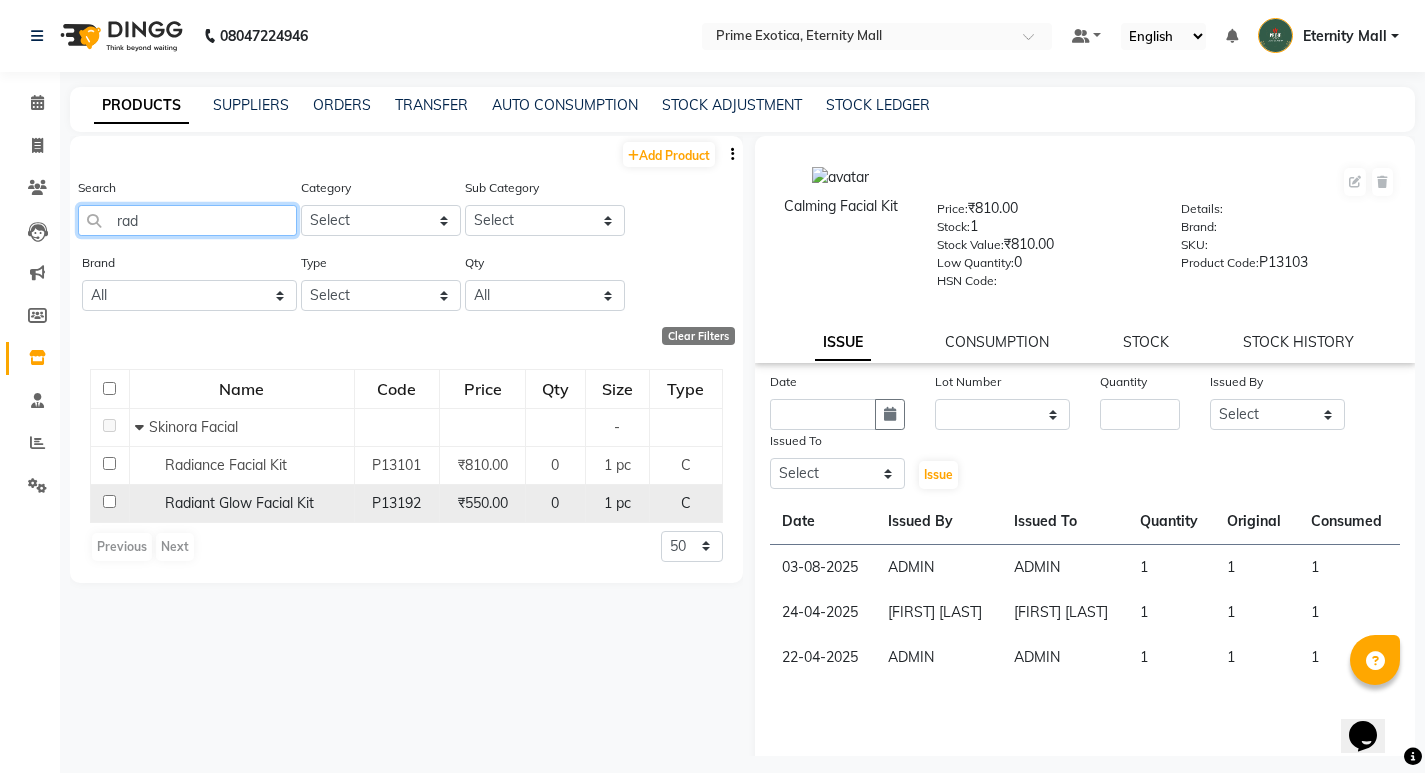 type on "rad" 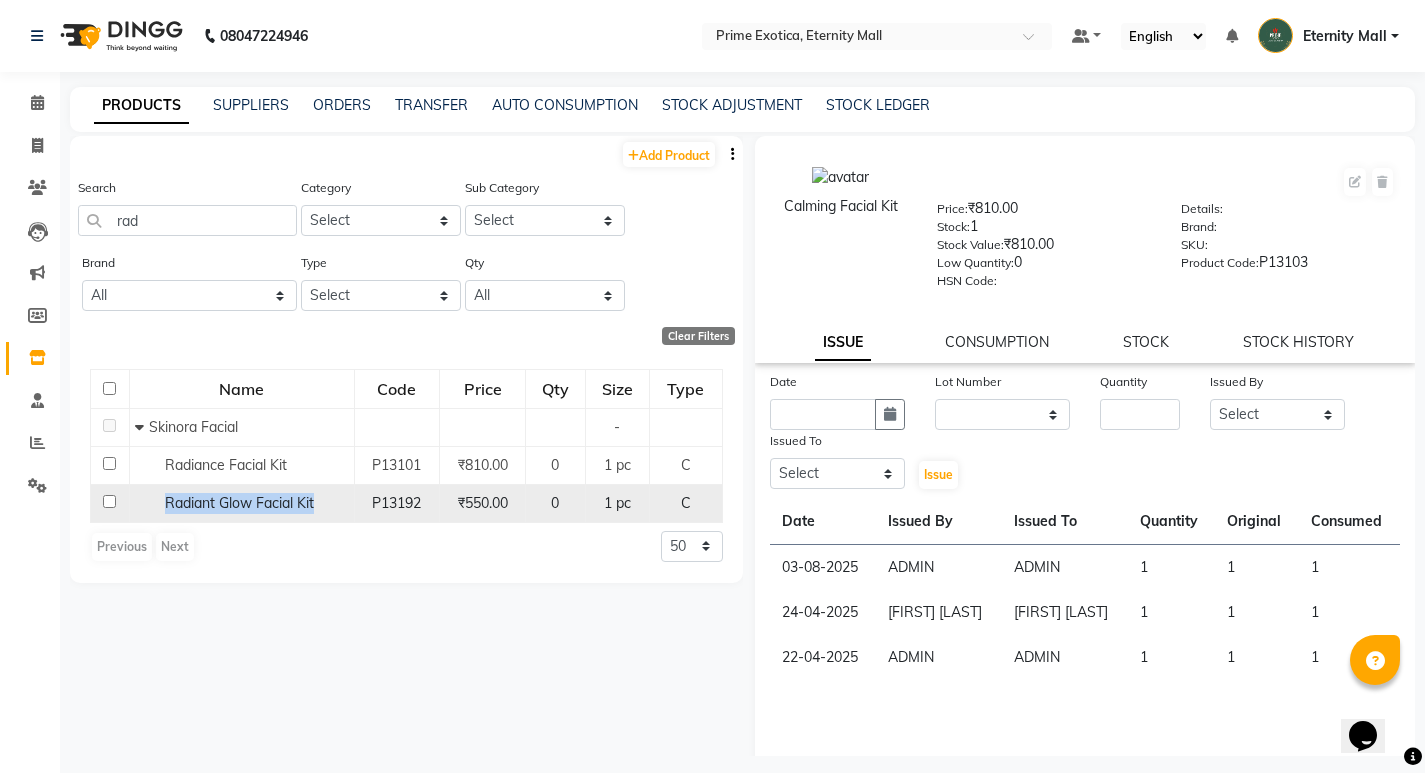 drag, startPoint x: 158, startPoint y: 501, endPoint x: 324, endPoint y: 510, distance: 166.24379 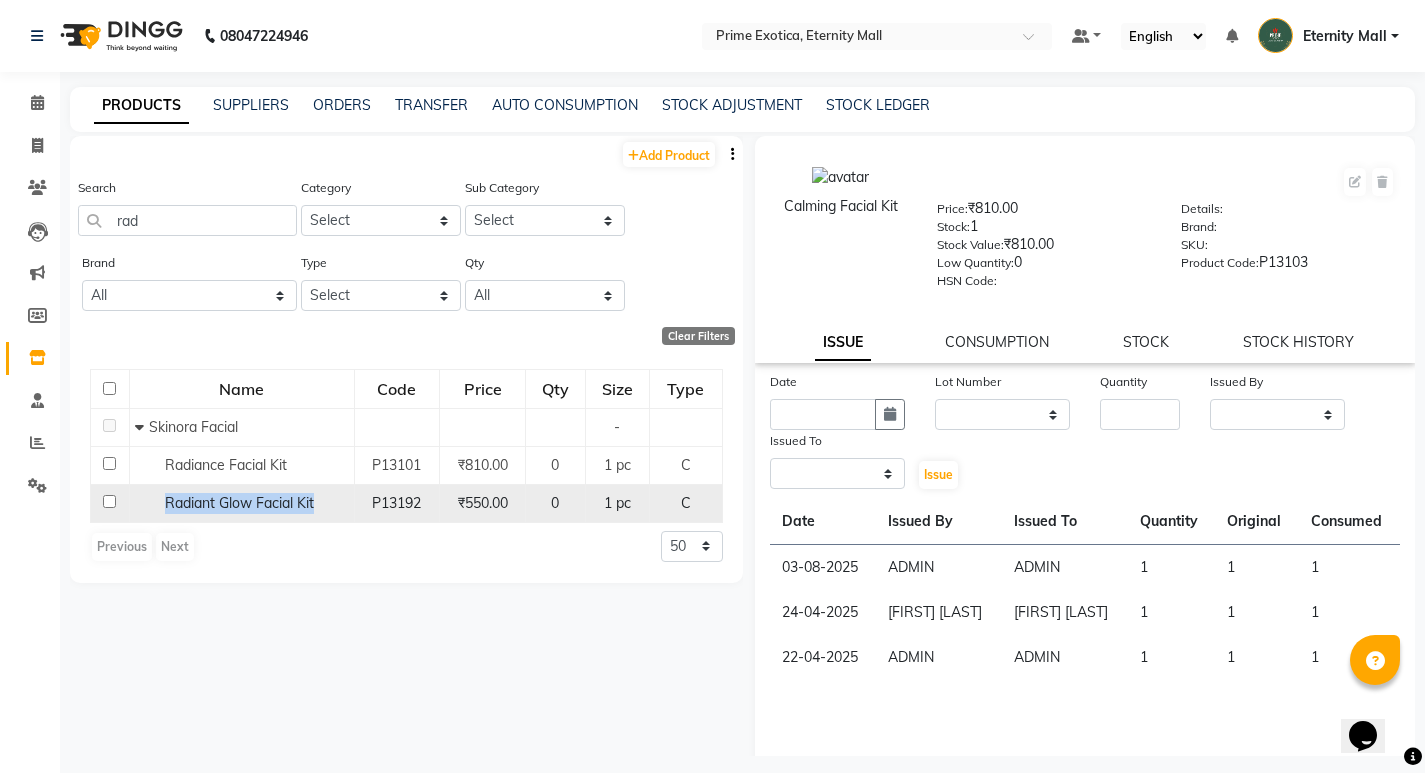 select 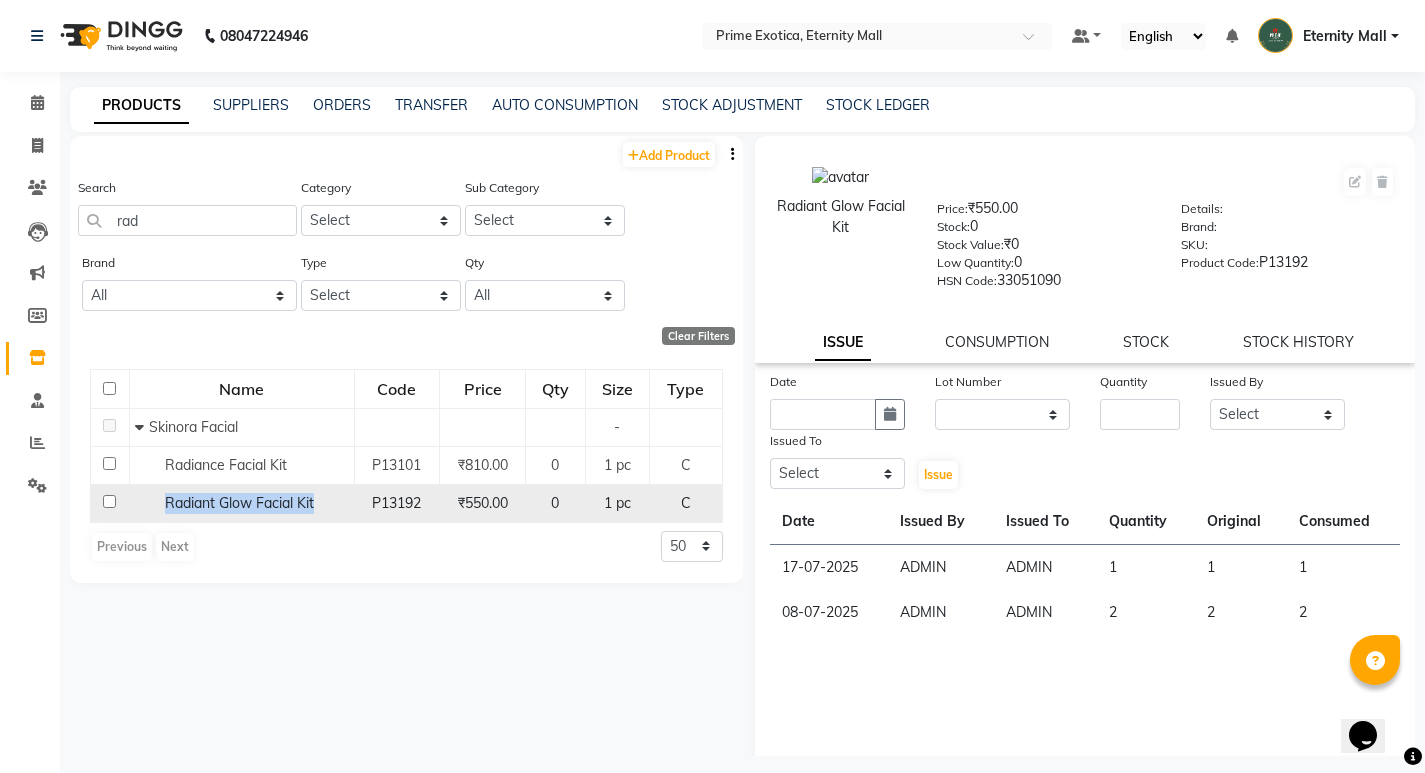 copy on "Radiant Glow Facial Kit" 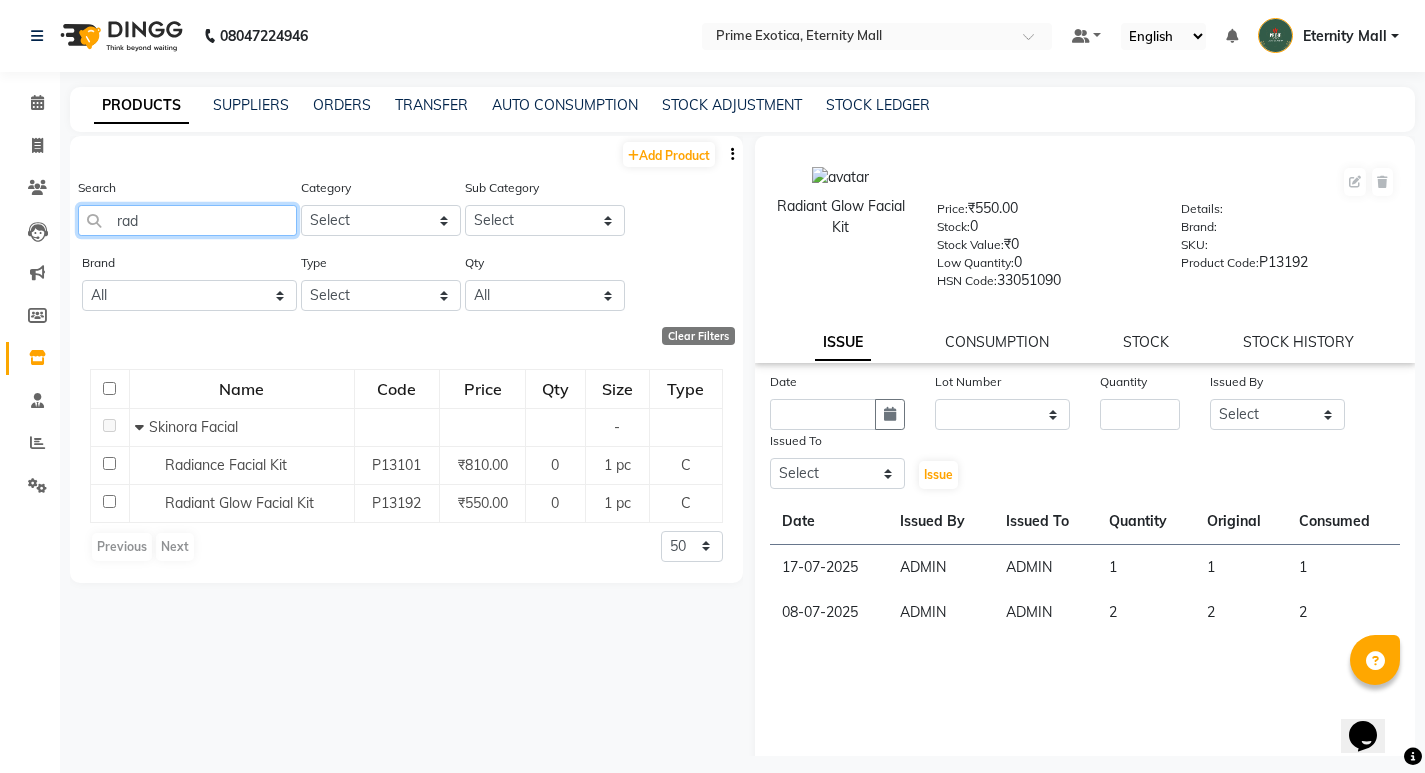 click on "rad" 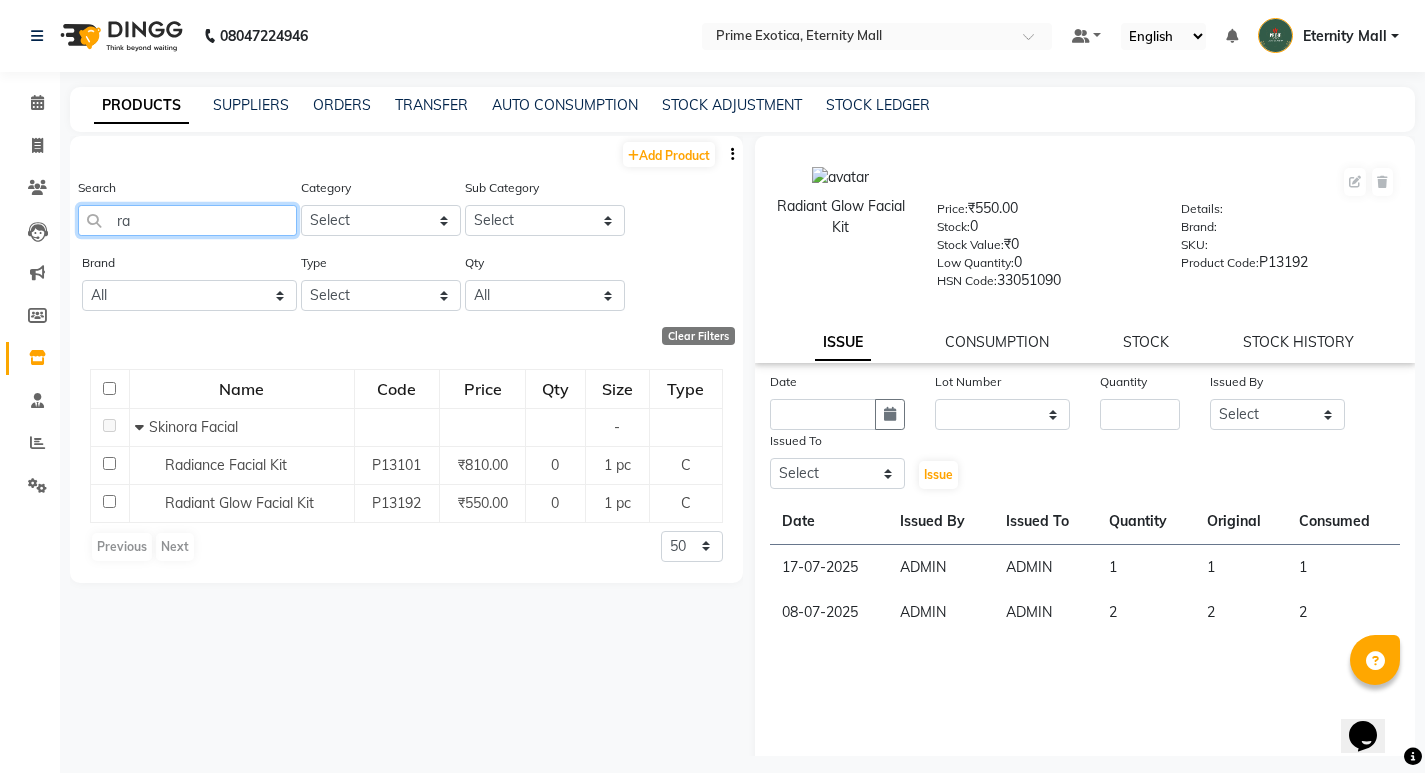 type on "r" 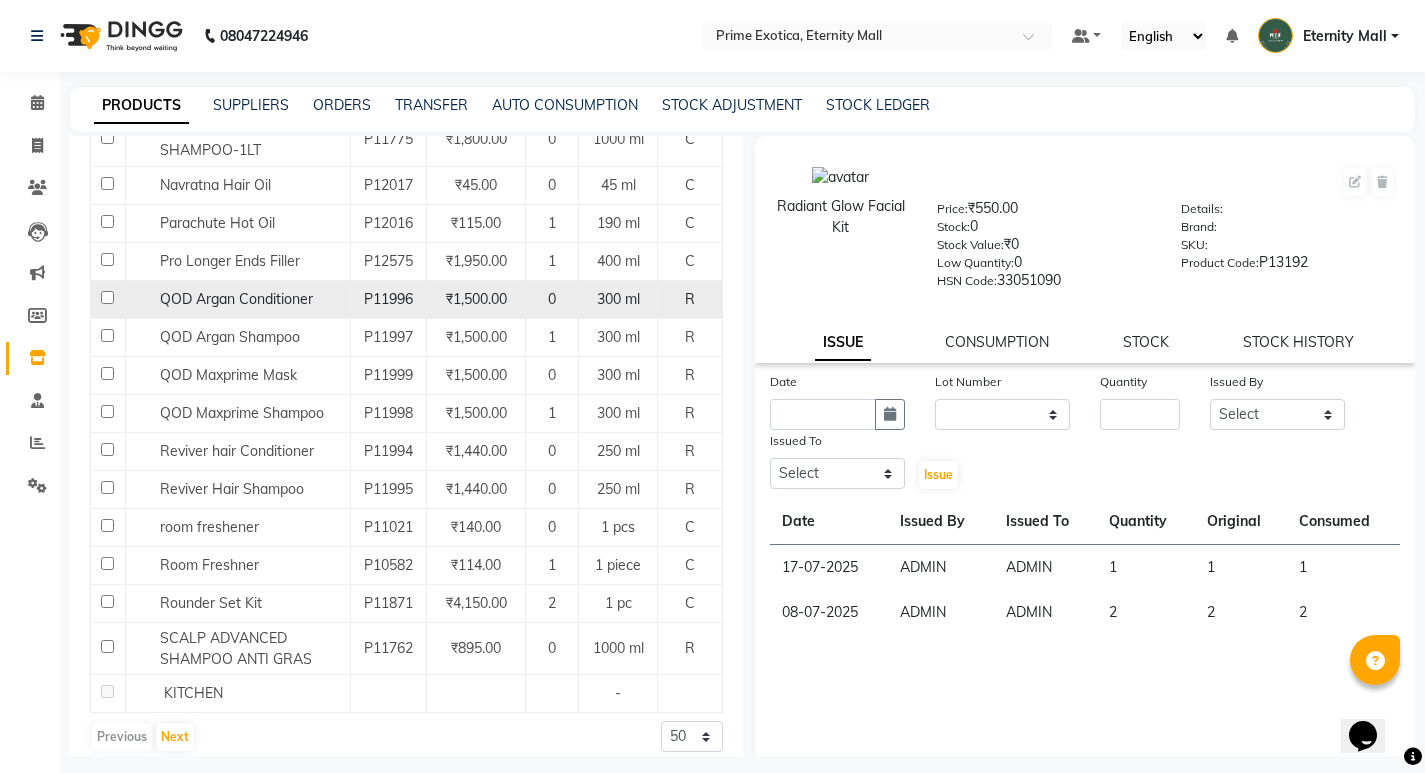 scroll, scrollTop: 1649, scrollLeft: 0, axis: vertical 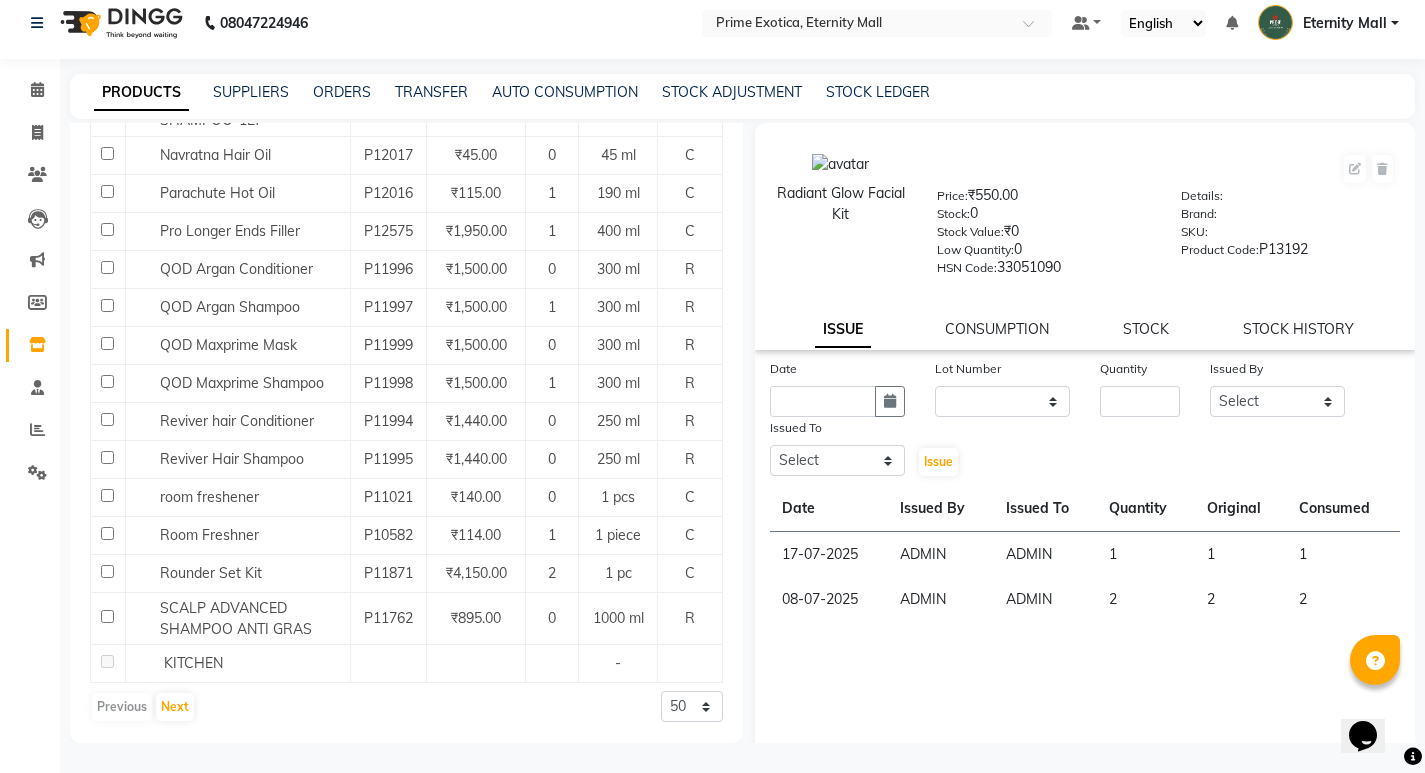 type 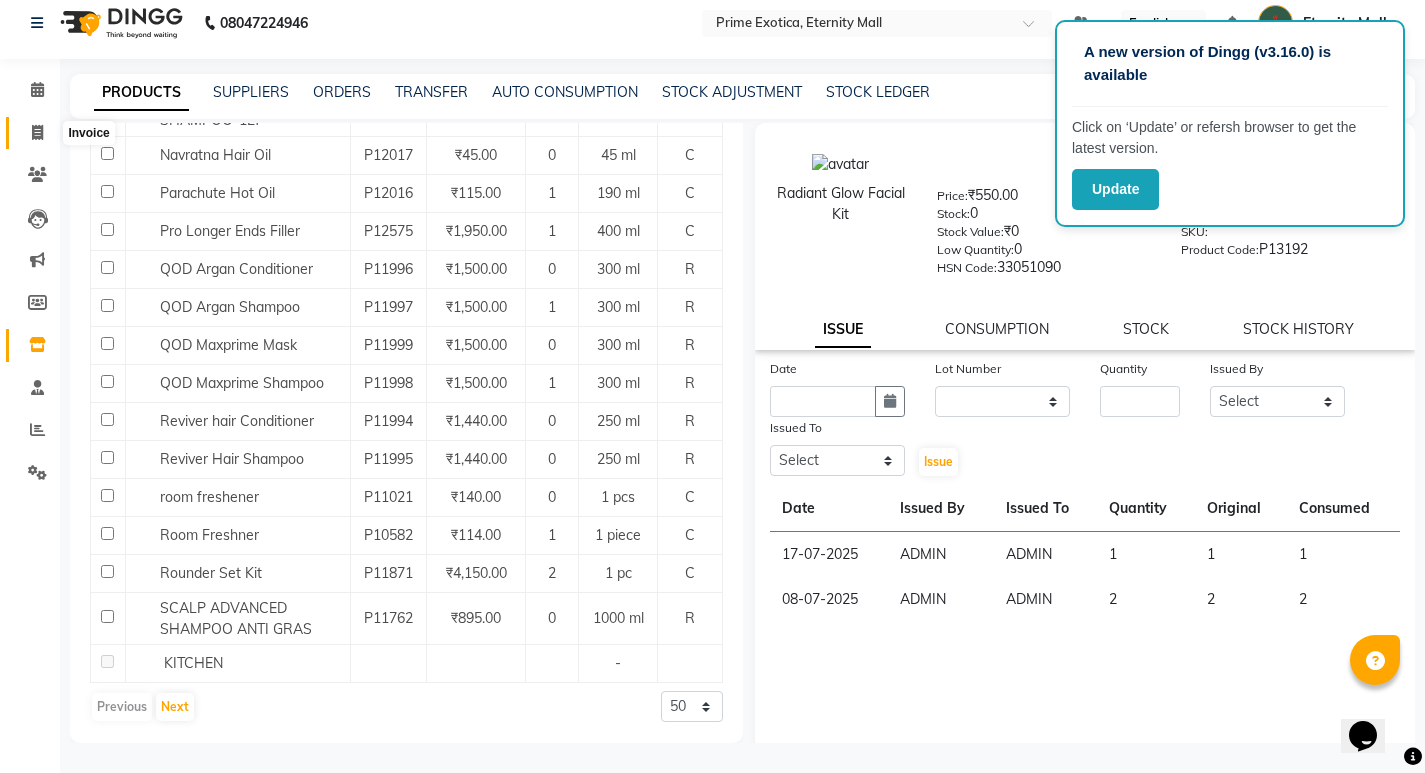 click 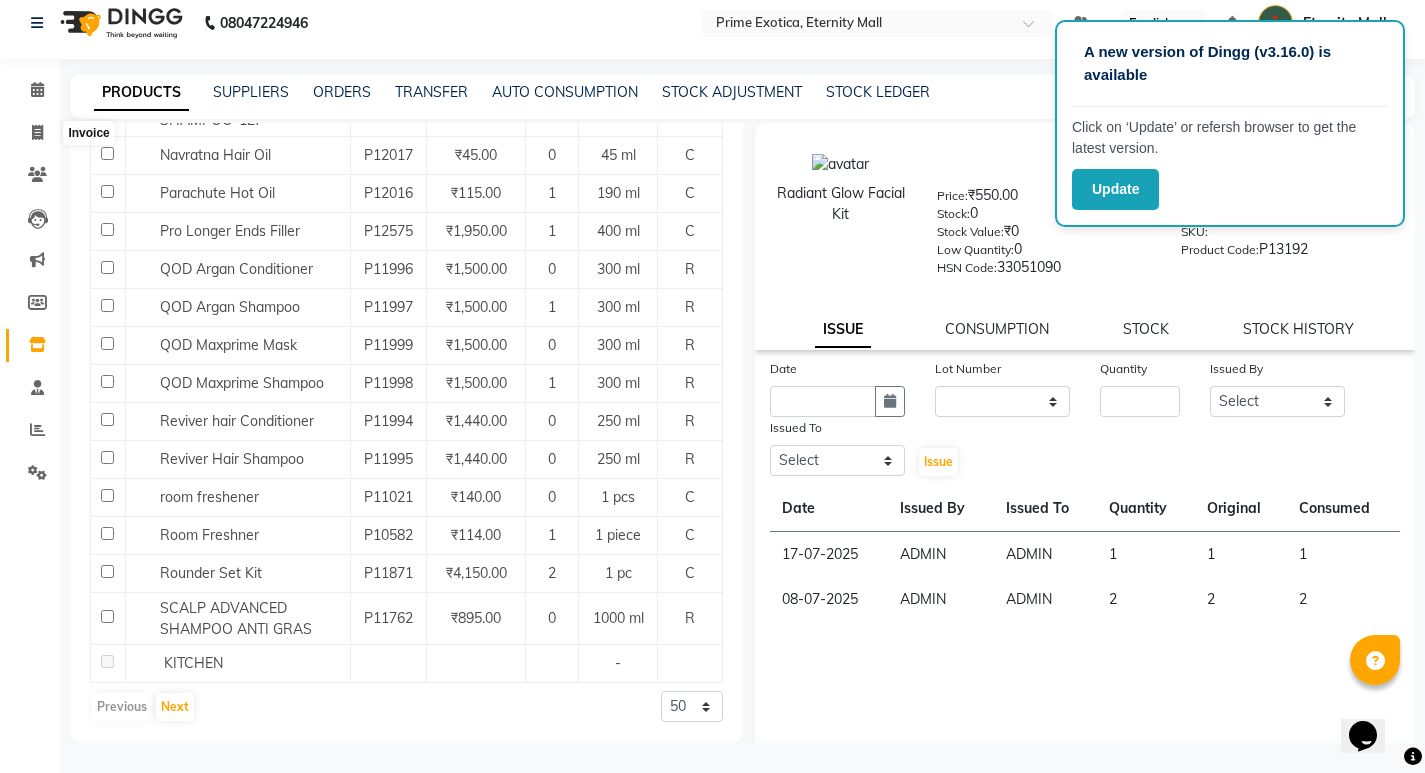 select on "service" 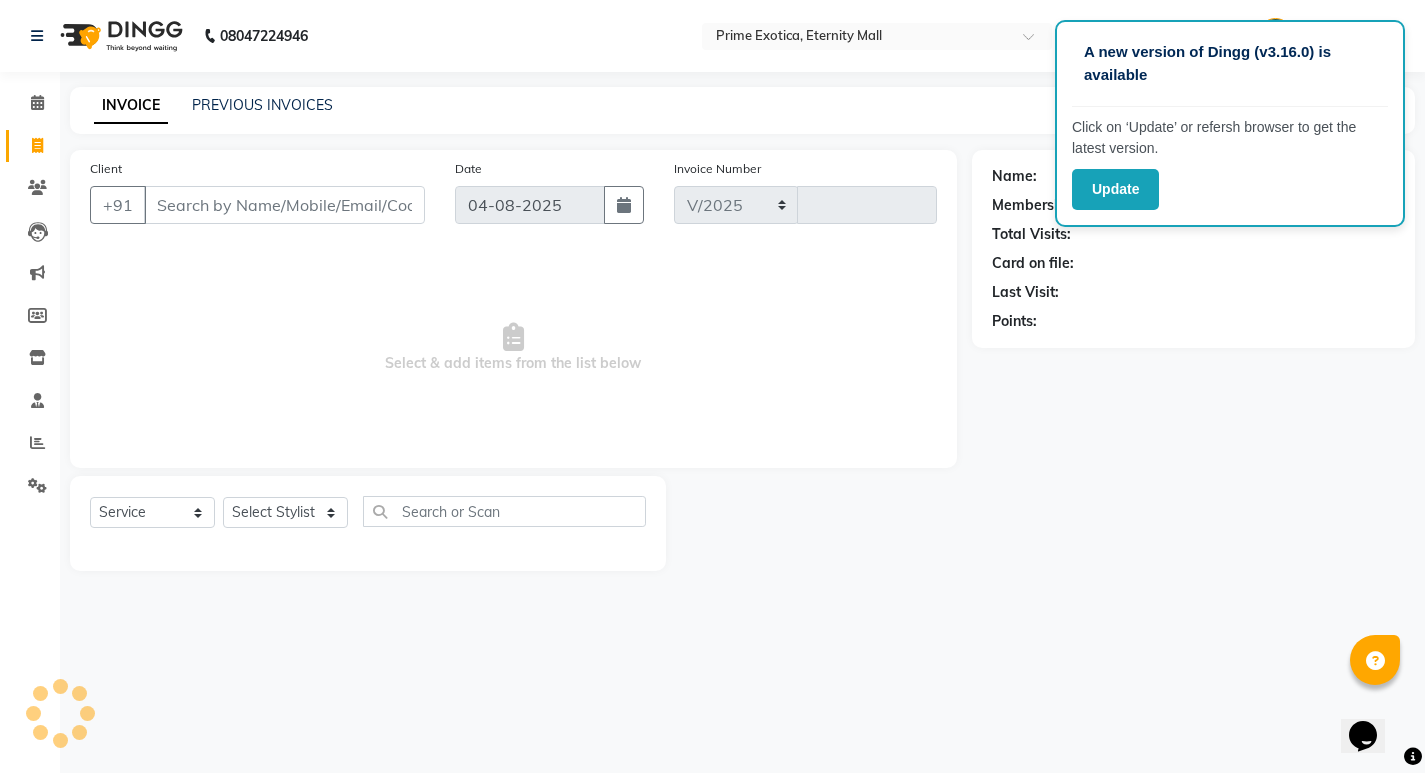 scroll, scrollTop: 0, scrollLeft: 0, axis: both 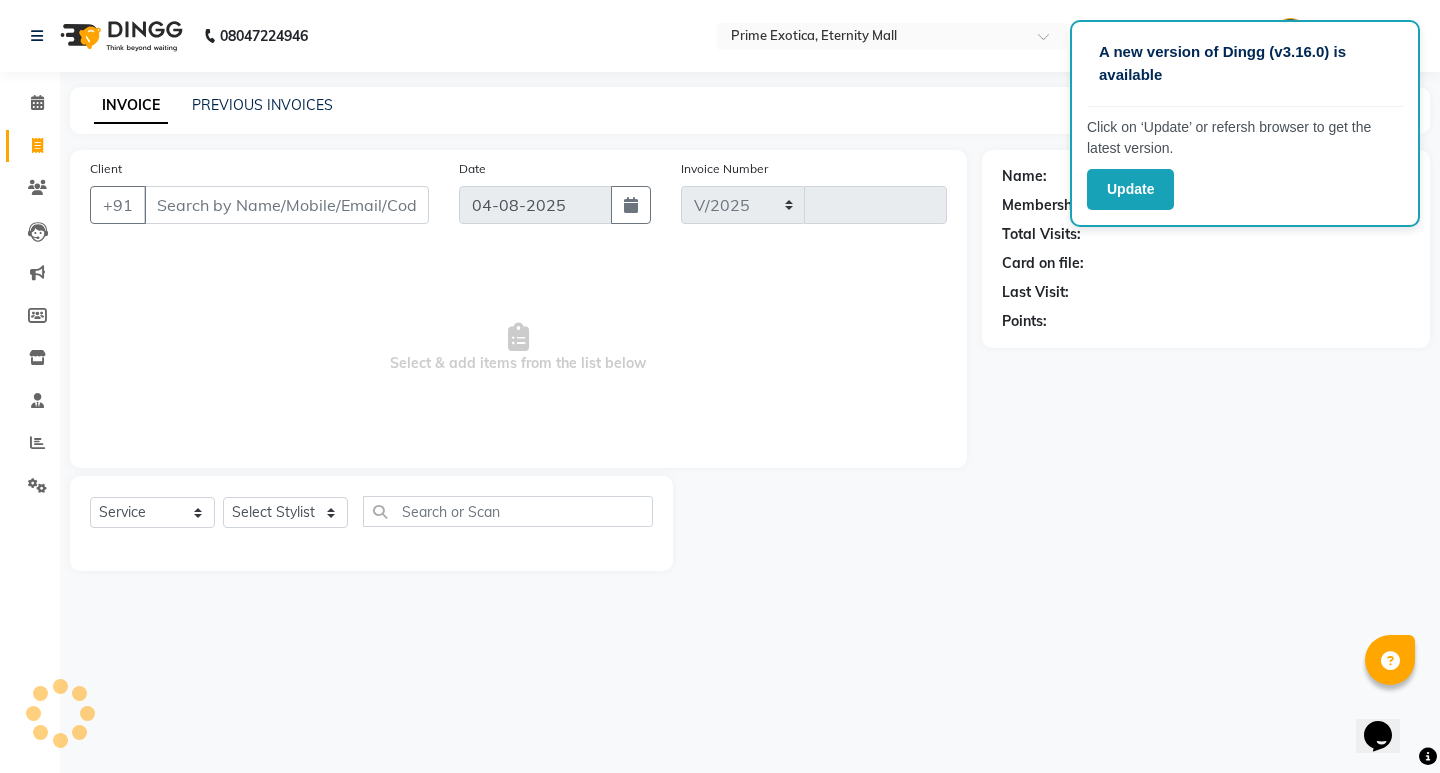 select on "5774" 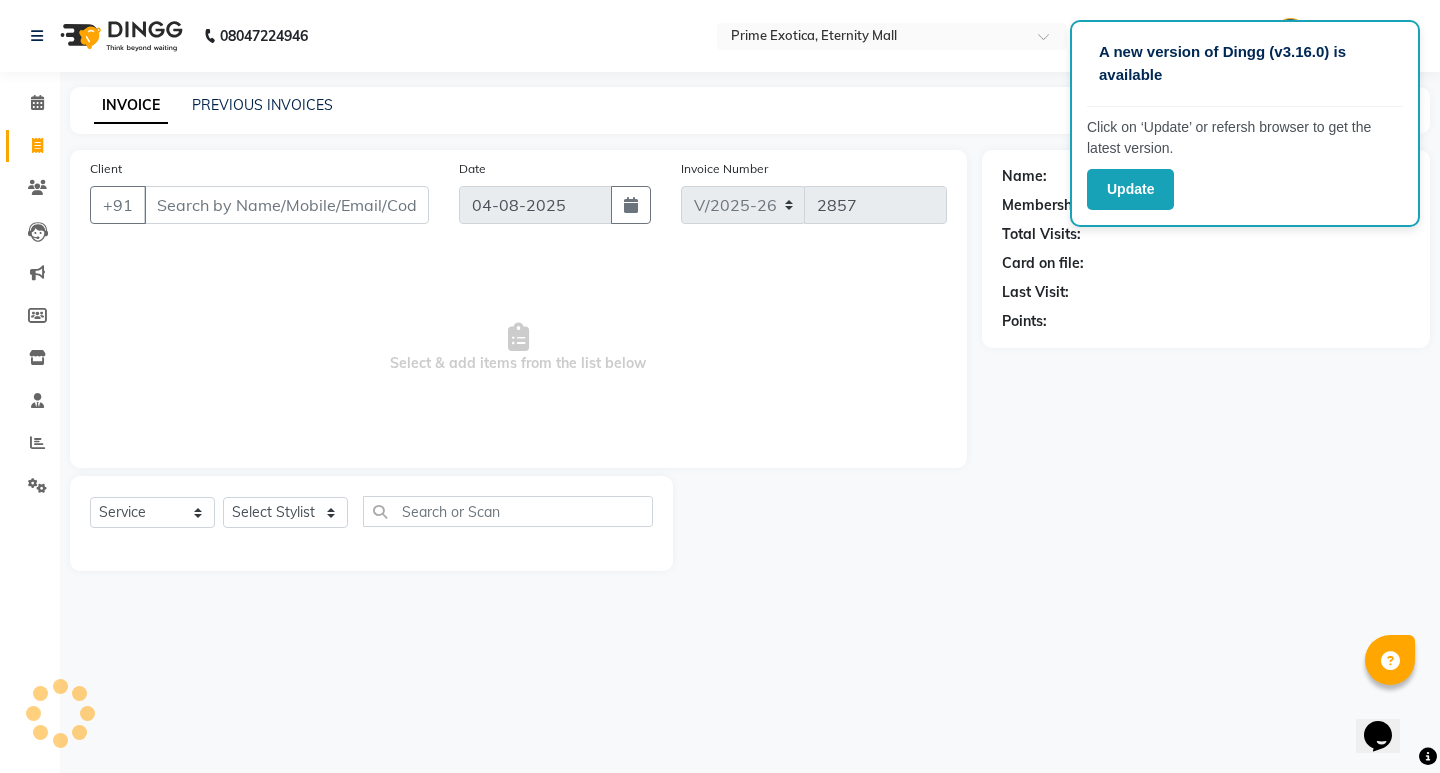 click on "Client" at bounding box center (286, 205) 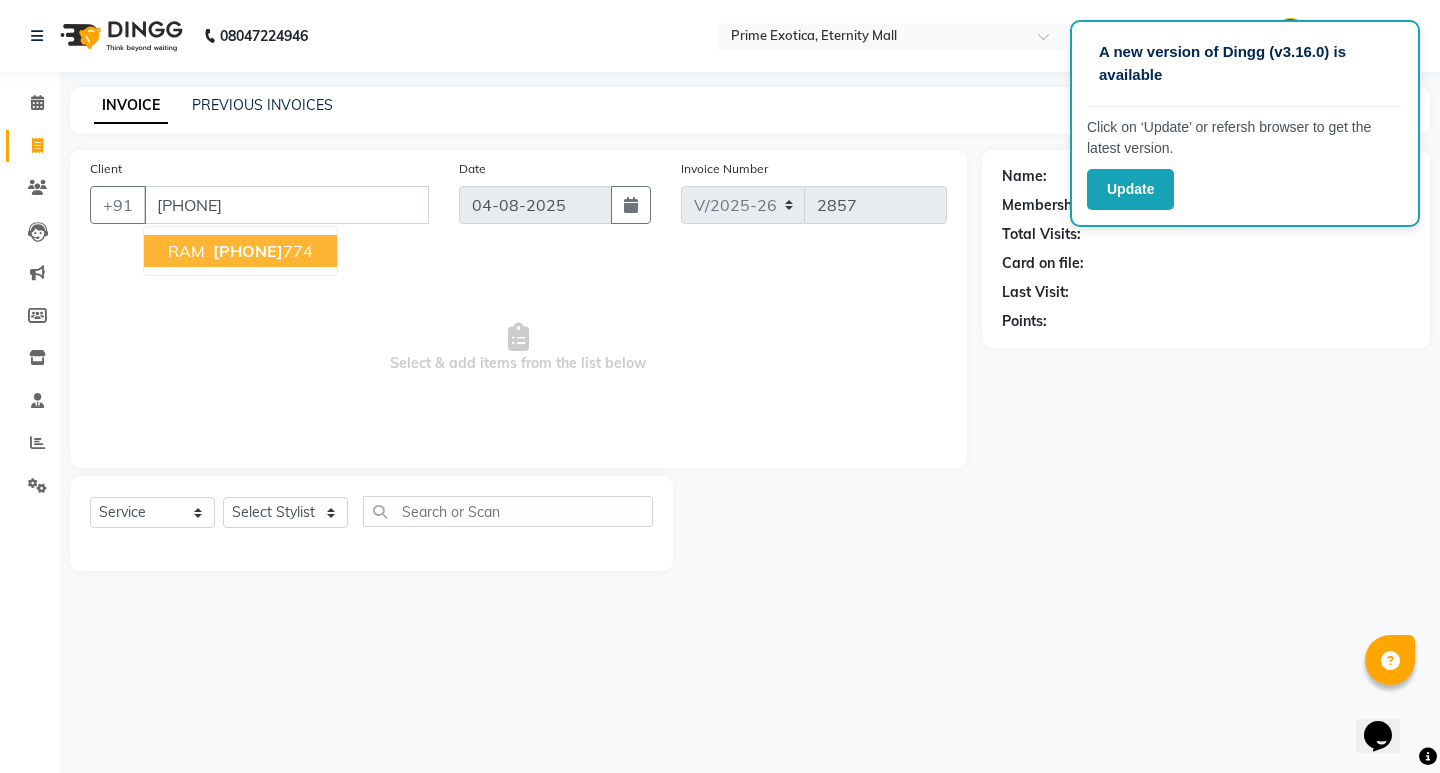type on "[PHONE]" 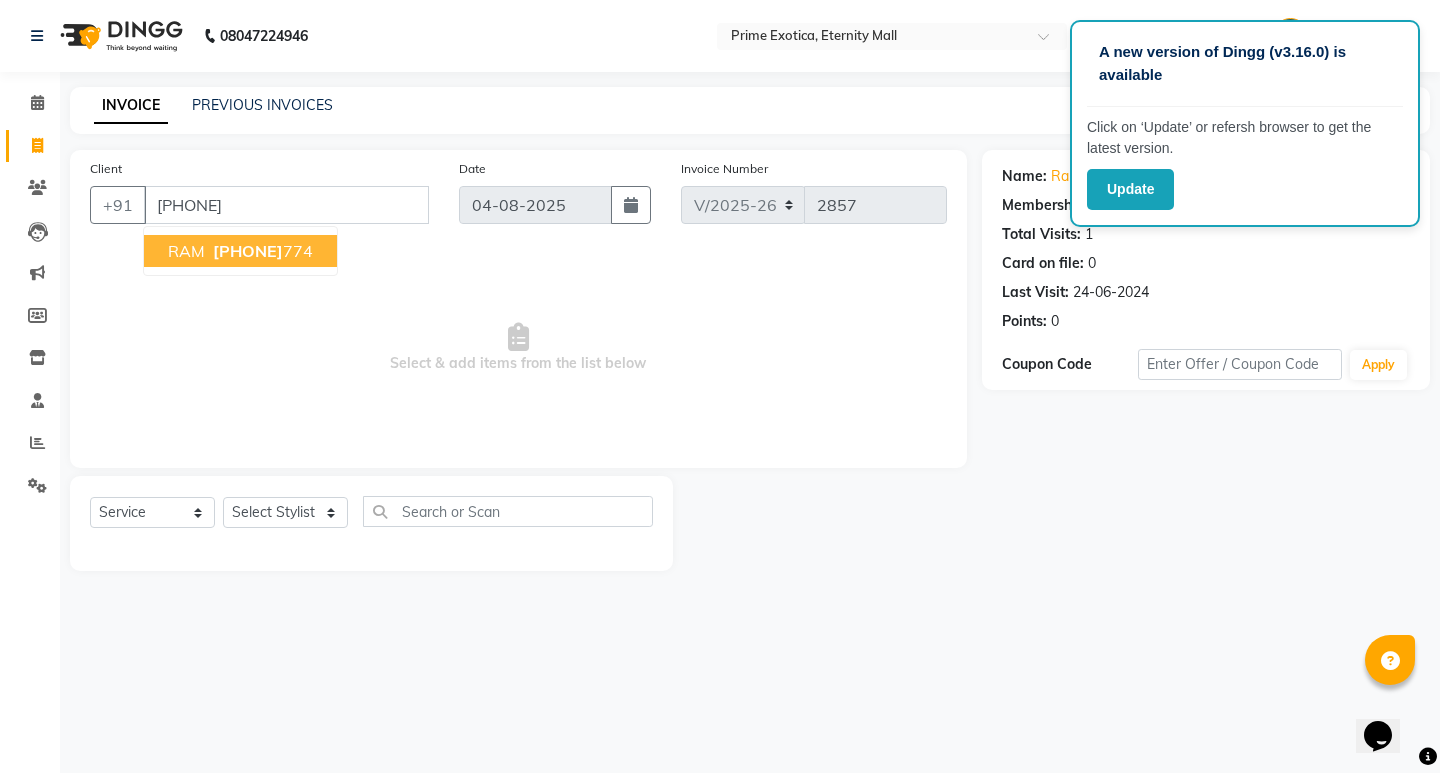 click on "[PHONE]" at bounding box center (248, 251) 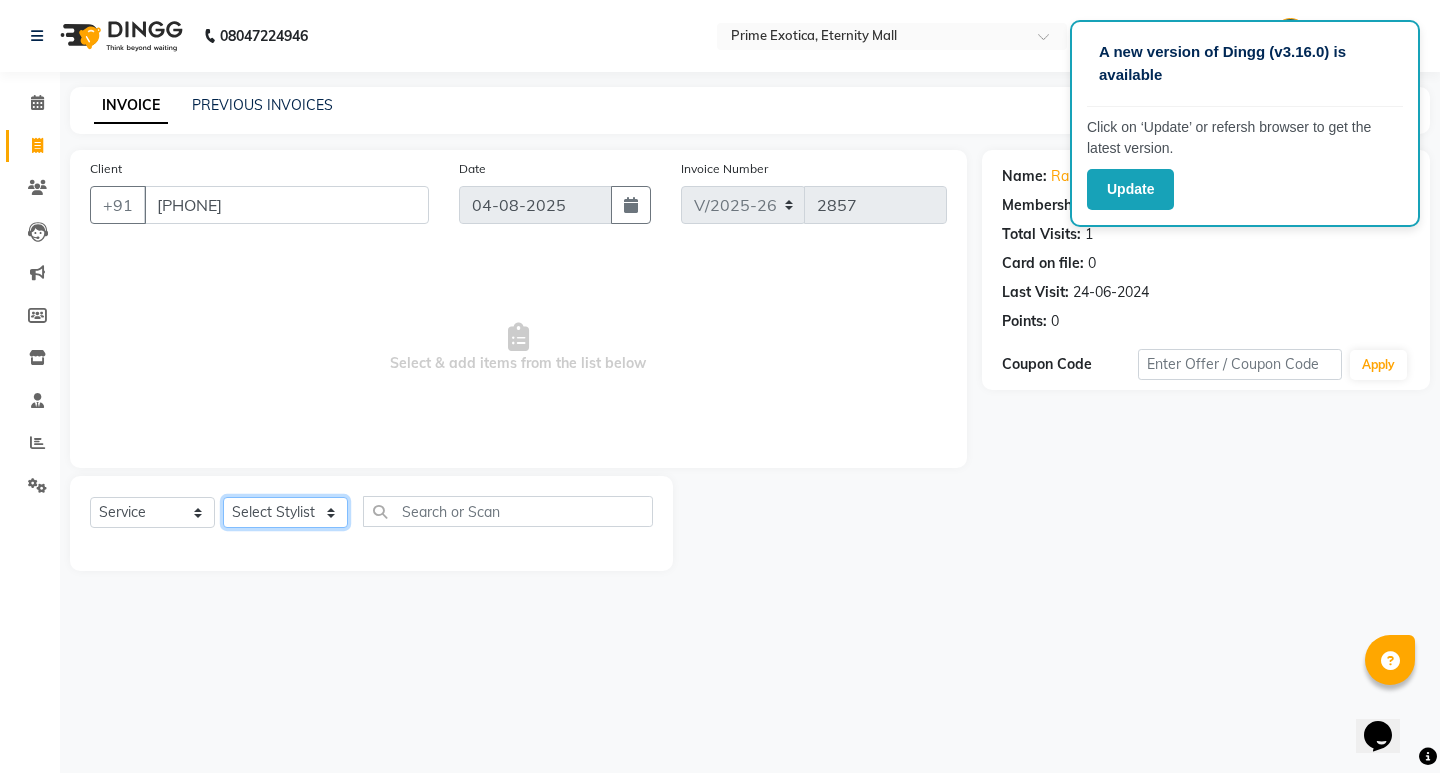 click on "Select Stylist AB ADMIN [FIRST] [LAST] [FIRST] [LAST] [FIRST] [LAST] [FIRST]" 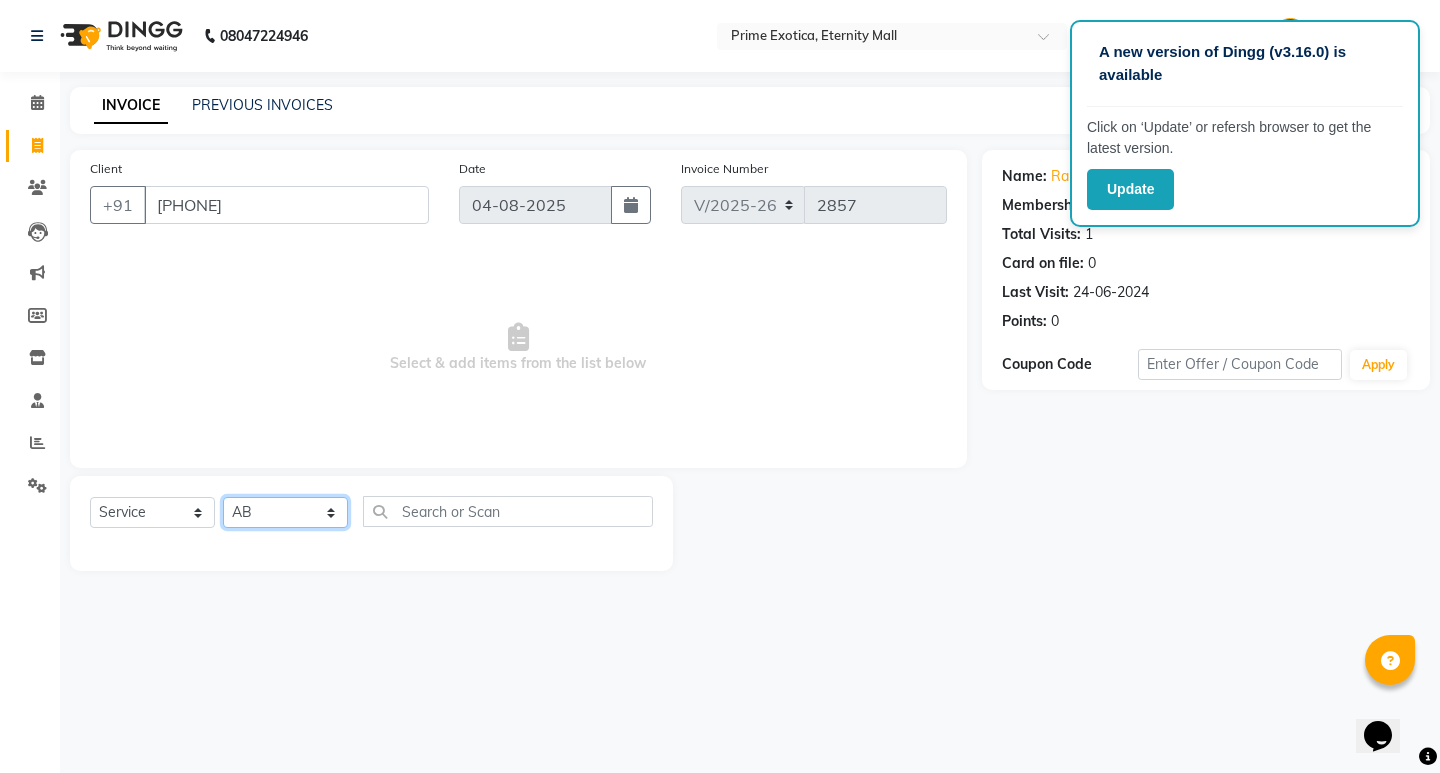 click on "Select Stylist AB ADMIN [FIRST] [LAST] [FIRST] [LAST] [FIRST] [LAST] [FIRST]" 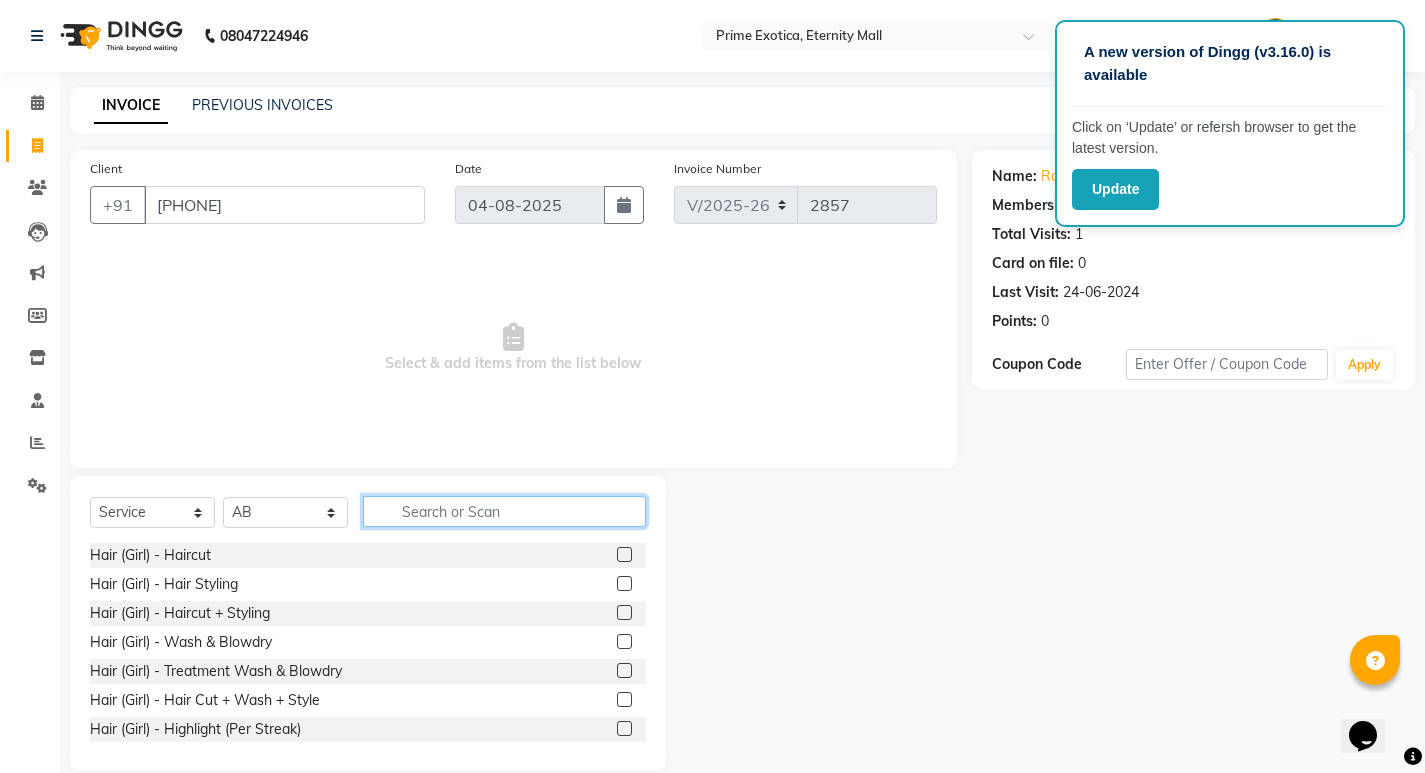 click 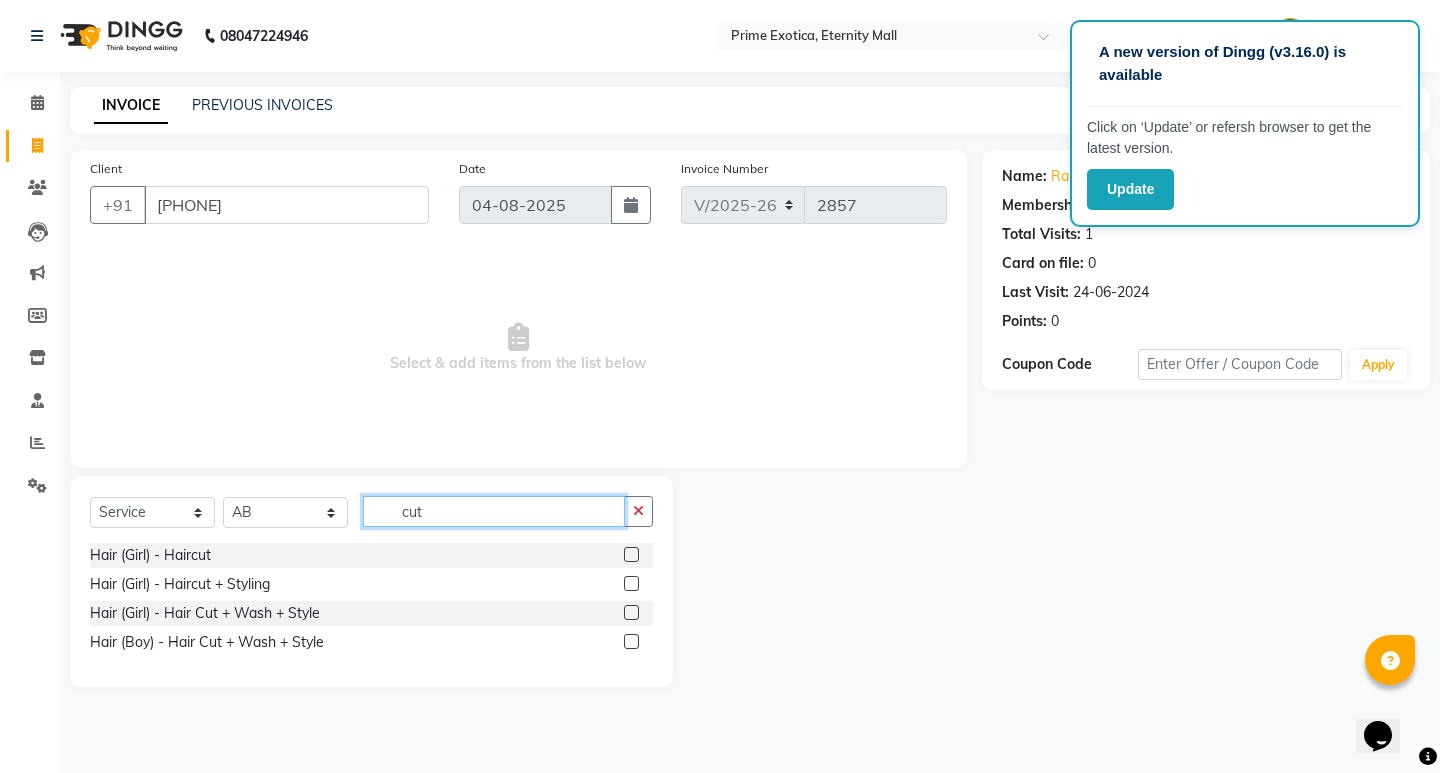 type on "cut" 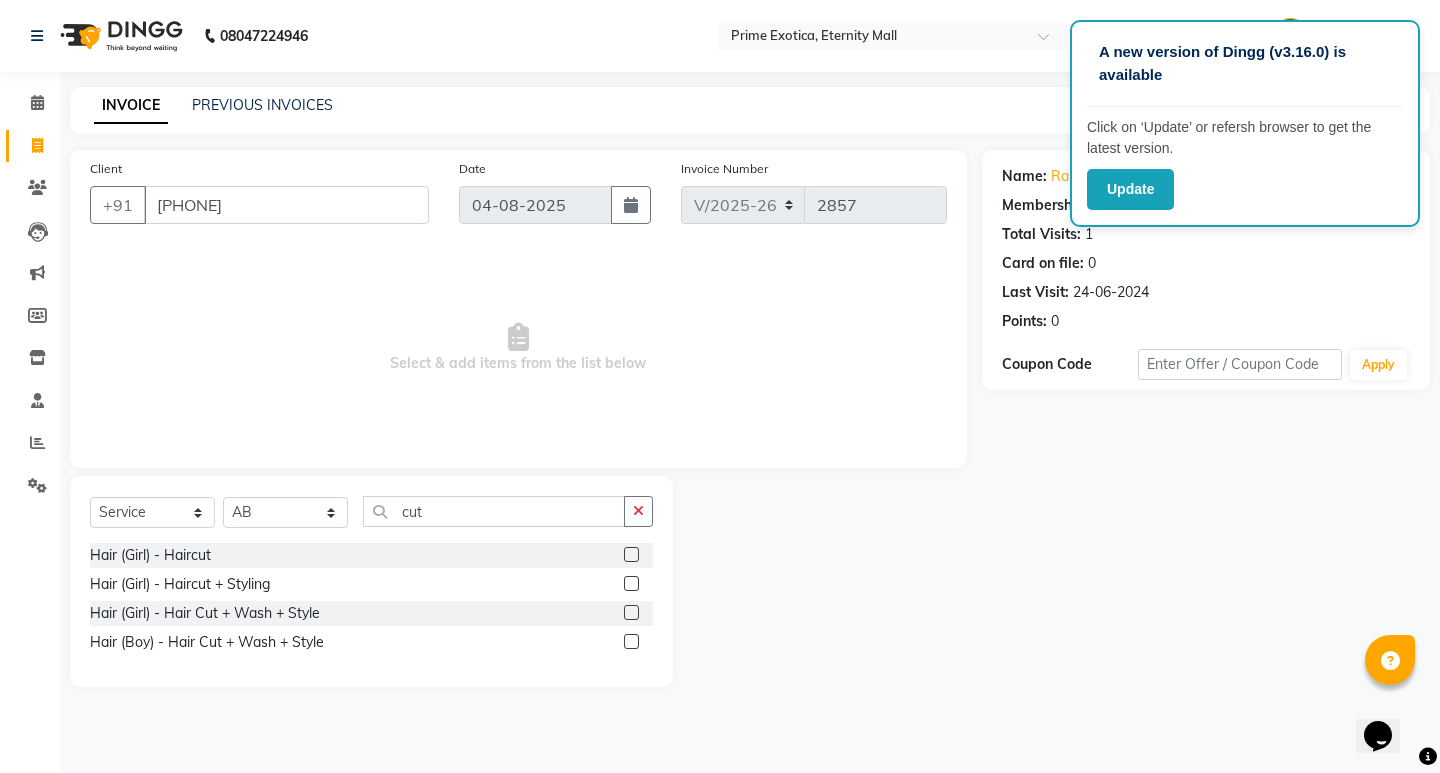 click 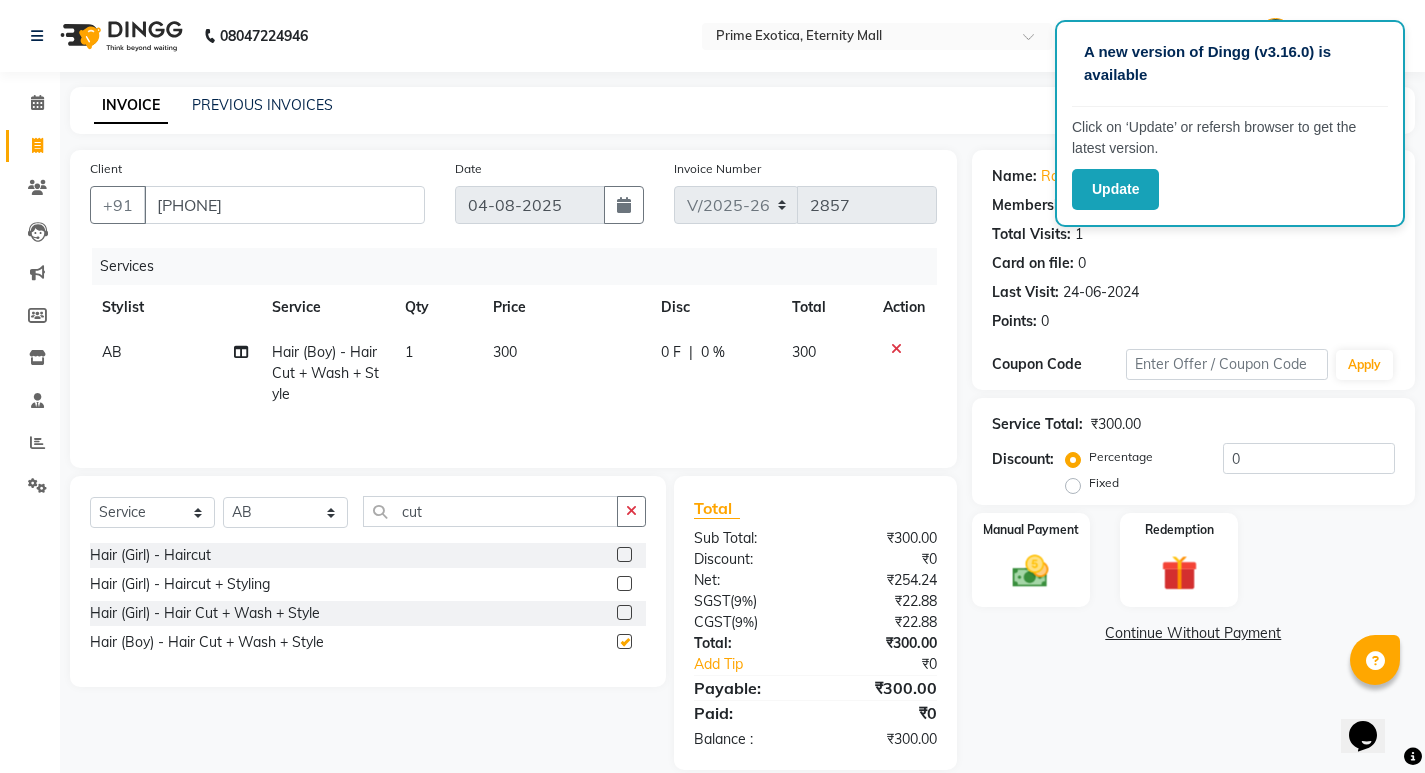 checkbox on "false" 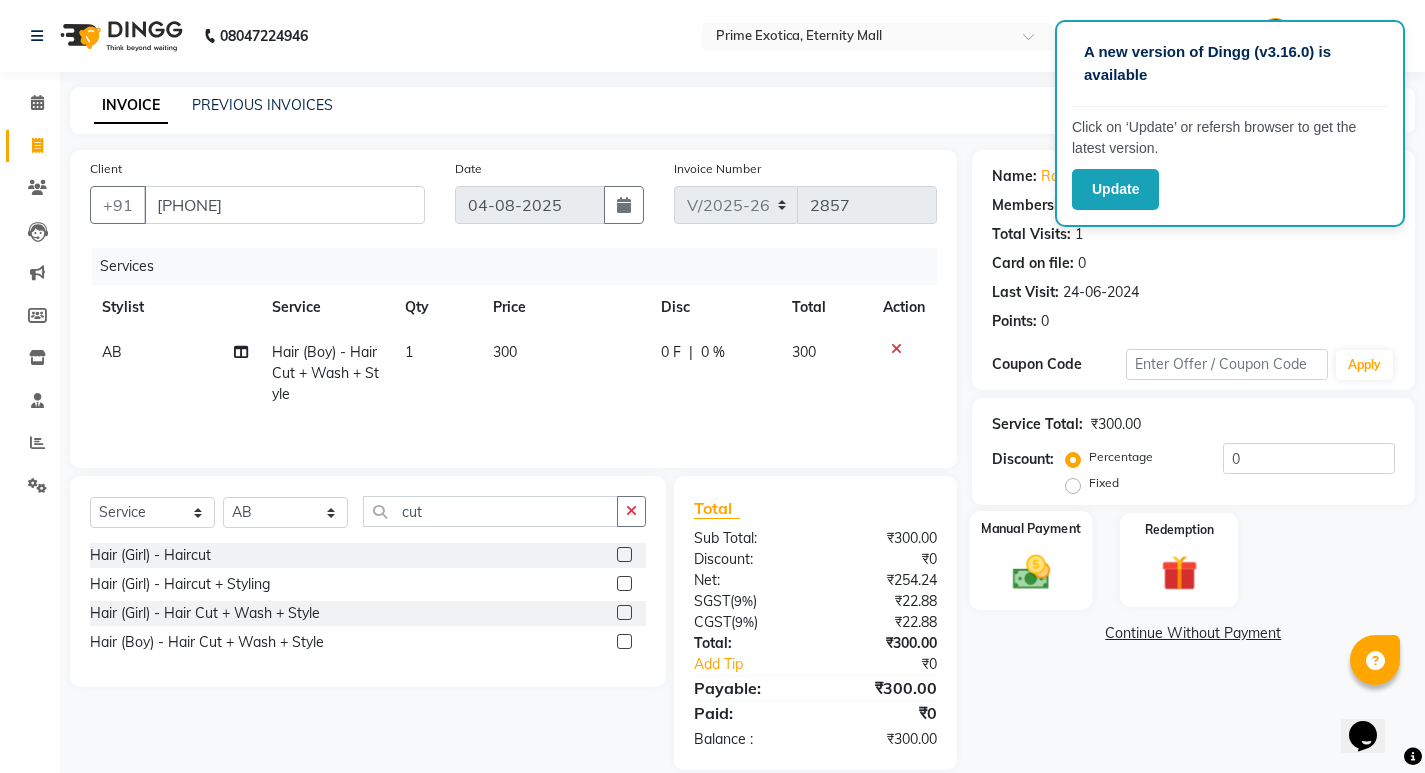 click 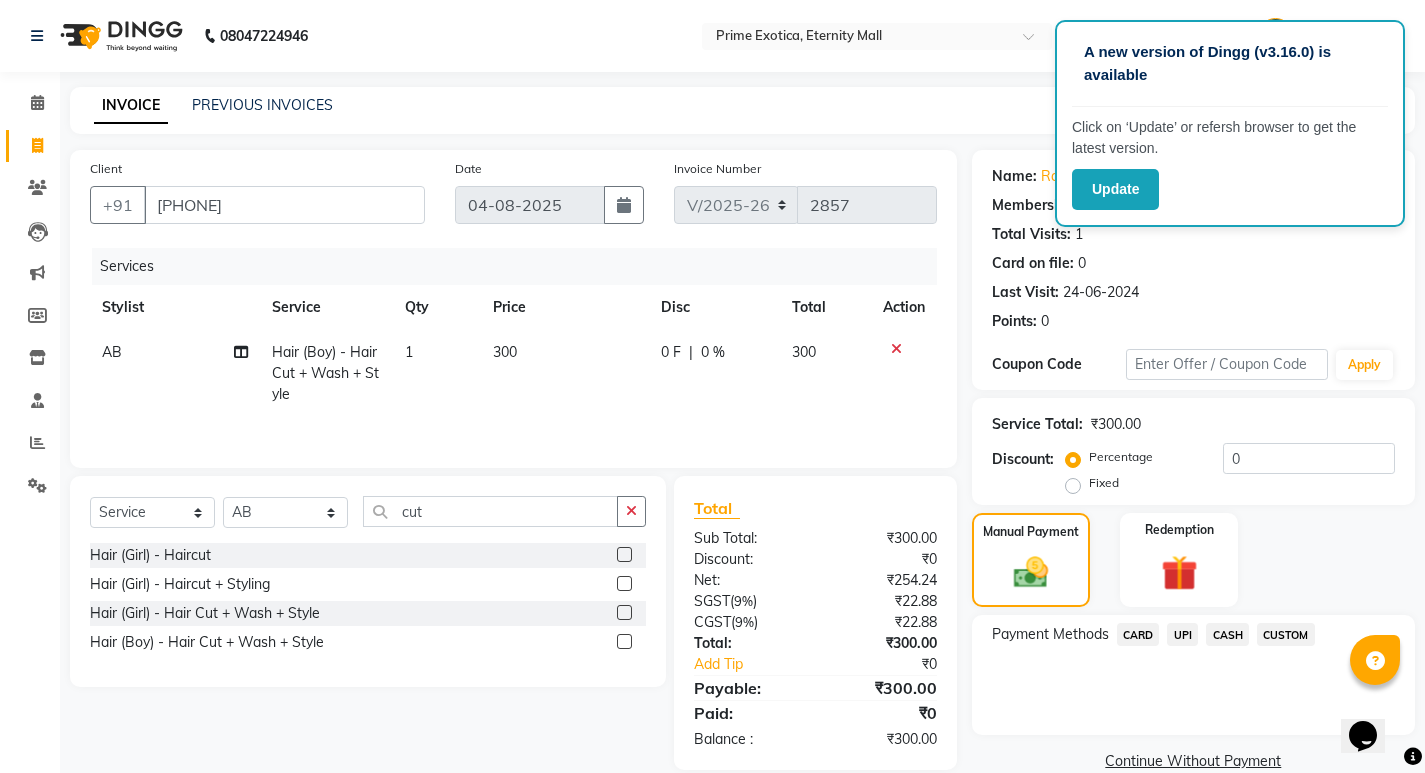 click on "UPI" 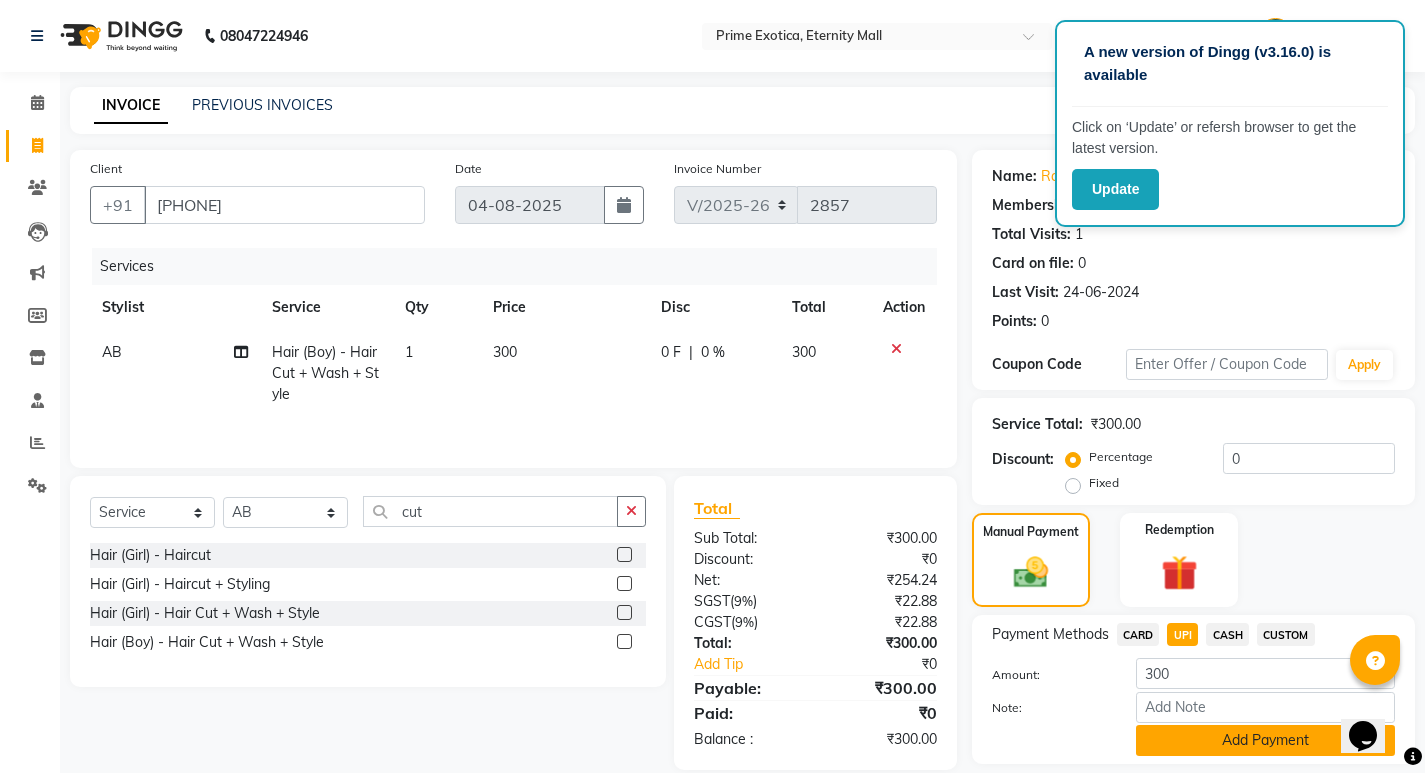 click on "Add Payment" 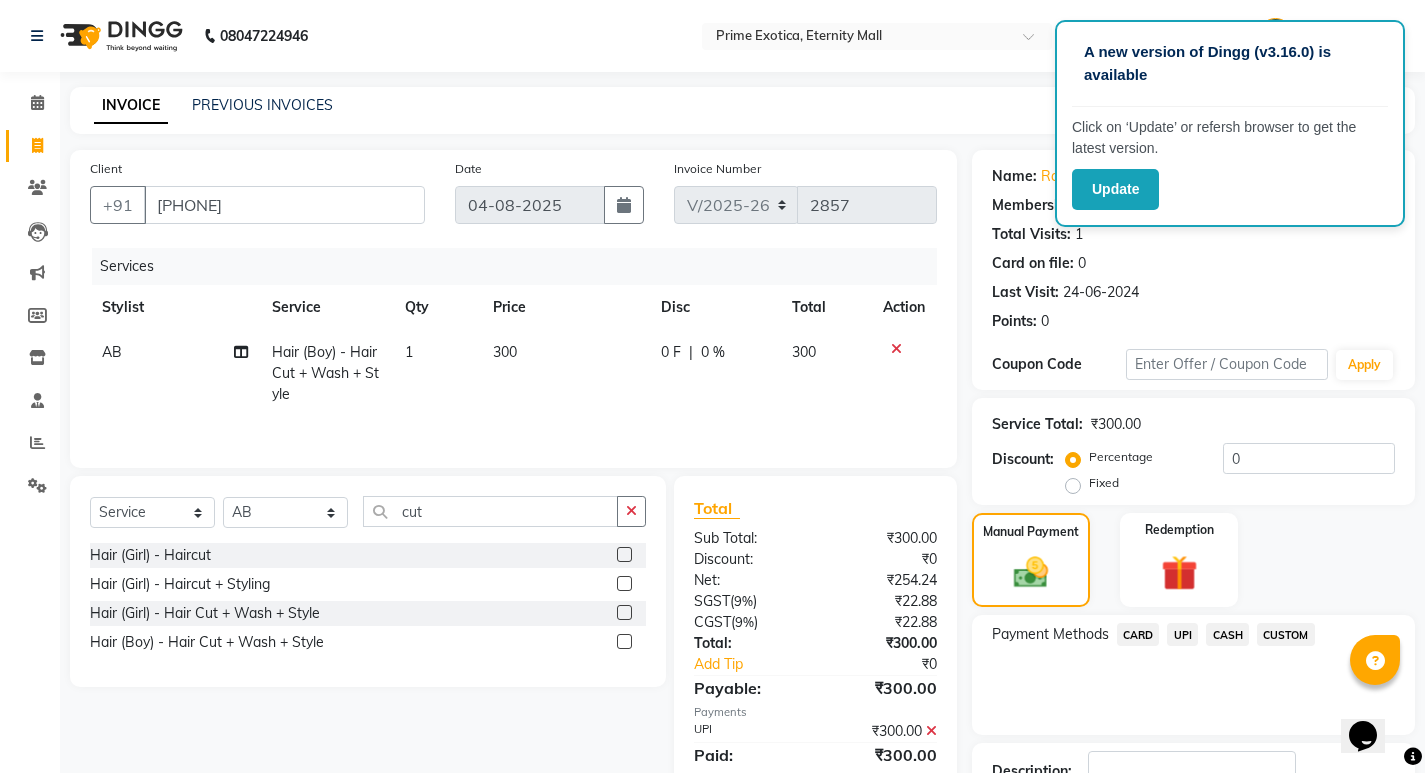 scroll, scrollTop: 146, scrollLeft: 0, axis: vertical 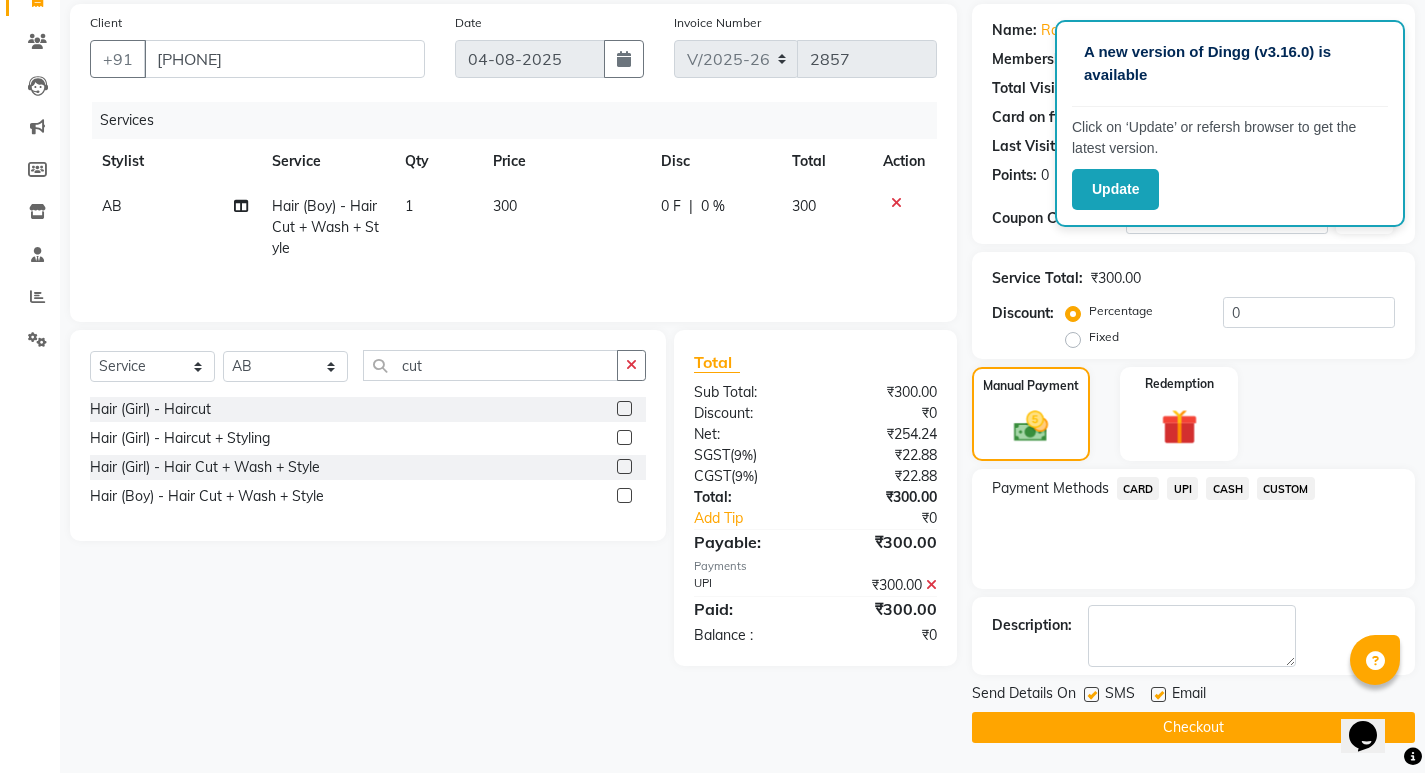 click on "Checkout" 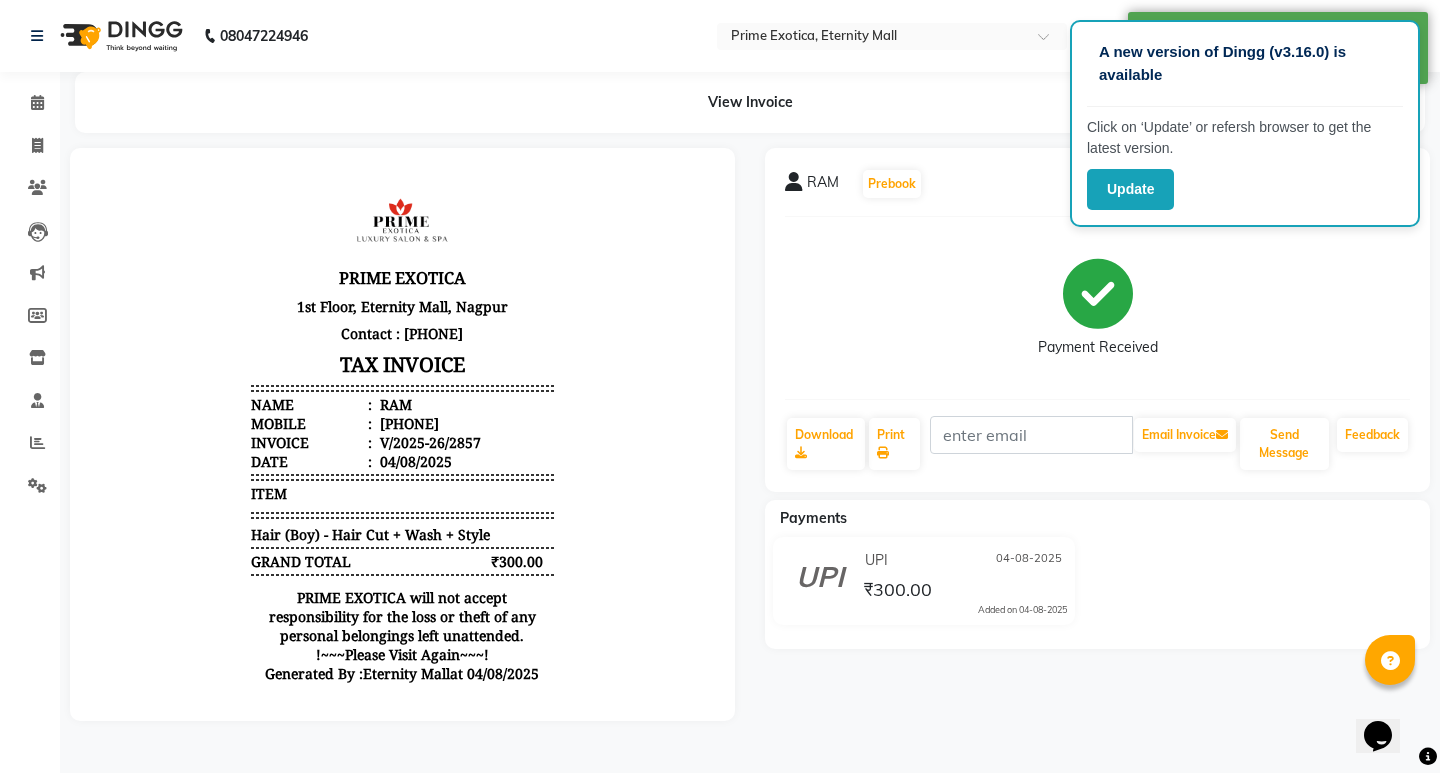 scroll, scrollTop: 0, scrollLeft: 0, axis: both 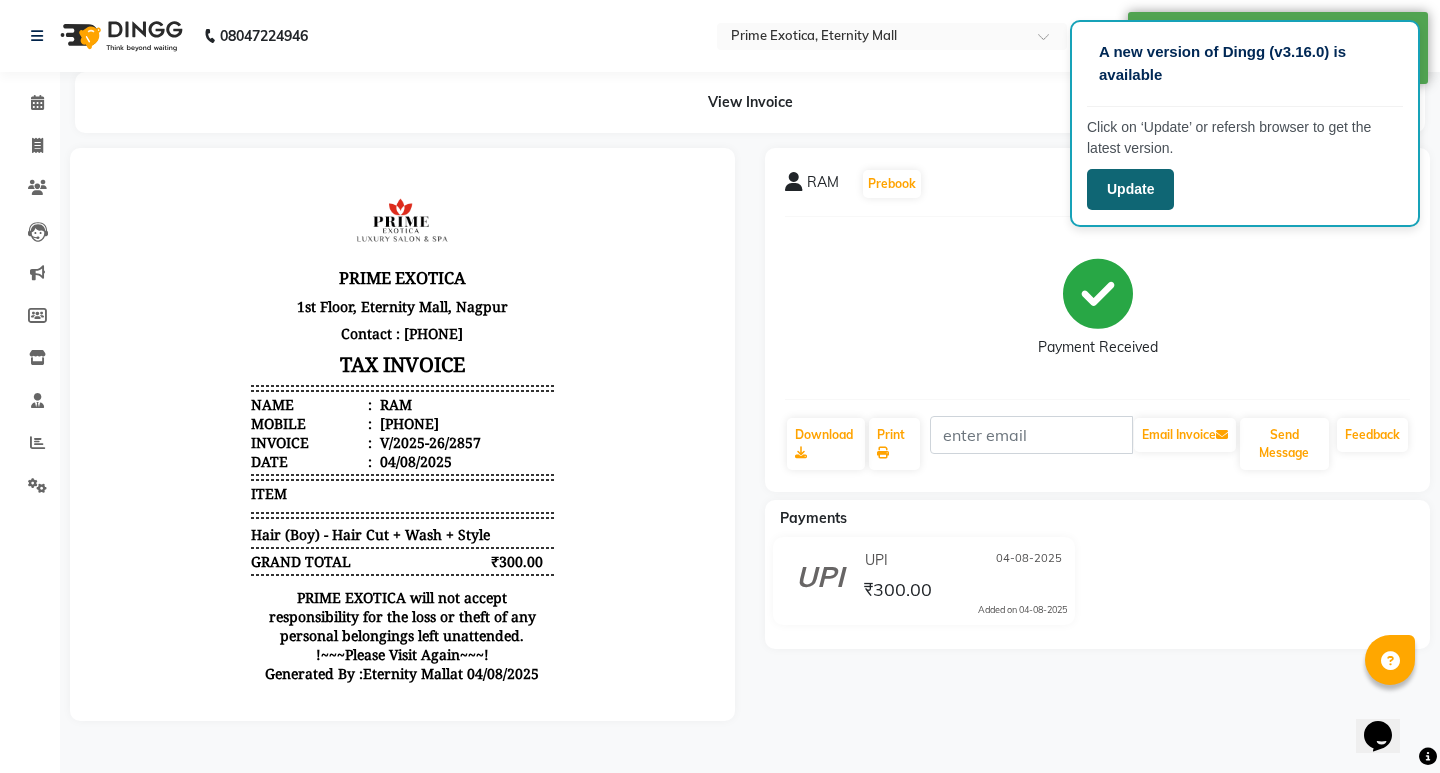 click on "Update" 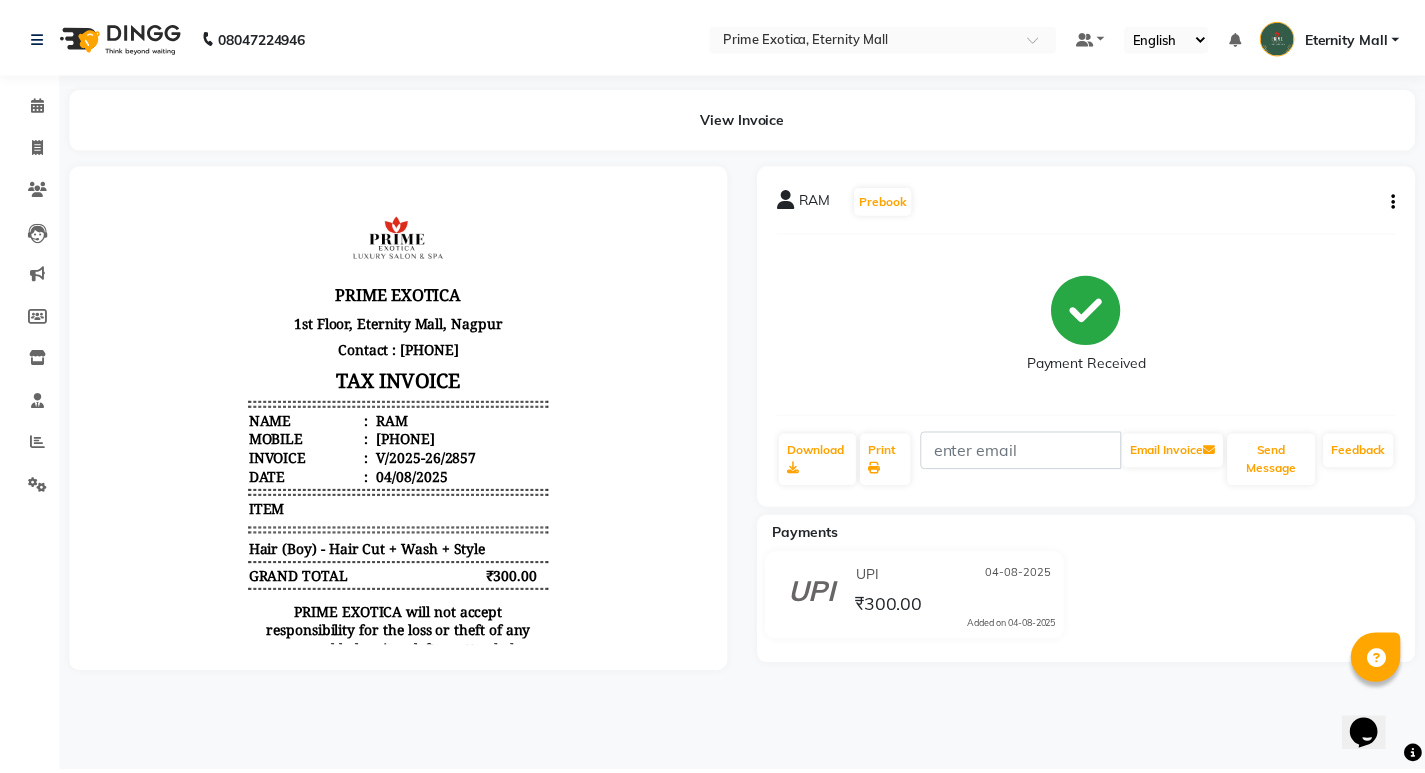 scroll, scrollTop: 0, scrollLeft: 0, axis: both 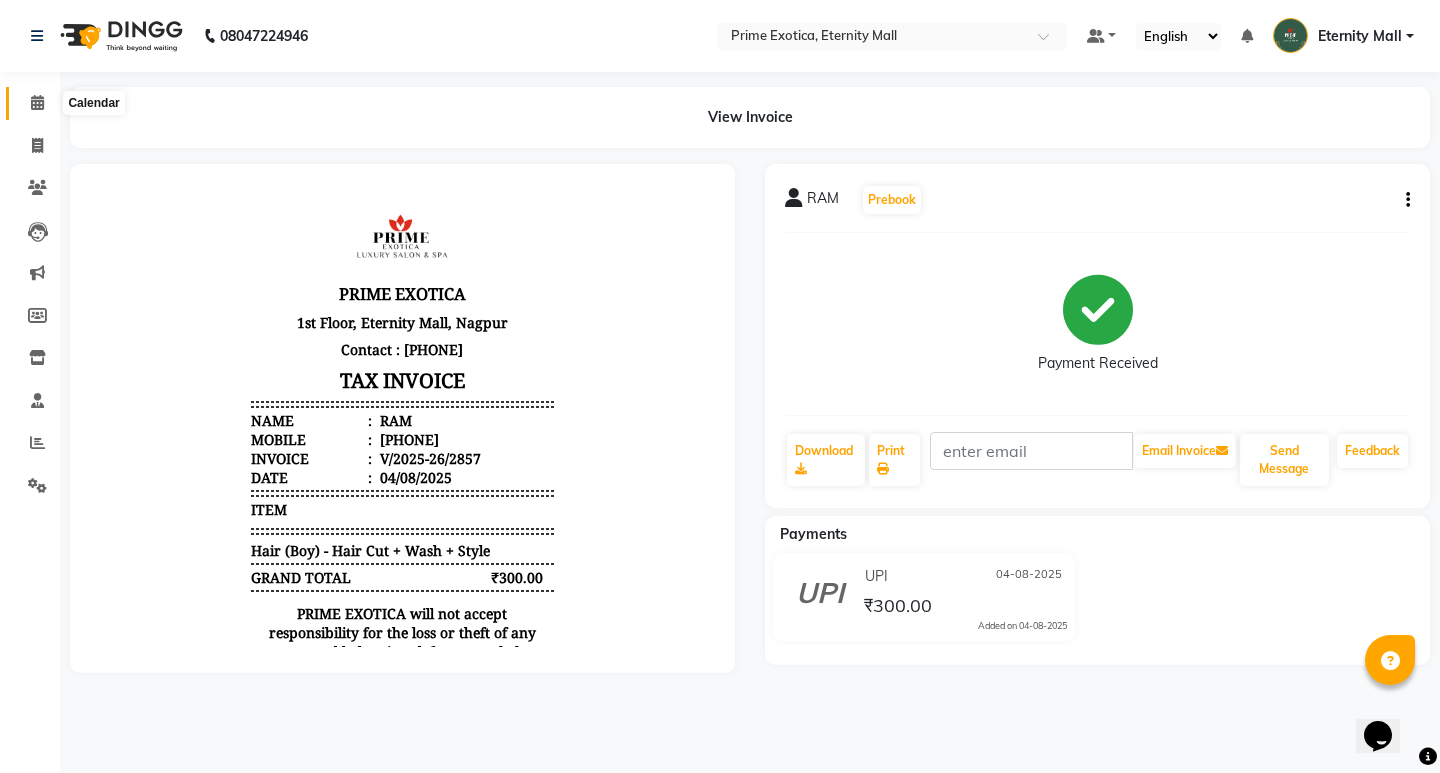 click 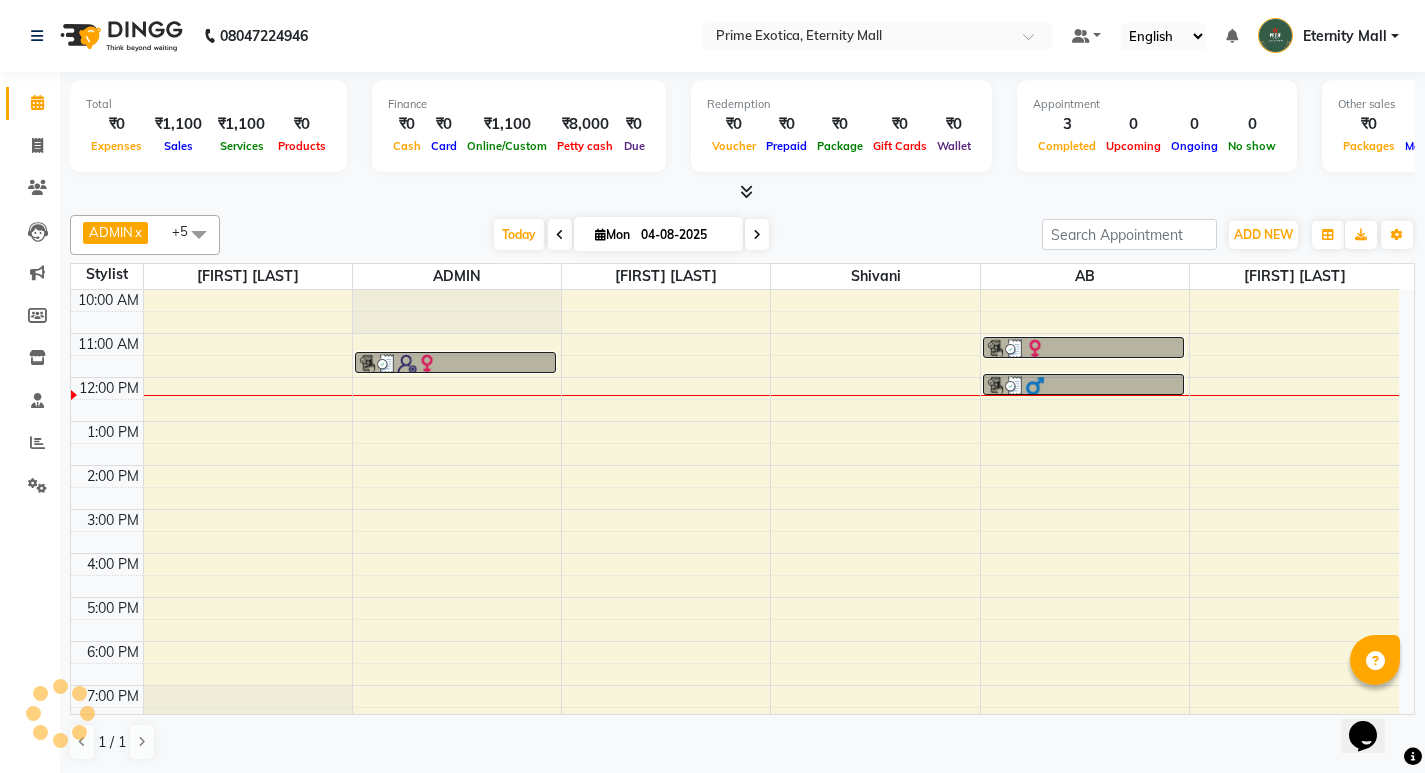 scroll, scrollTop: 65, scrollLeft: 0, axis: vertical 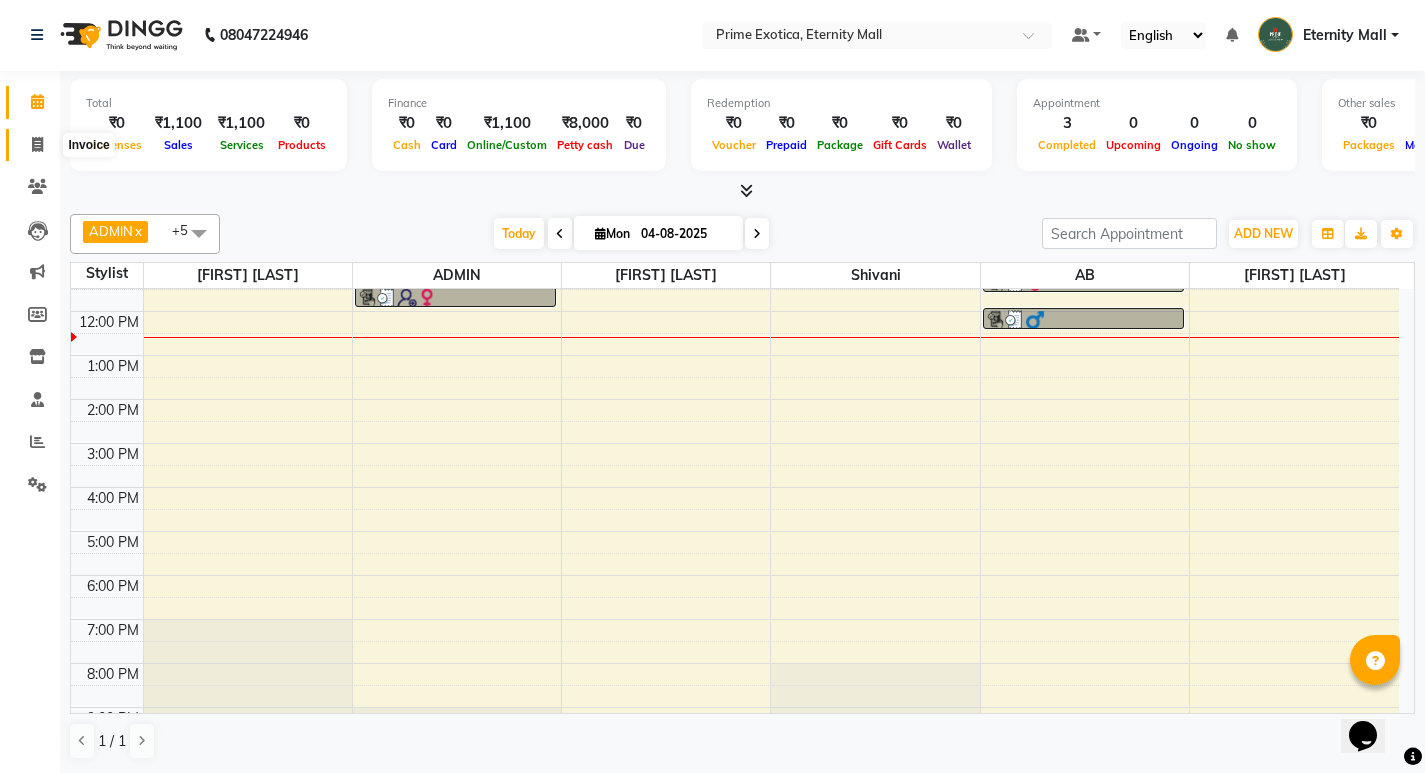 click 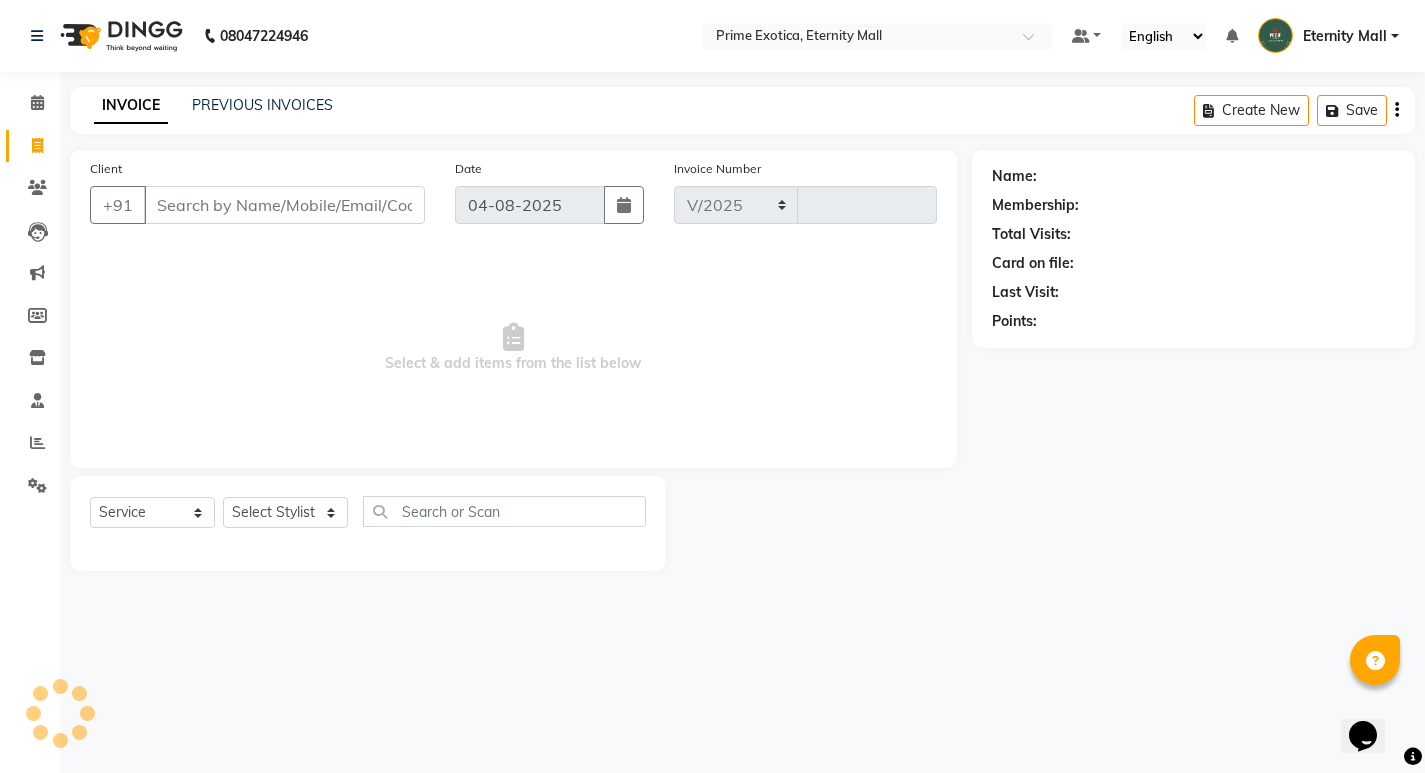 select on "5774" 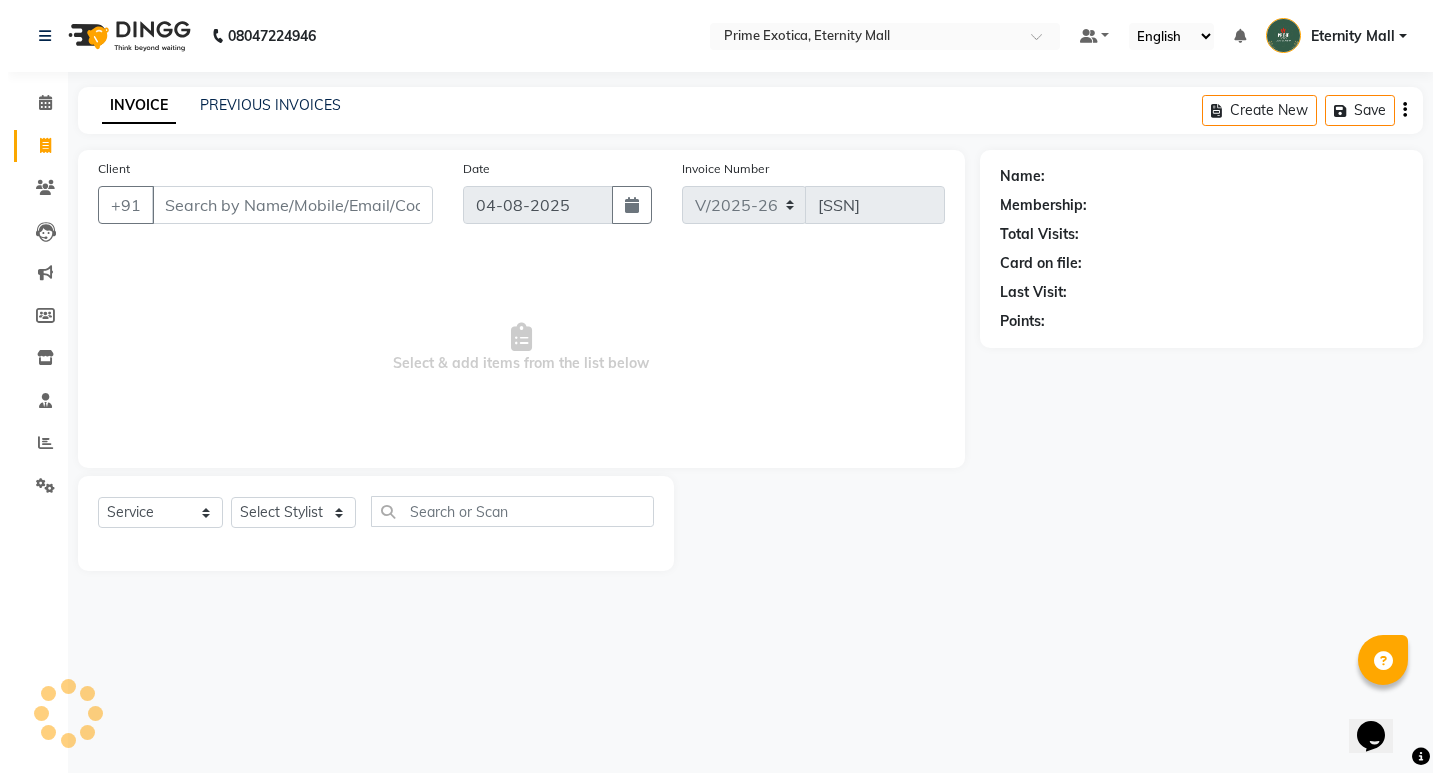 scroll, scrollTop: 0, scrollLeft: 0, axis: both 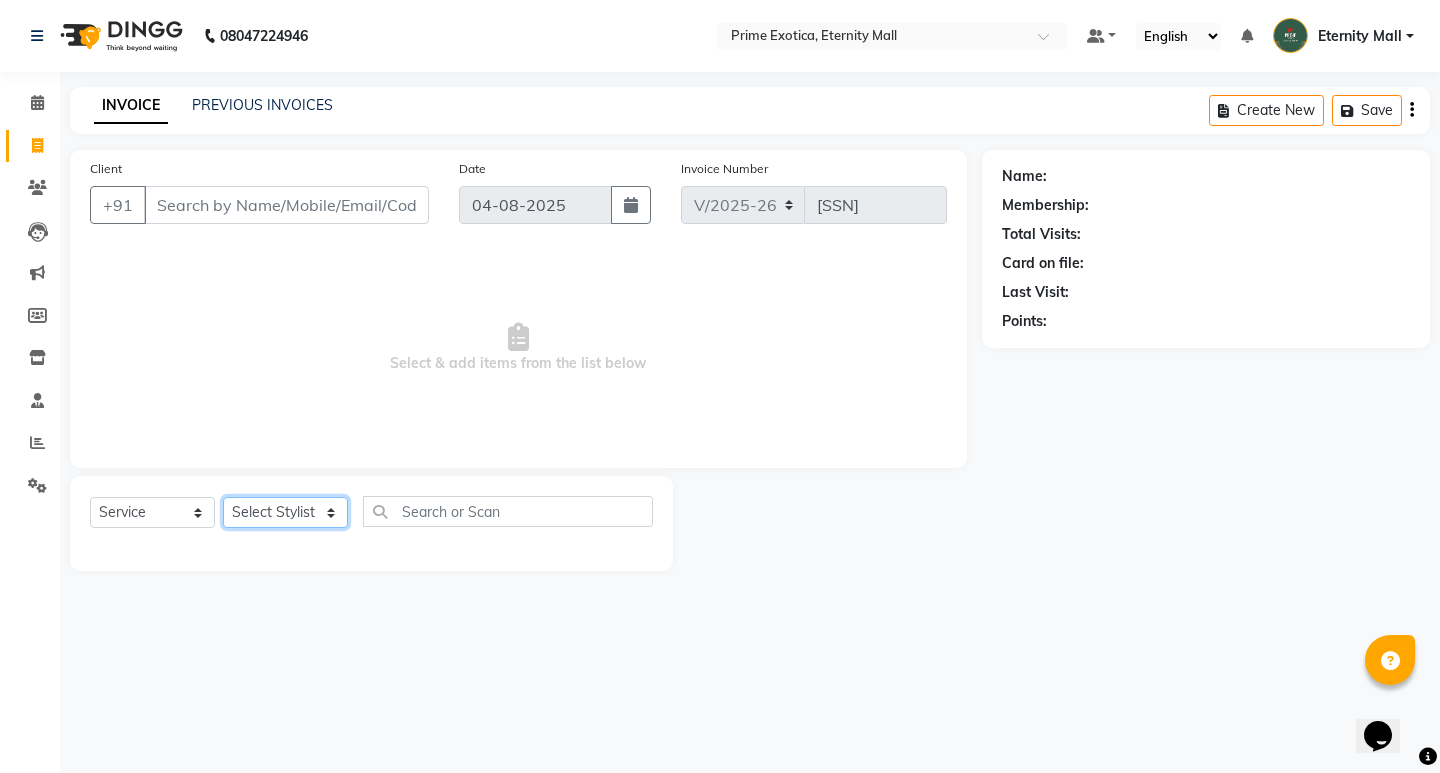drag, startPoint x: 323, startPoint y: 522, endPoint x: 319, endPoint y: 481, distance: 41.19466 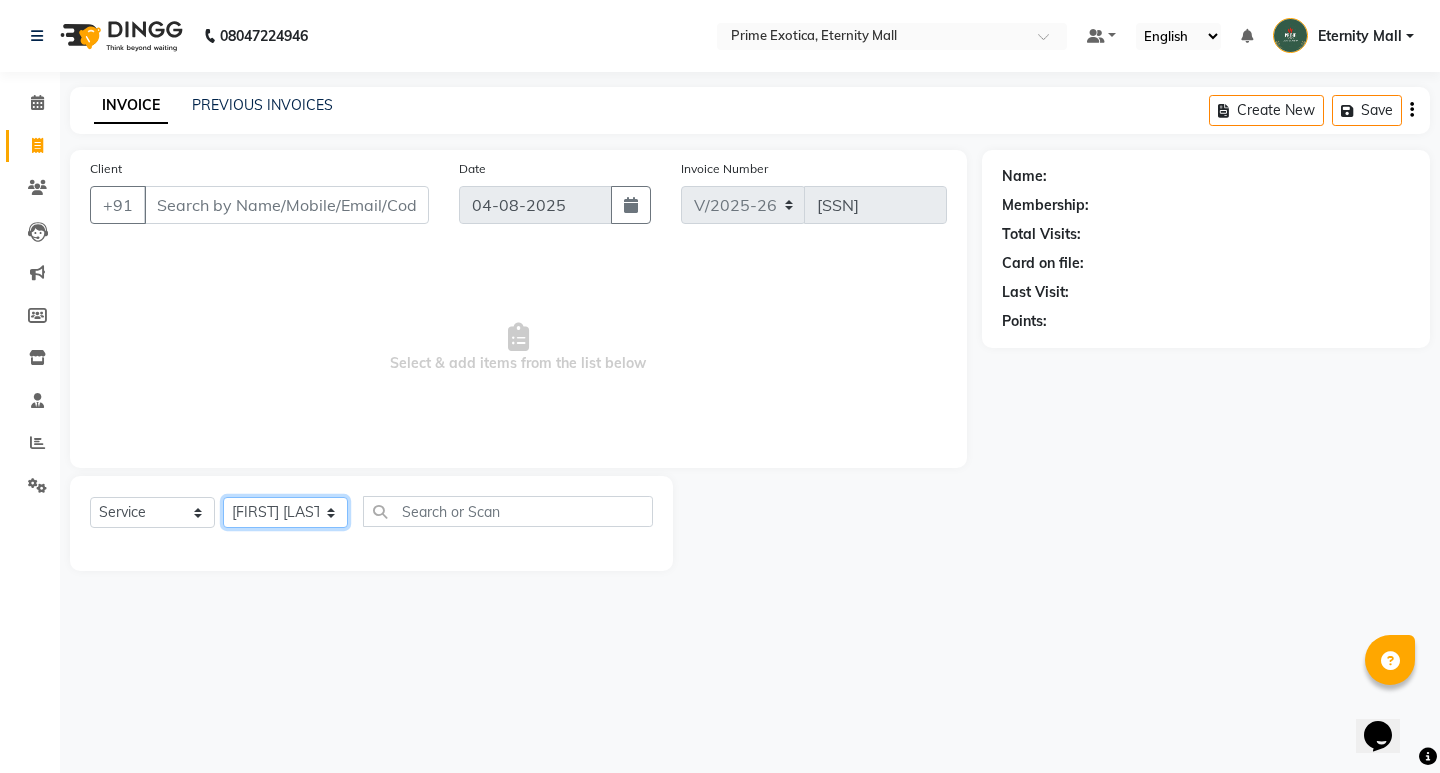 click on "Select Stylist AB ADMIN [FIRST] [LAST] [FIRST] [LAST] [FIRST] [LAST] [FIRST]" 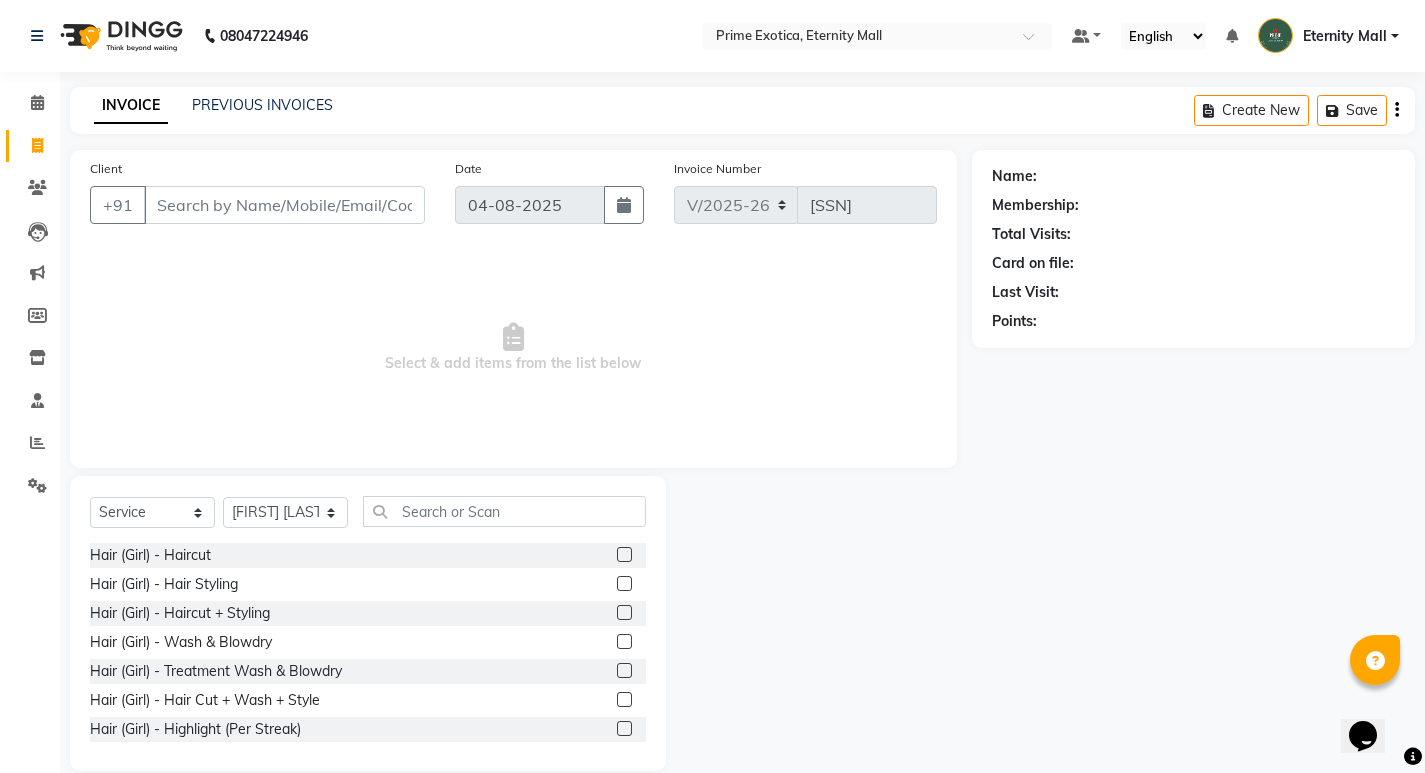 click 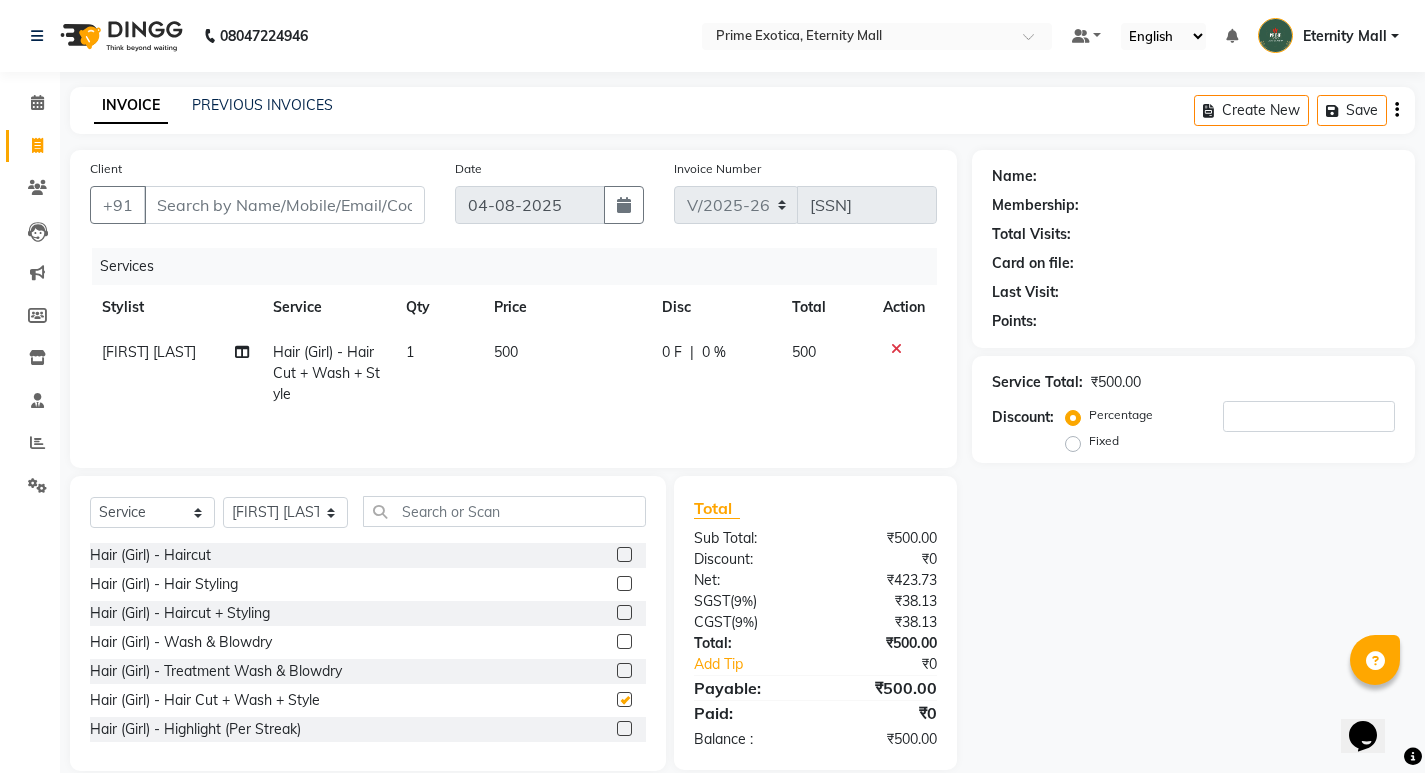 checkbox on "false" 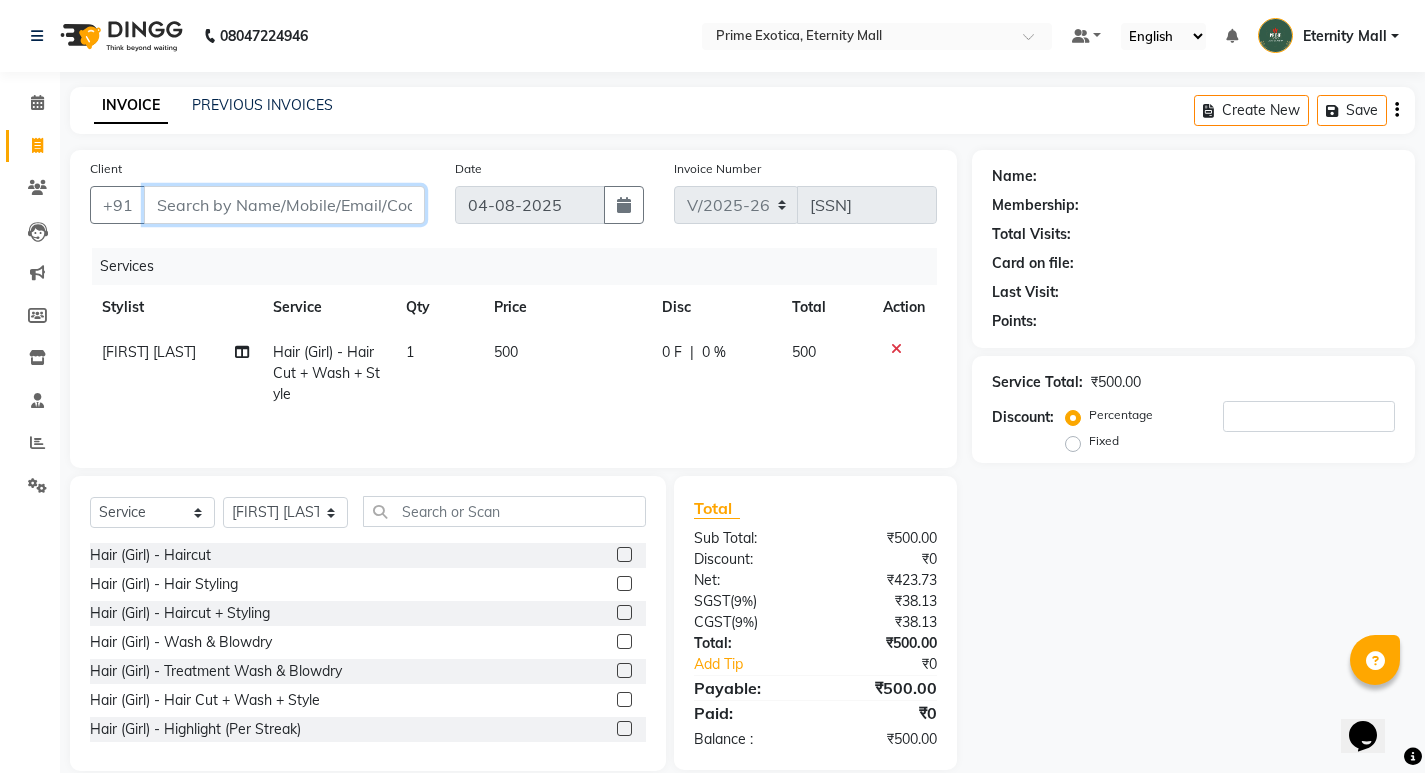 click on "Client" at bounding box center (284, 205) 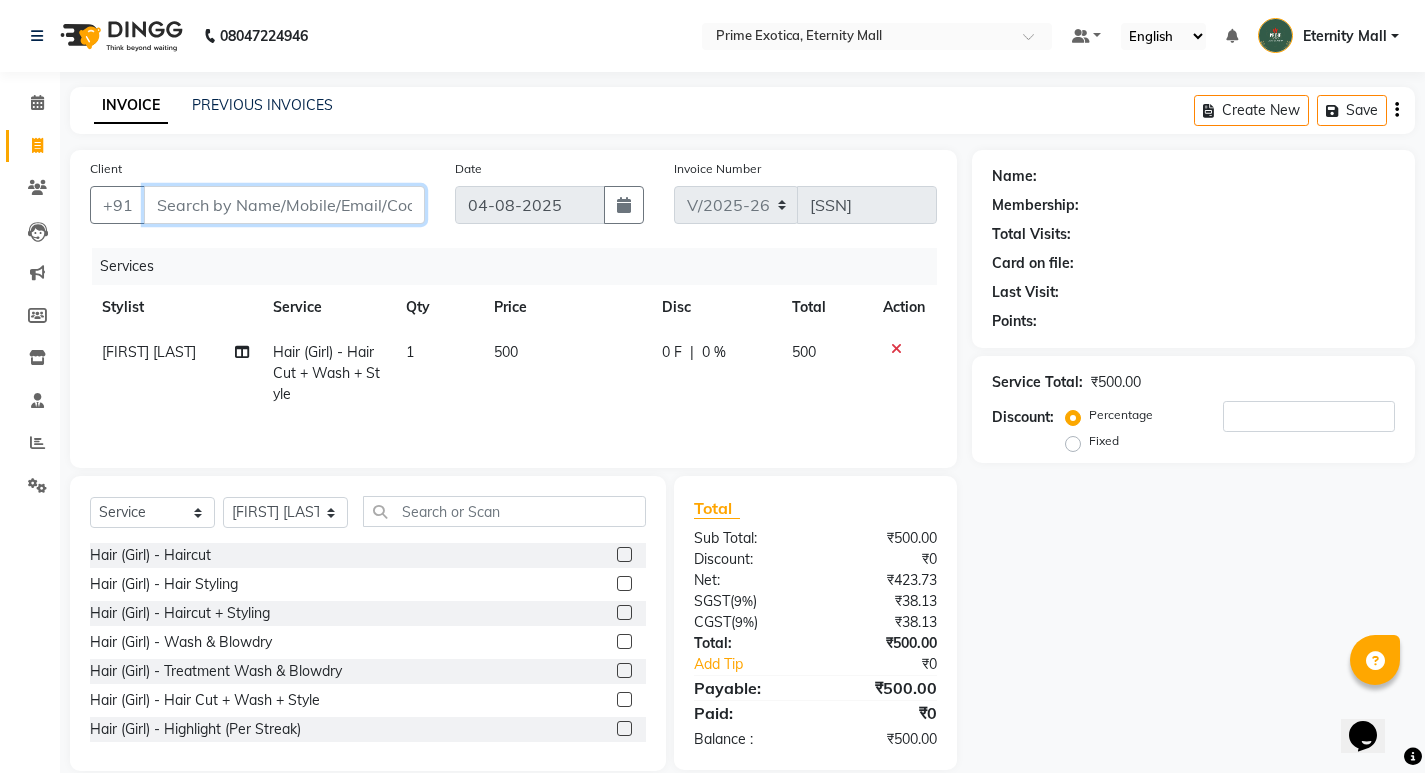 click on "Client" at bounding box center (284, 205) 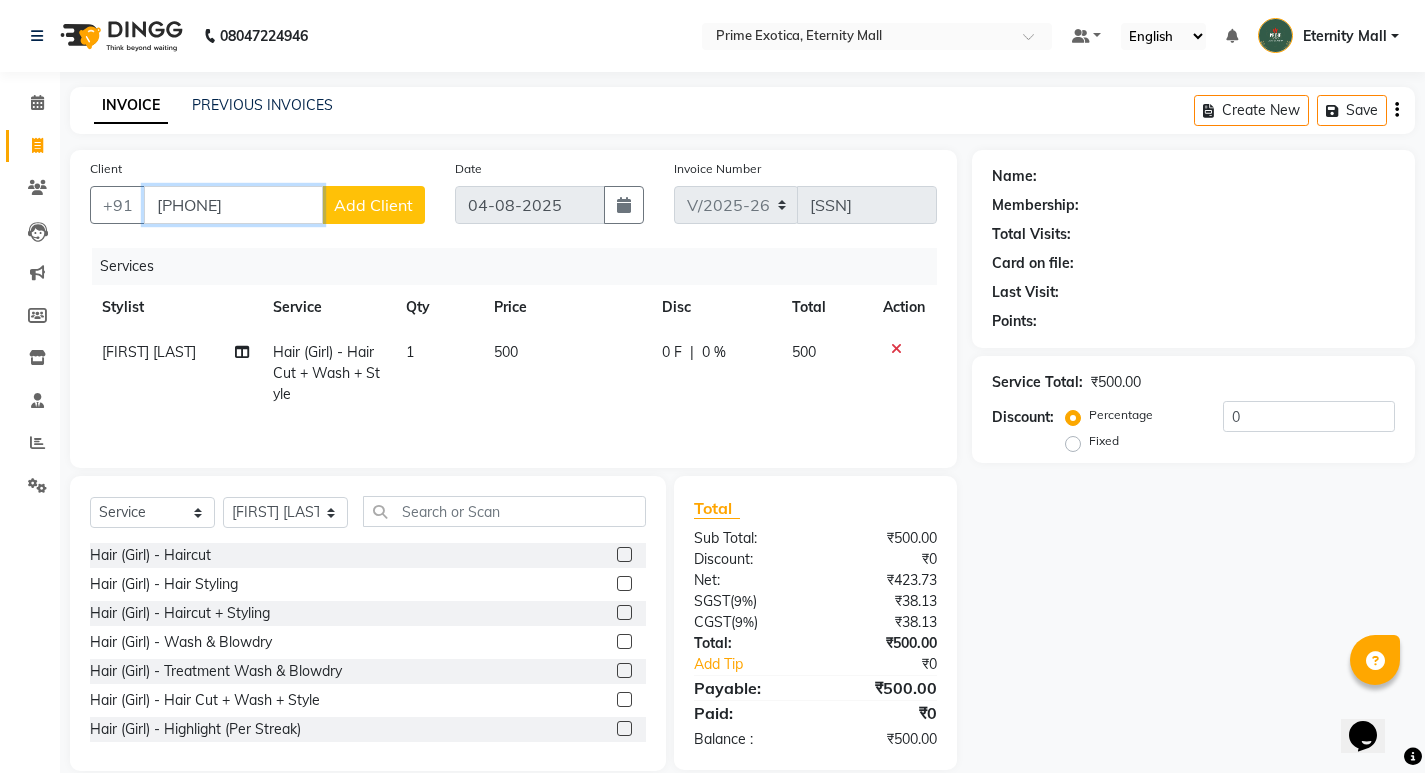 type on "7499690148" 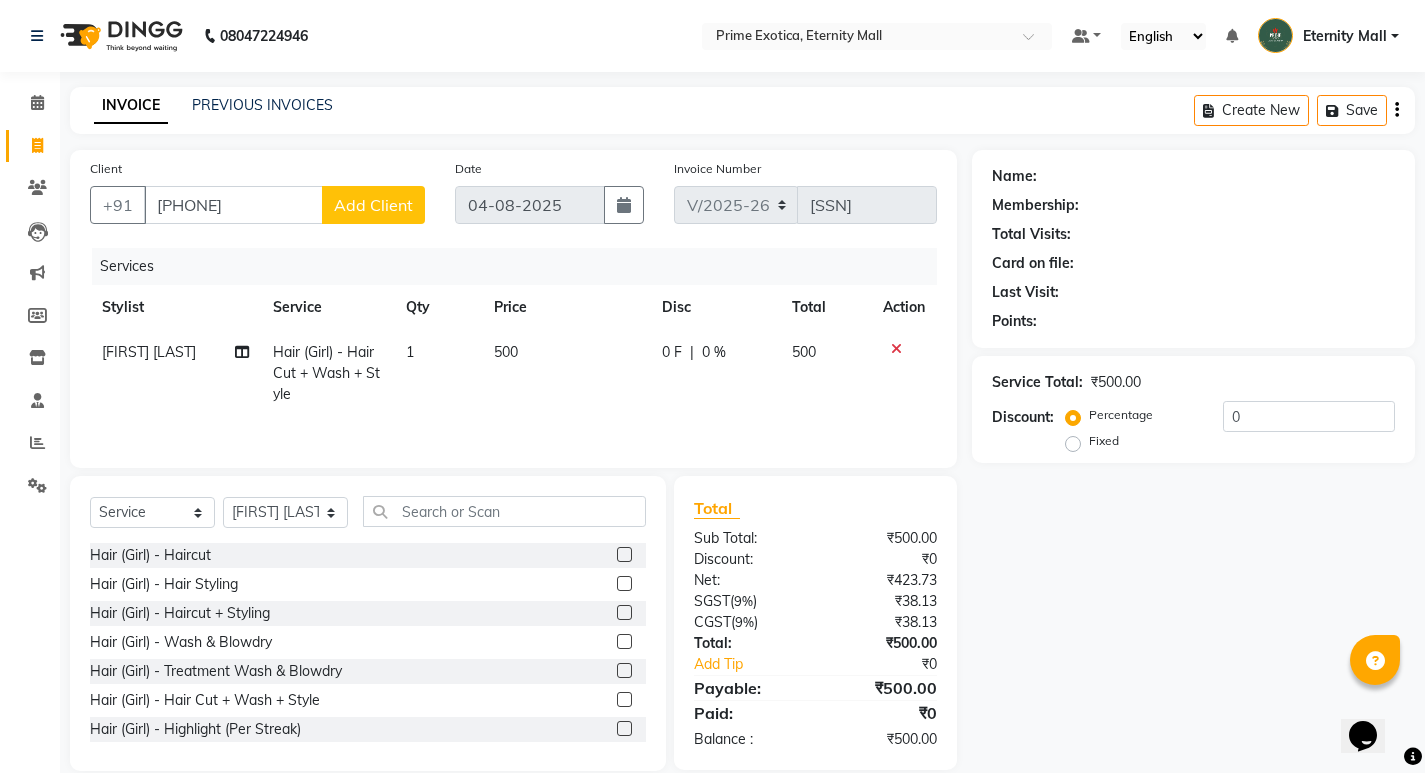 click on "Add Client" 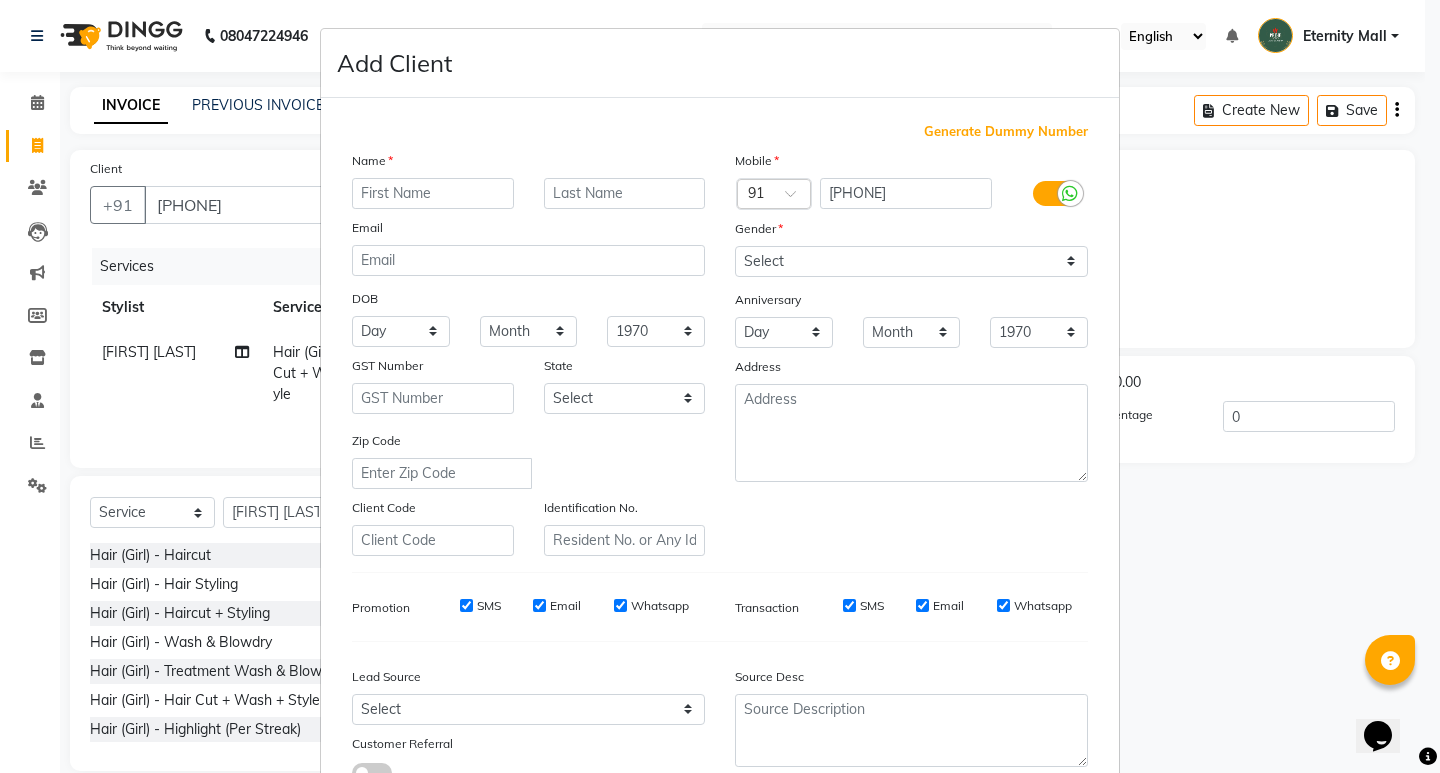 click at bounding box center (433, 193) 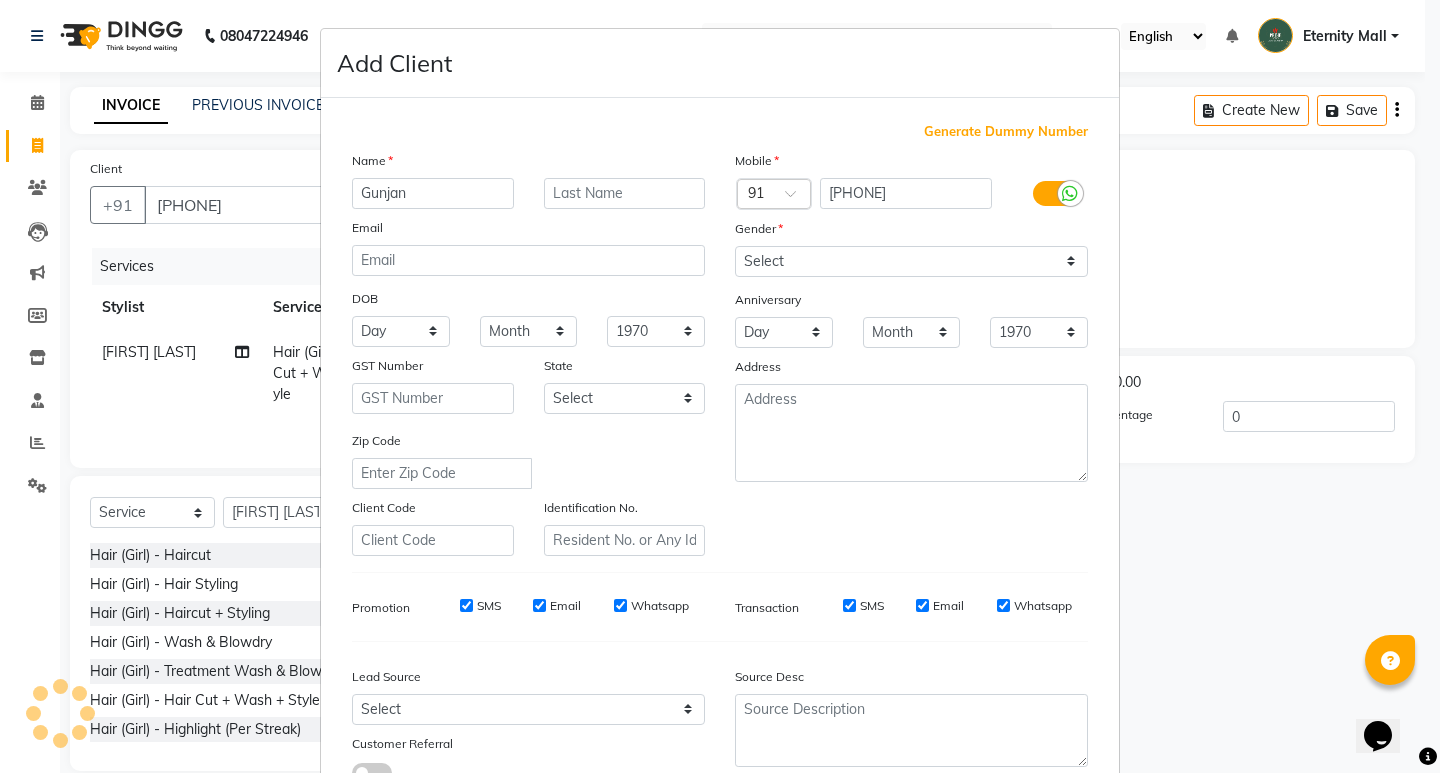 type on "Gunjan" 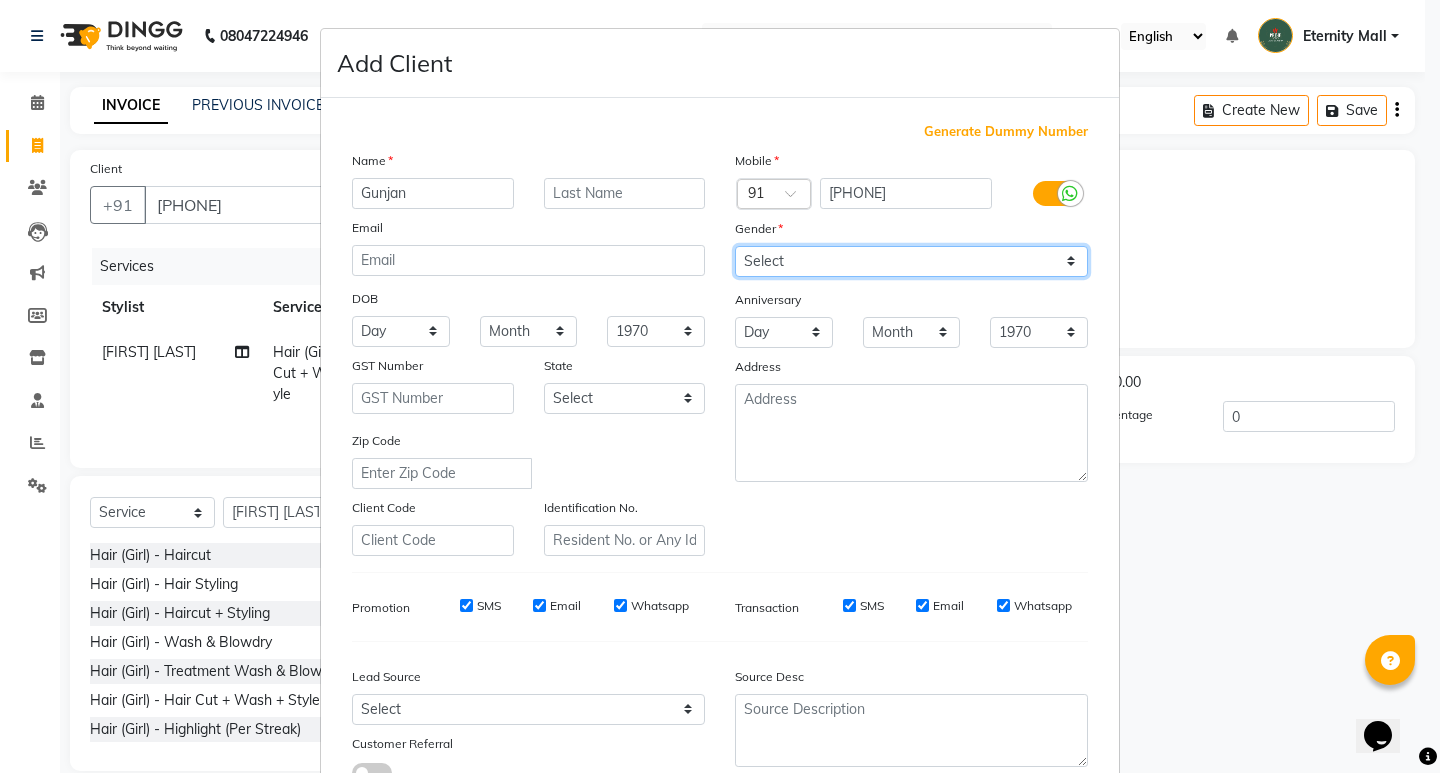 click on "Select Male Female Other Prefer Not To Say" at bounding box center [911, 261] 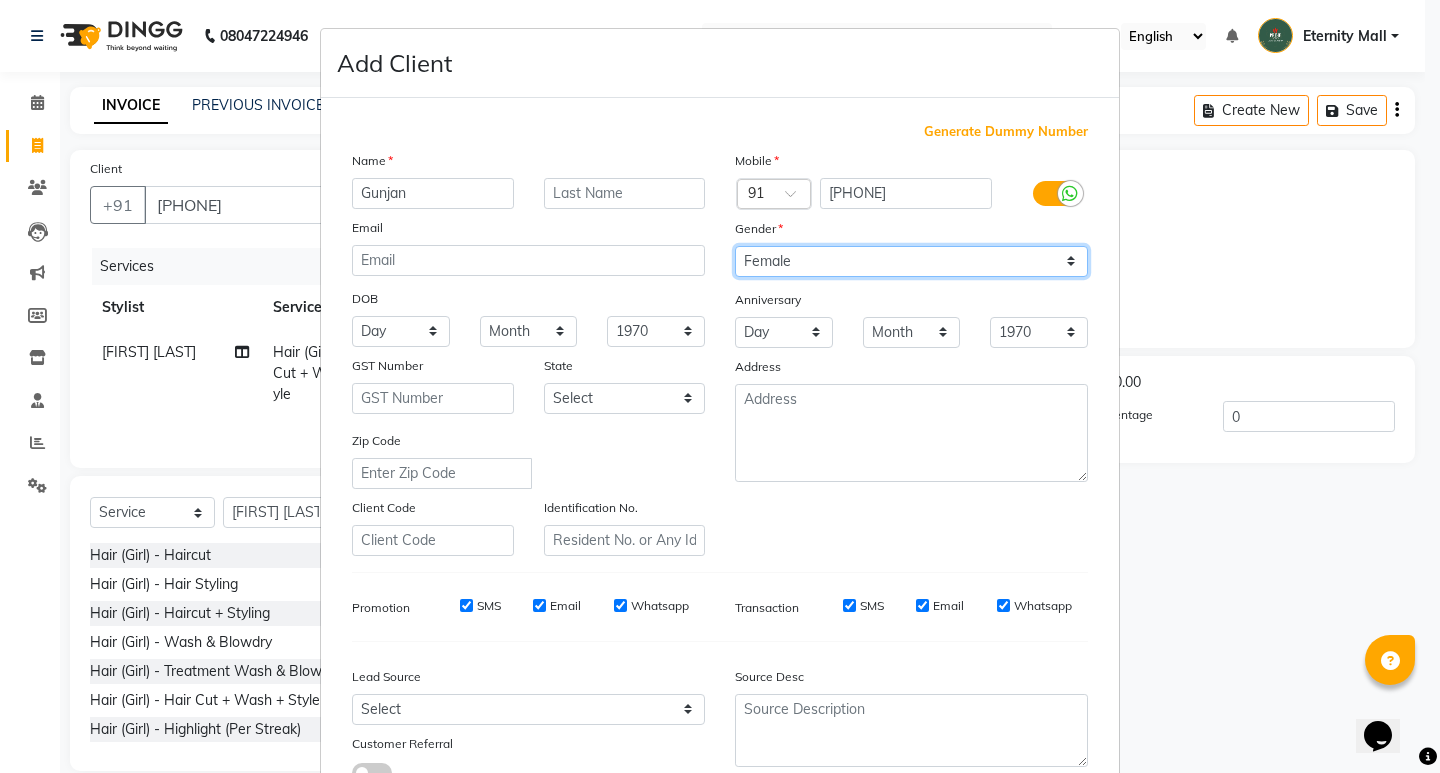 click on "Select Male Female Other Prefer Not To Say" at bounding box center (911, 261) 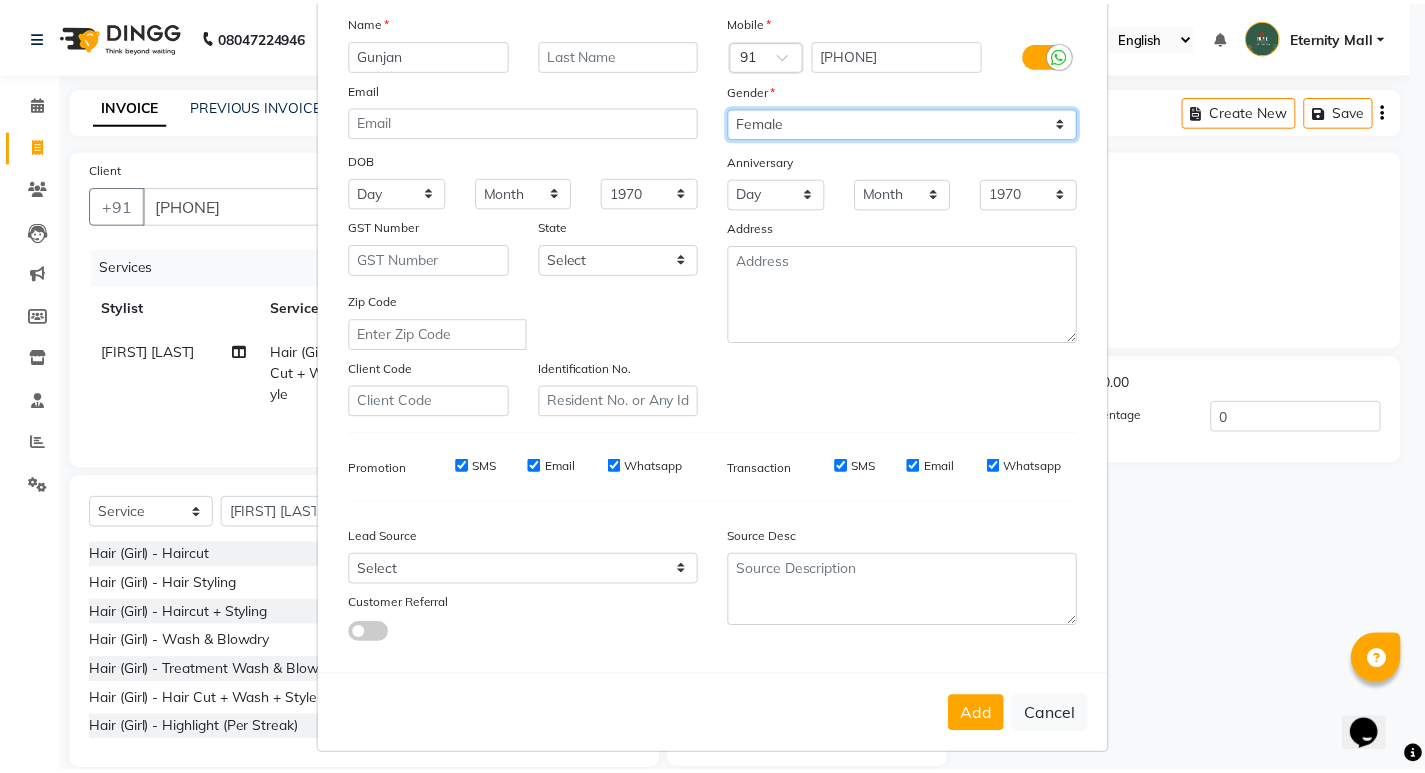 scroll, scrollTop: 150, scrollLeft: 0, axis: vertical 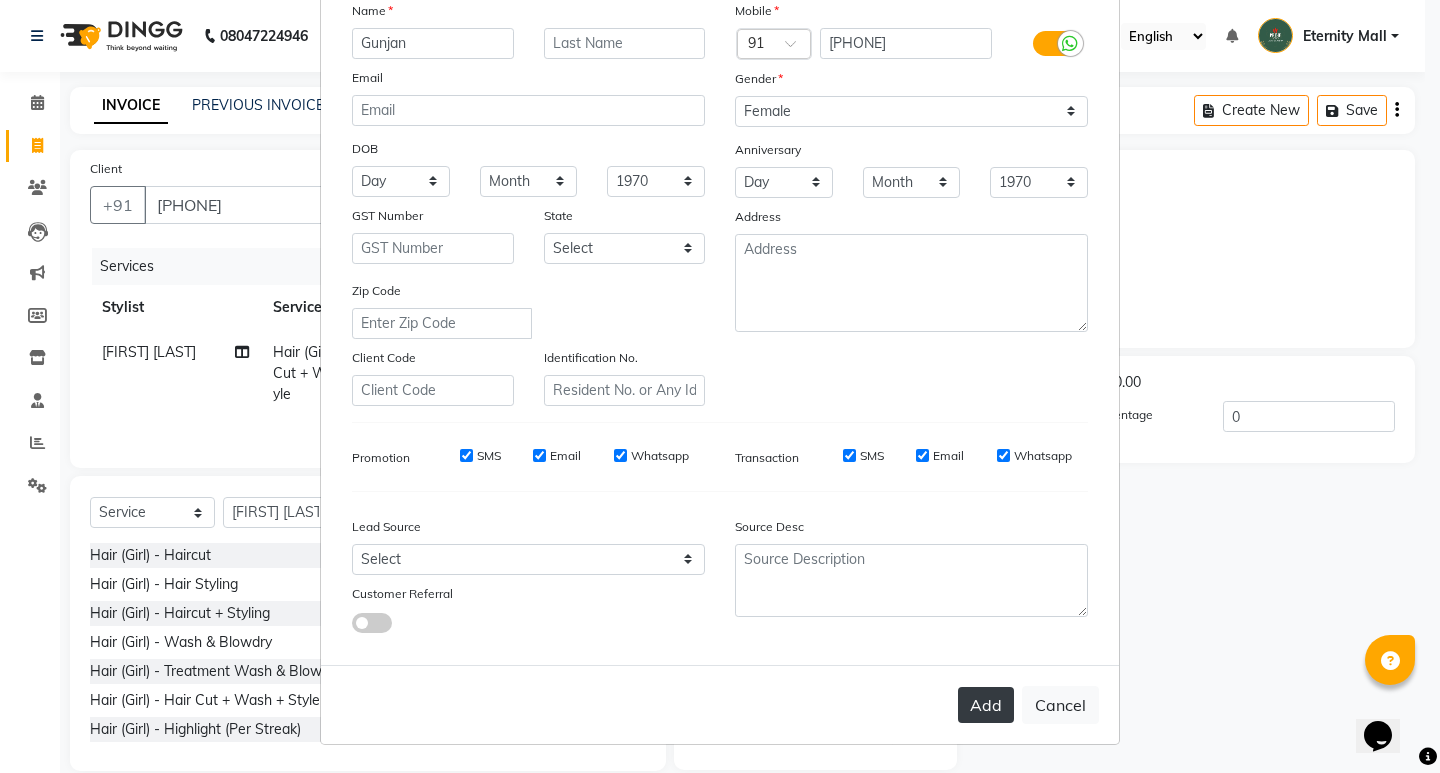 click on "Add" at bounding box center (986, 705) 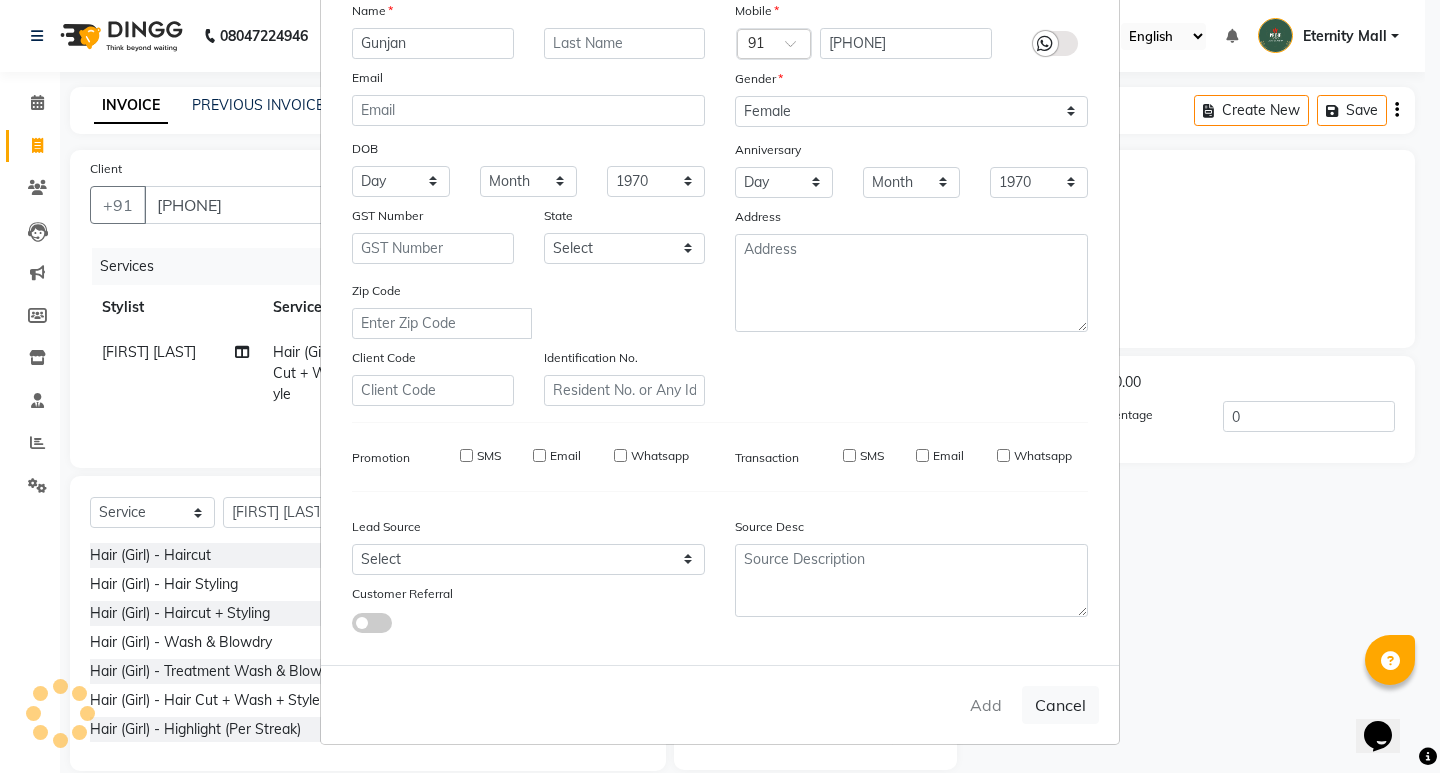 type 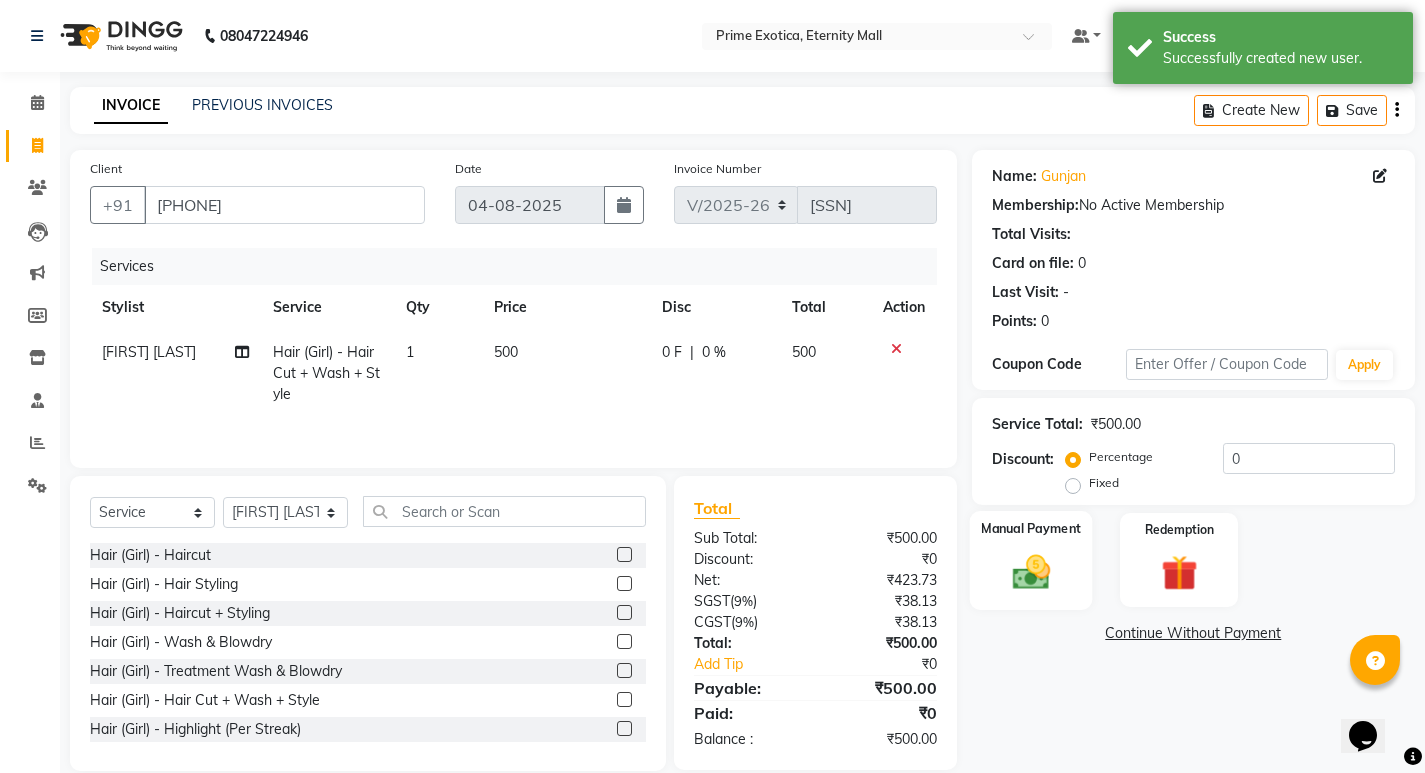click on "Manual Payment" 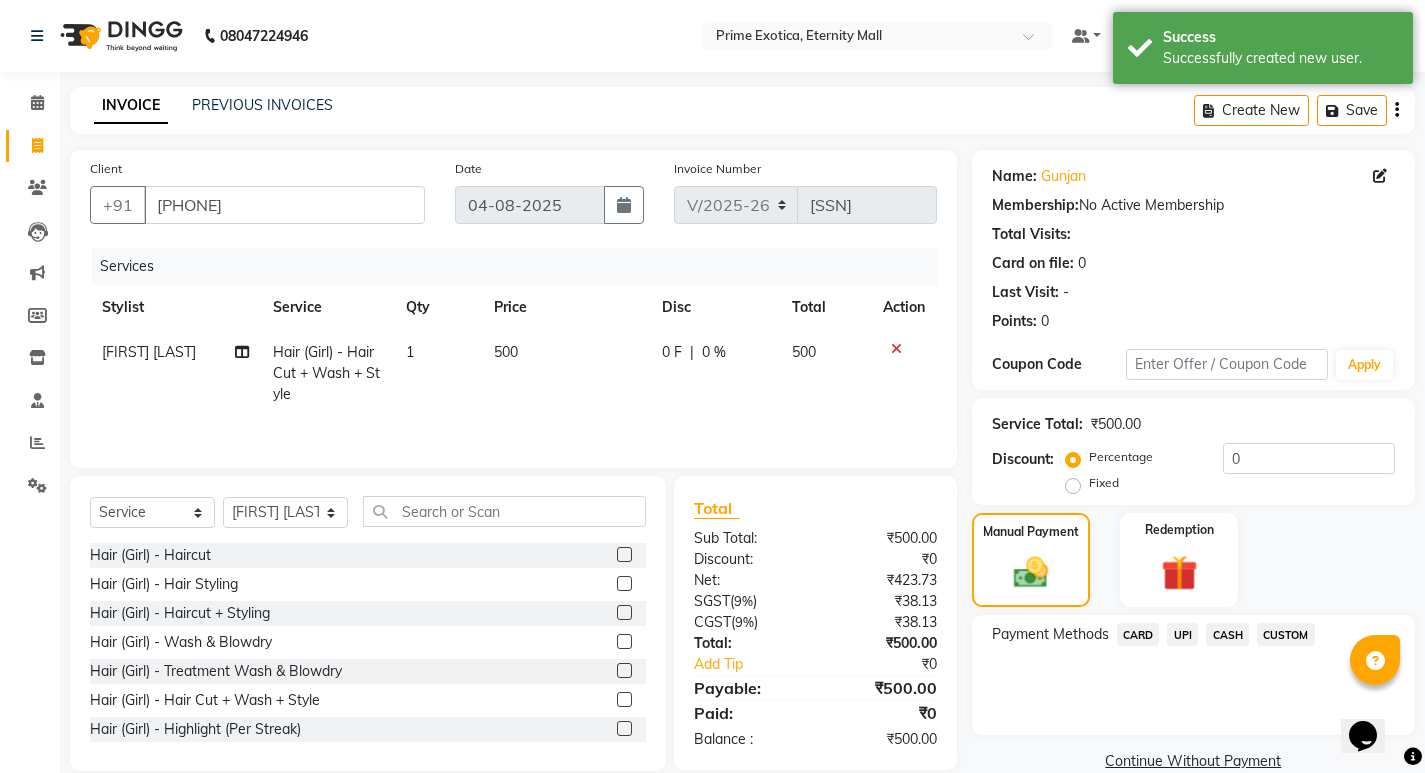 click on "UPI" 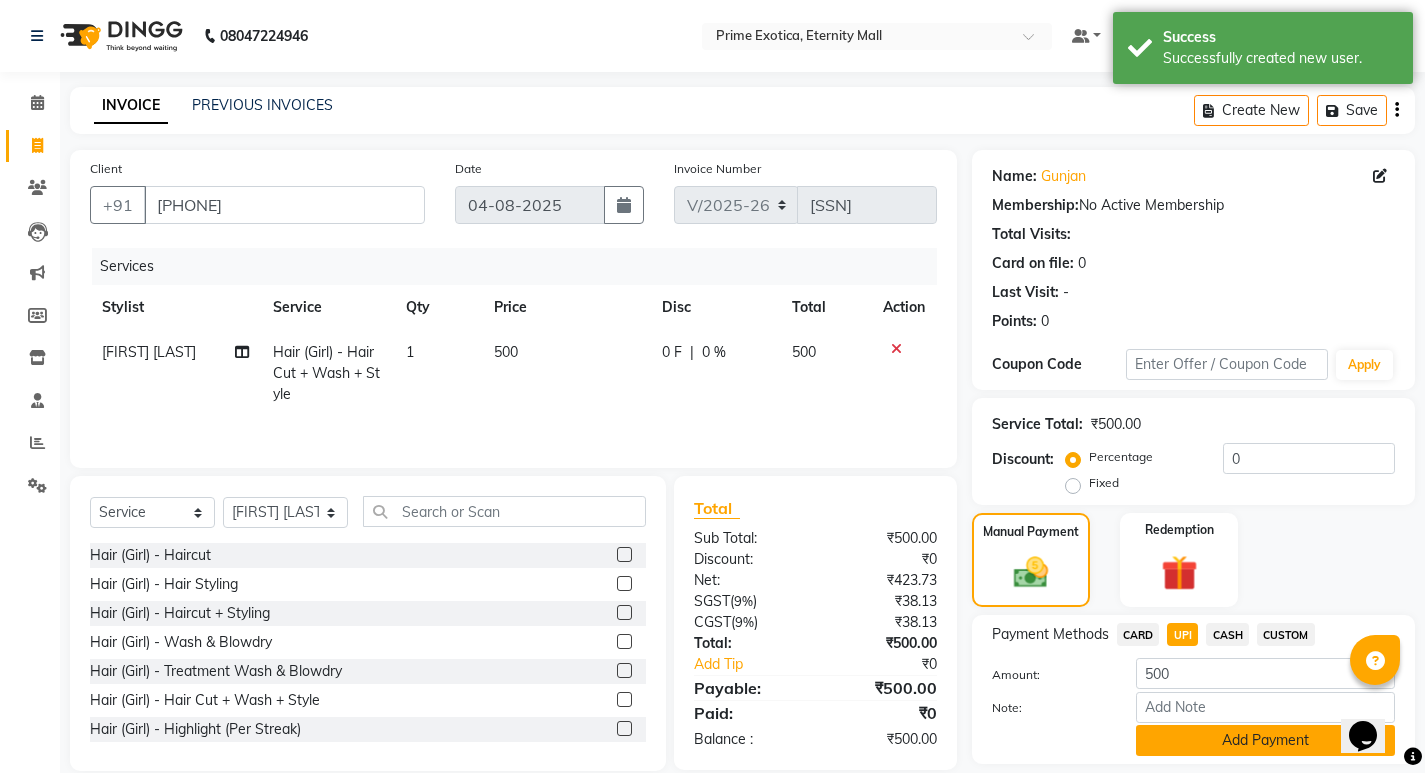 click on "Add Payment" 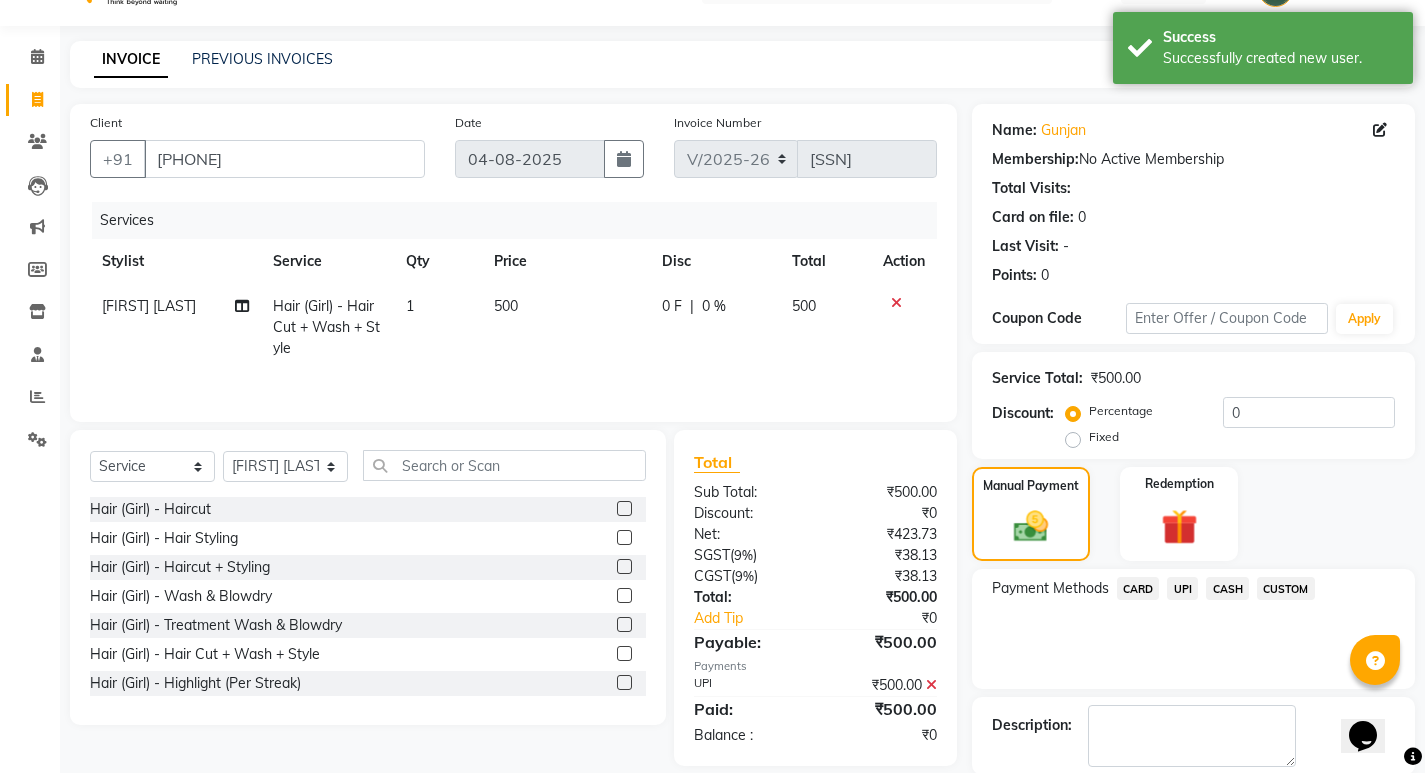 scroll, scrollTop: 146, scrollLeft: 0, axis: vertical 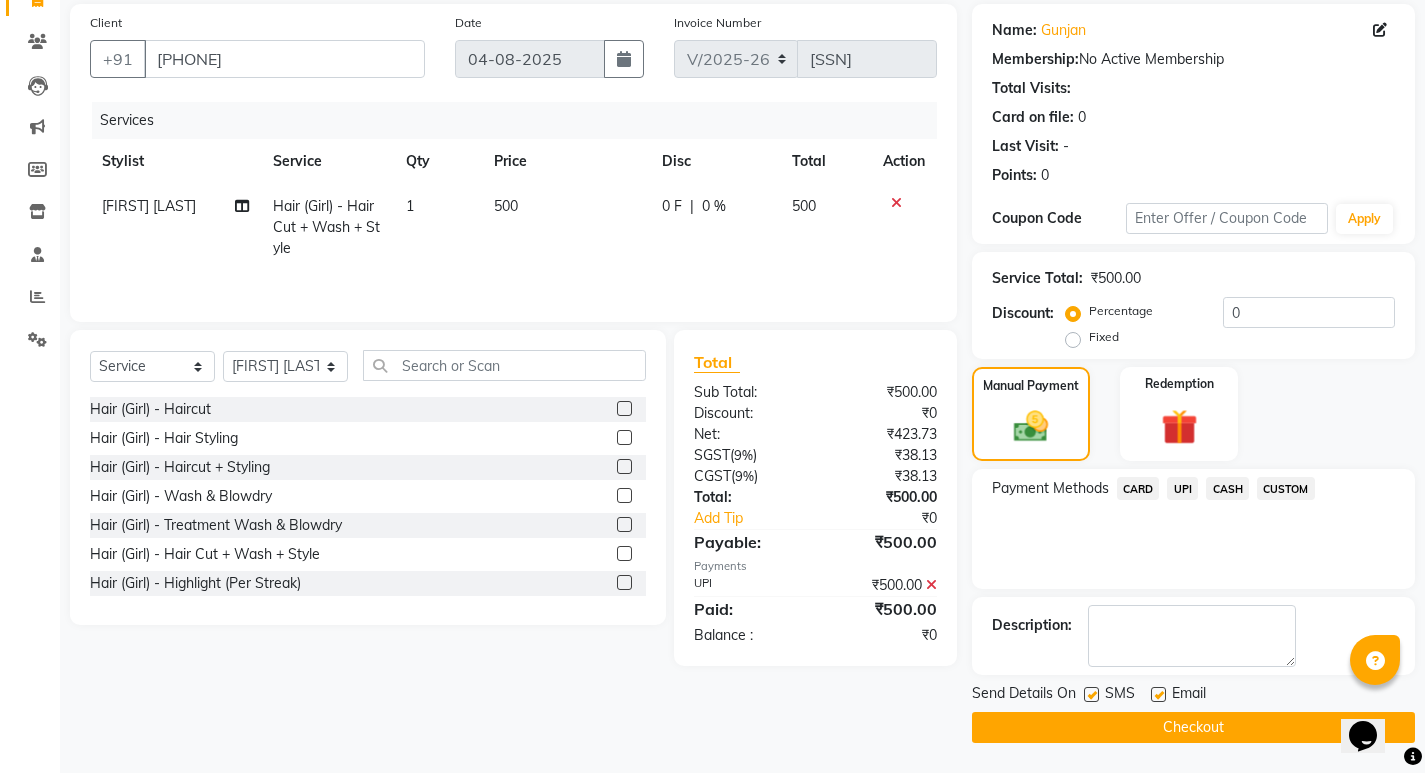 click on "Checkout" 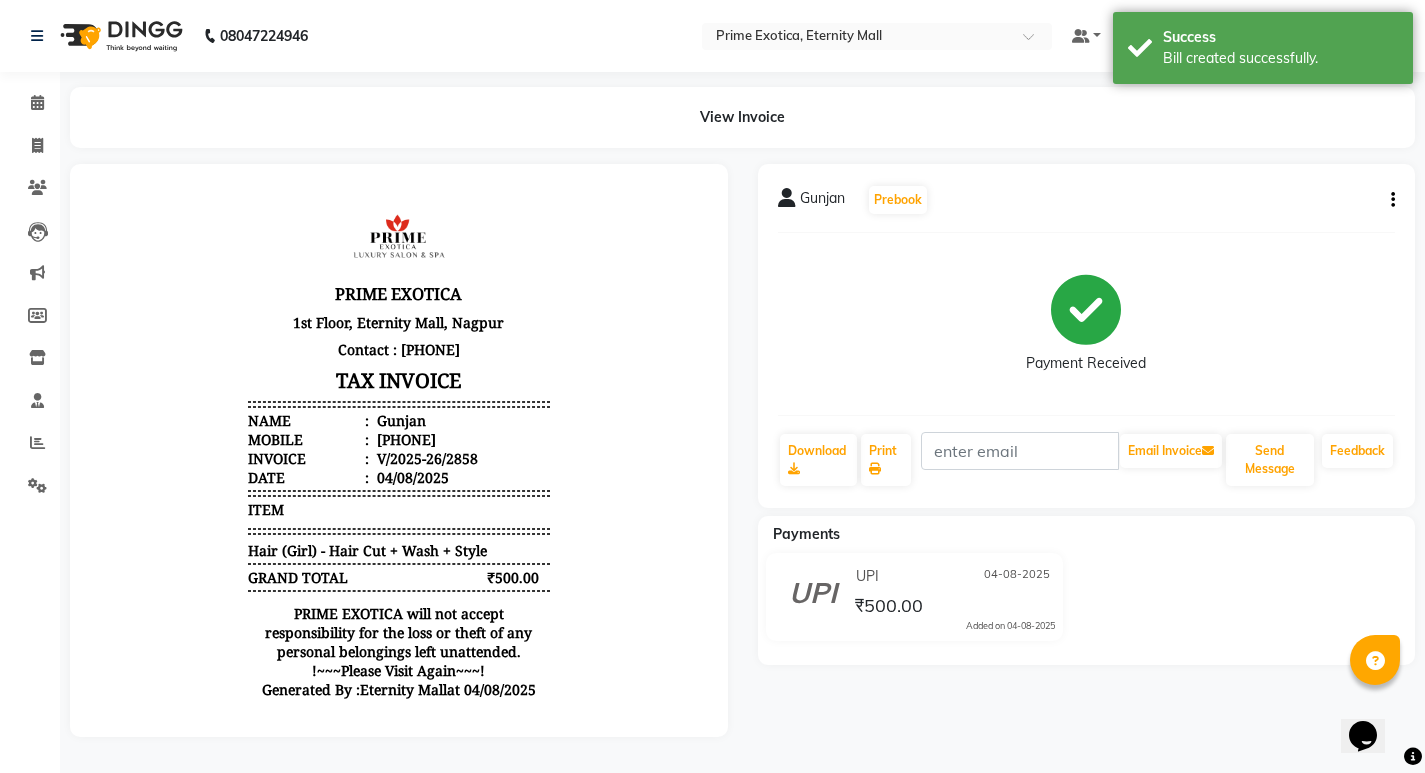 scroll, scrollTop: 0, scrollLeft: 0, axis: both 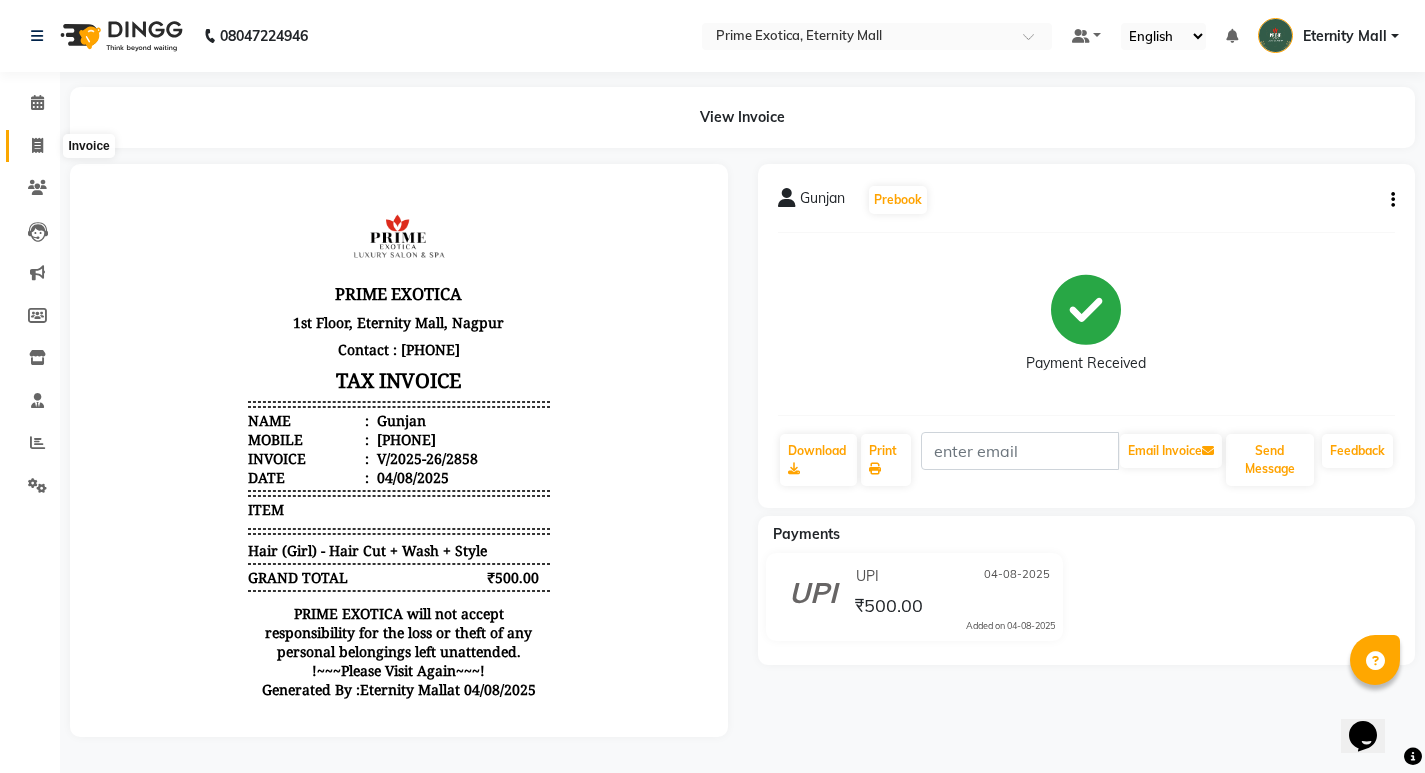 click 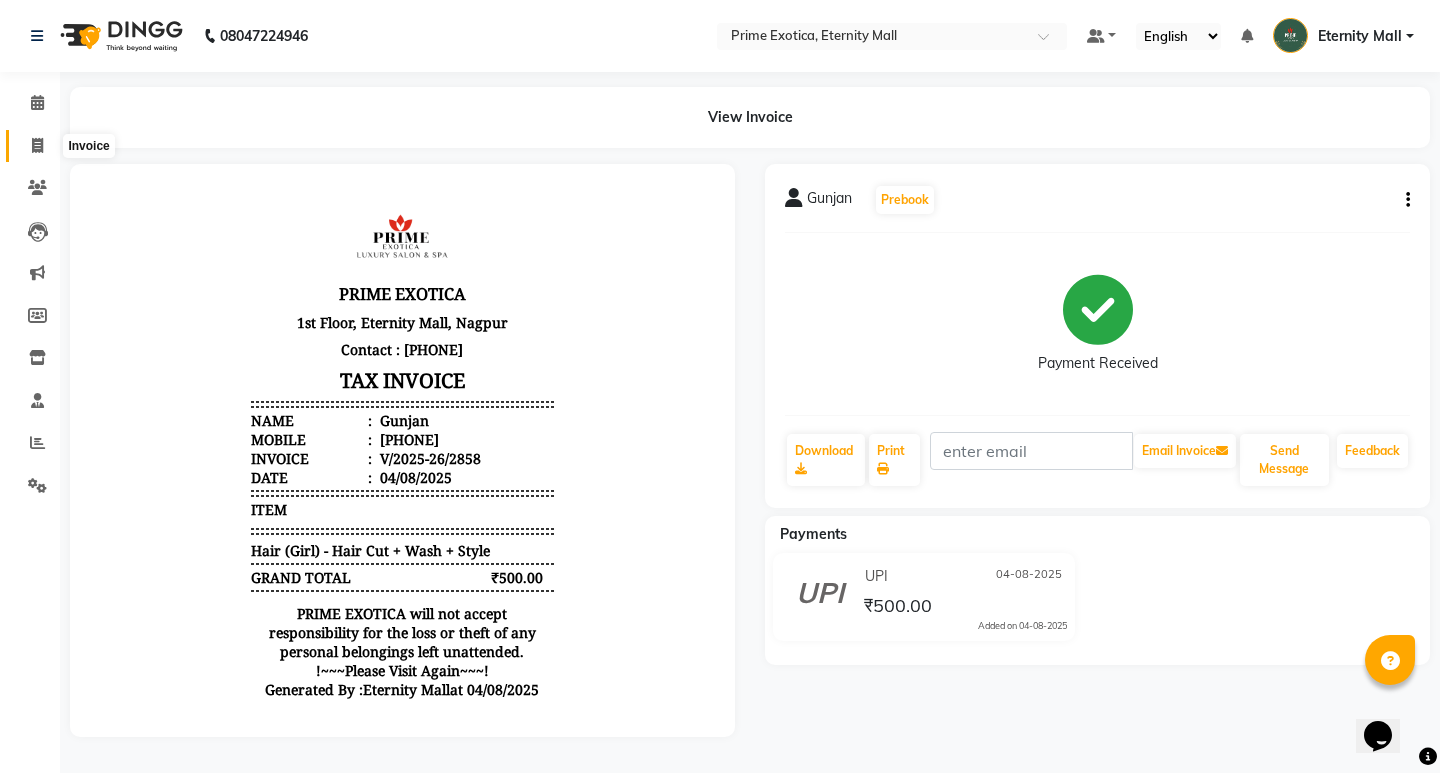 select on "service" 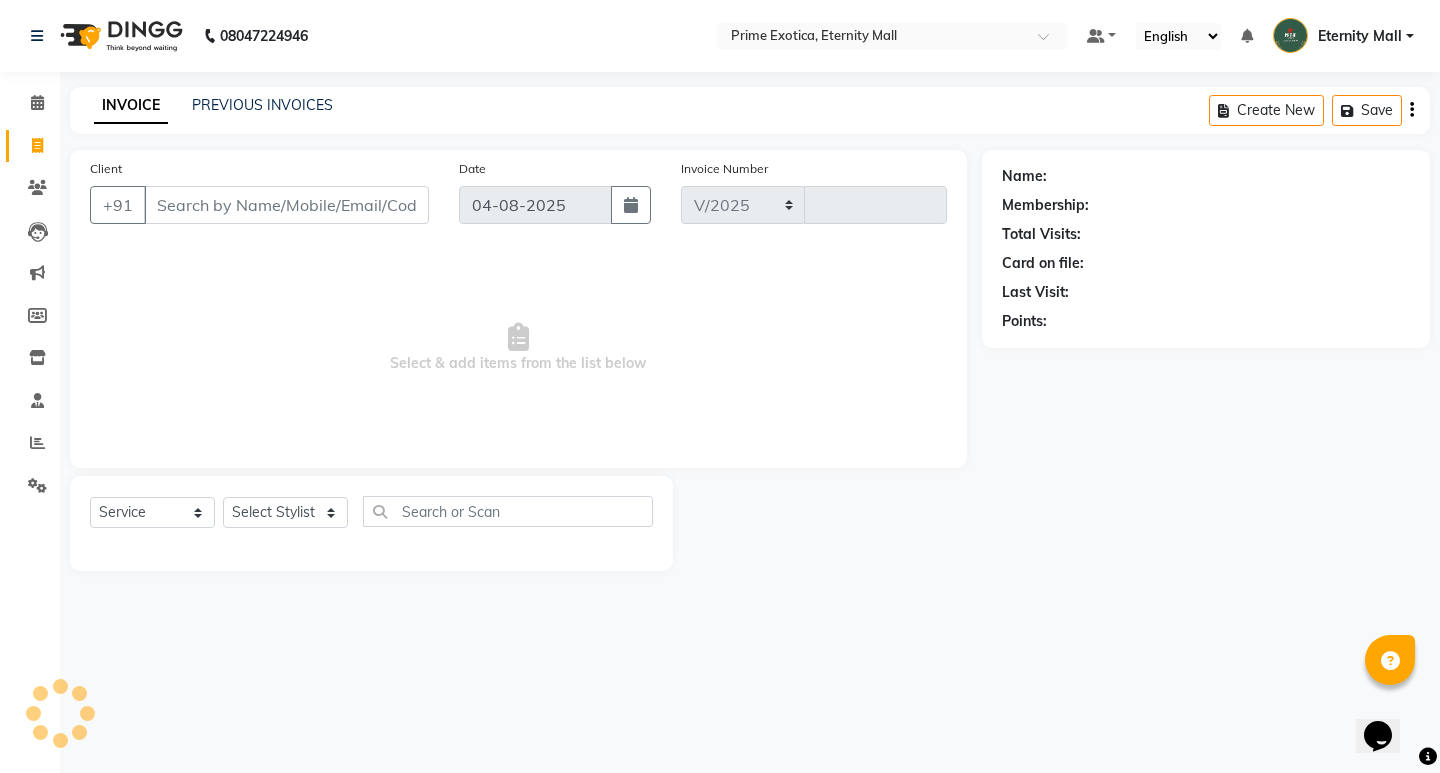 select on "5774" 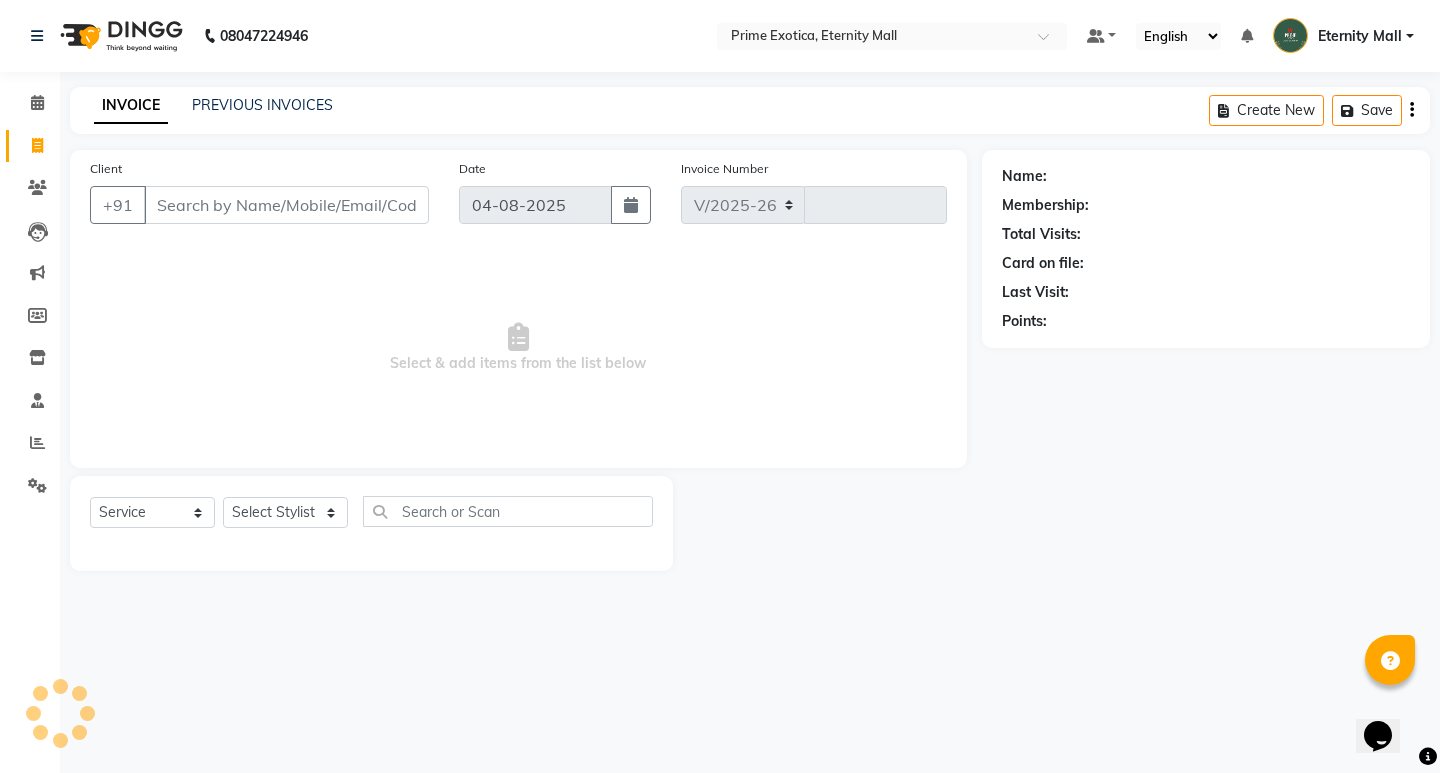 type on "2859" 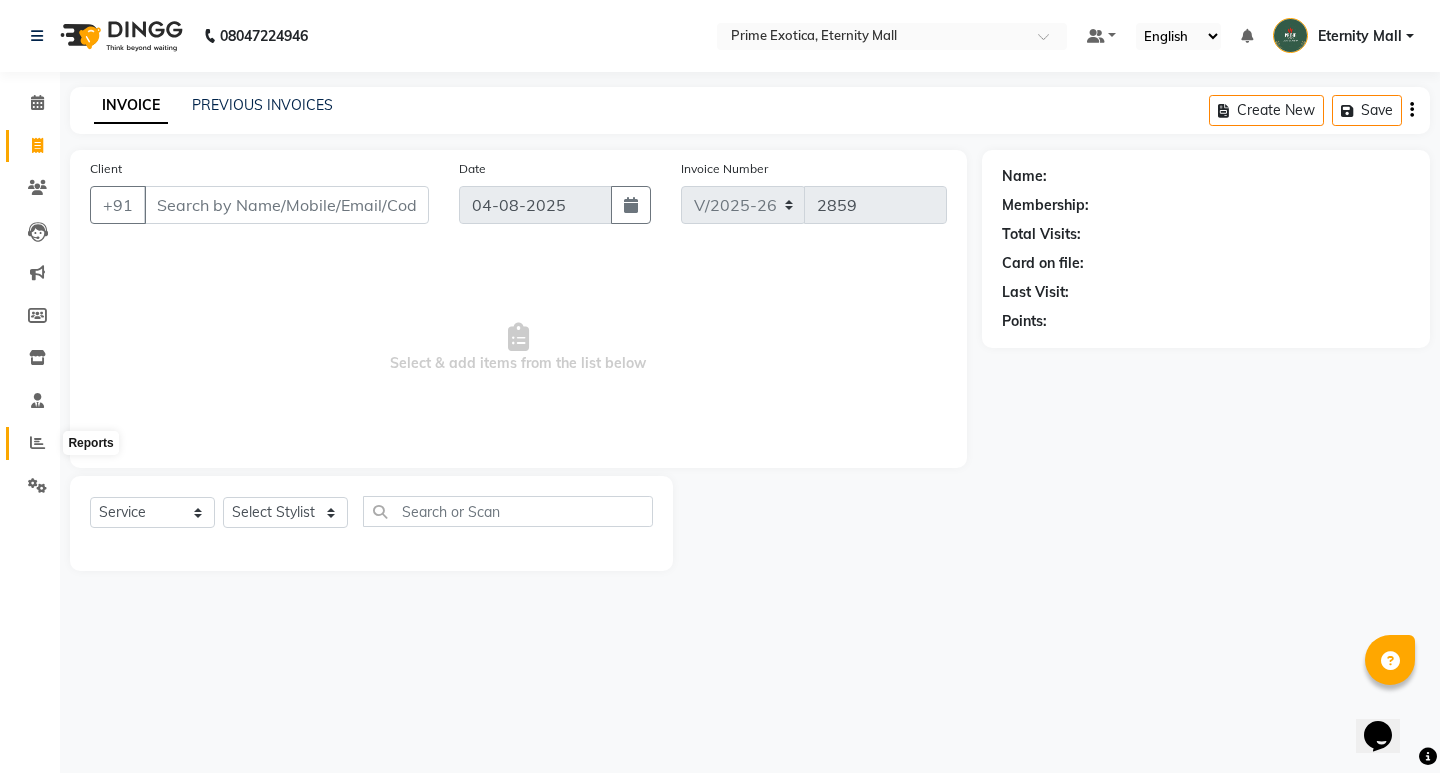 click 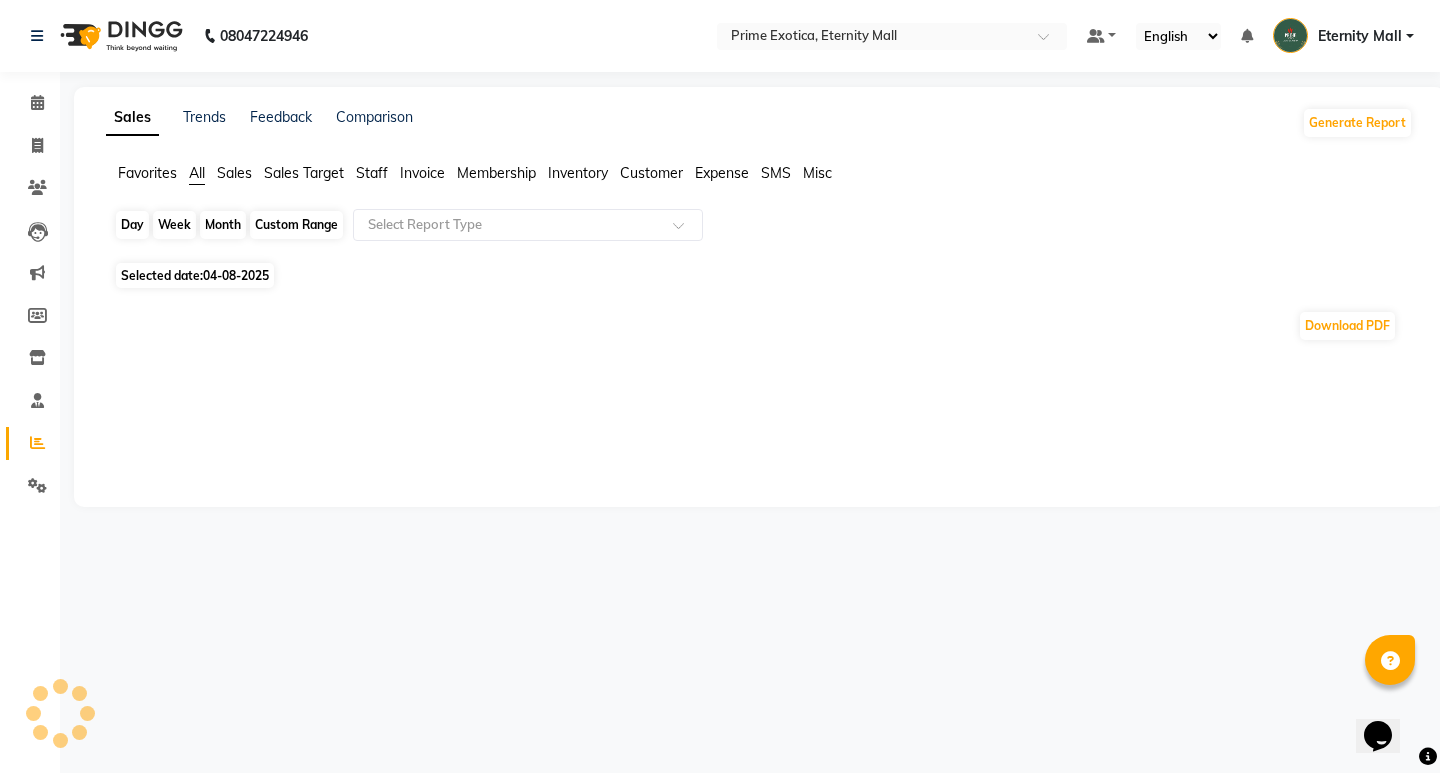 click on "Day" 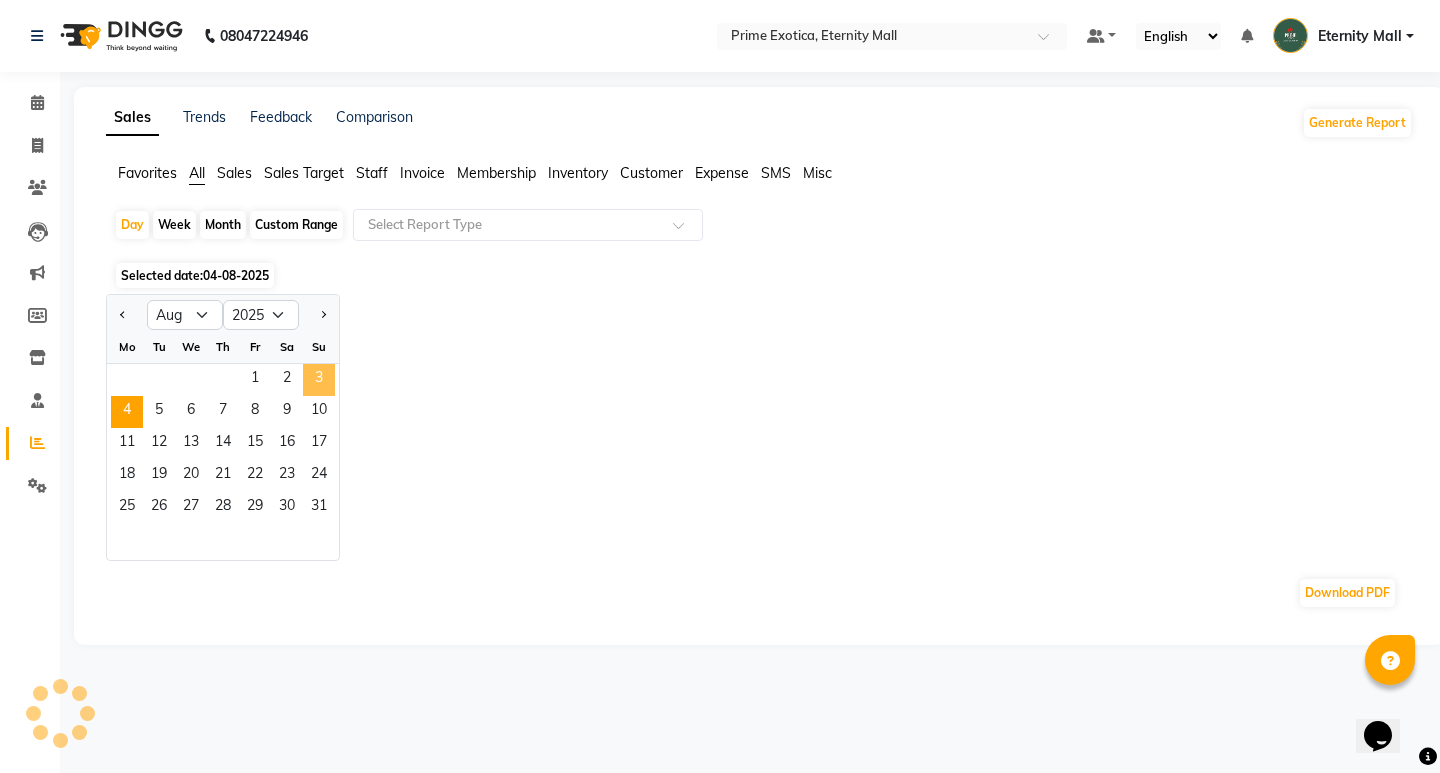 click on "3" 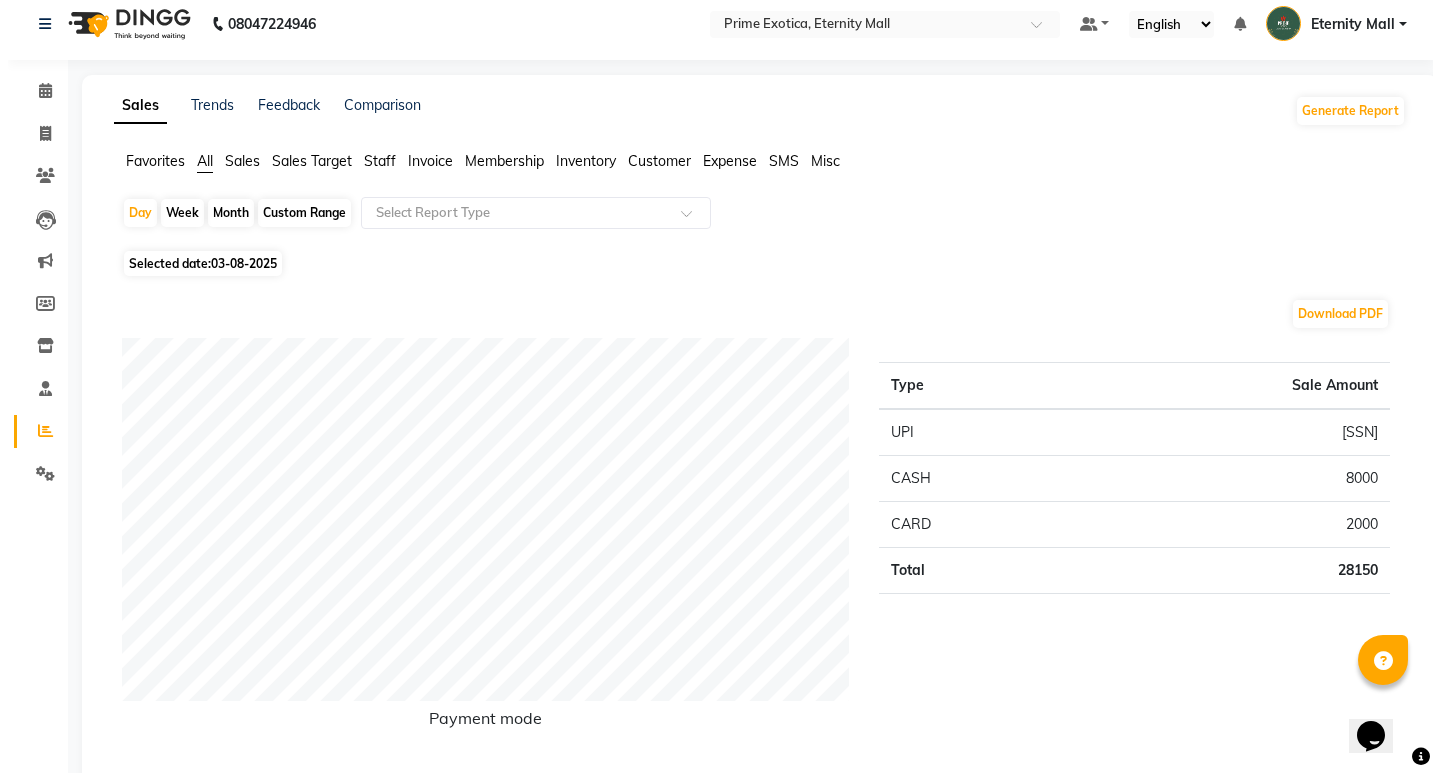 scroll, scrollTop: 0, scrollLeft: 0, axis: both 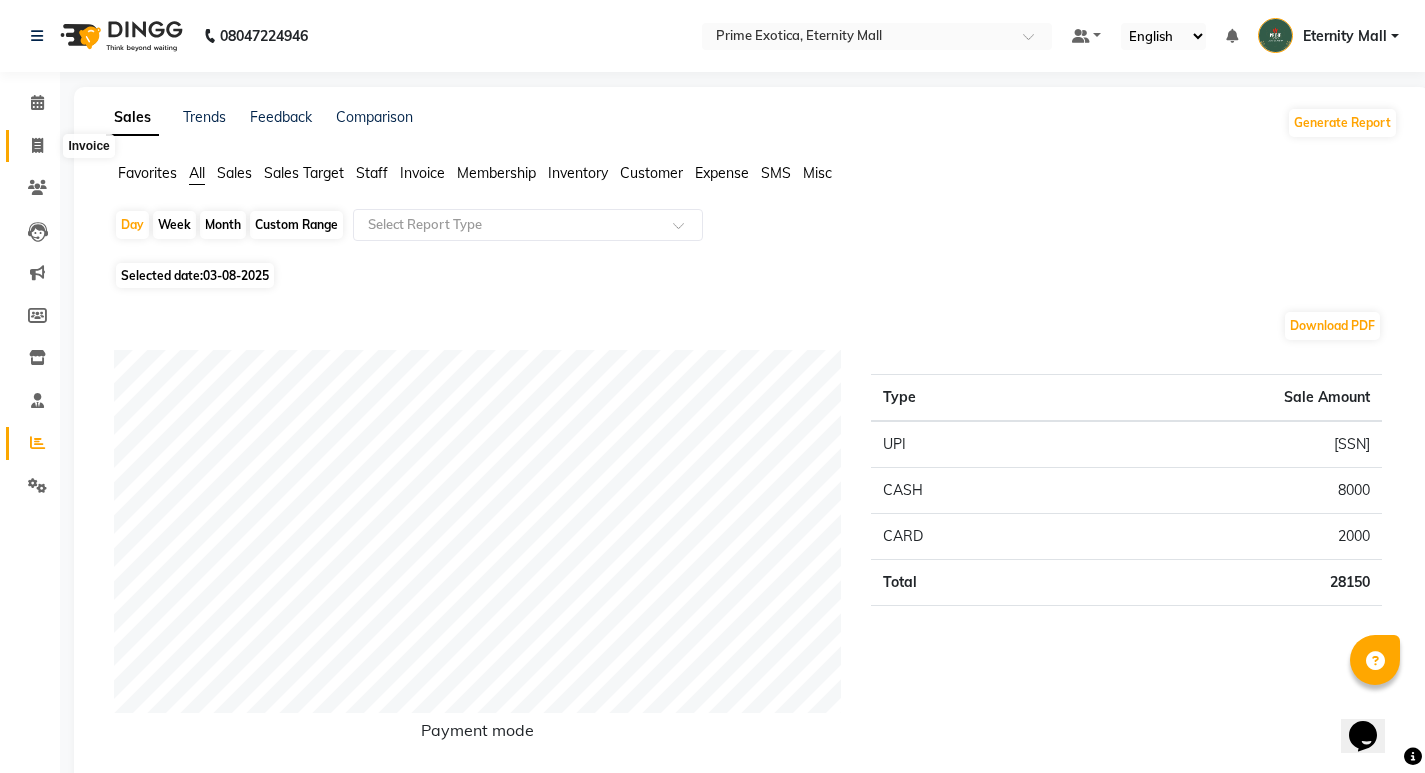 click 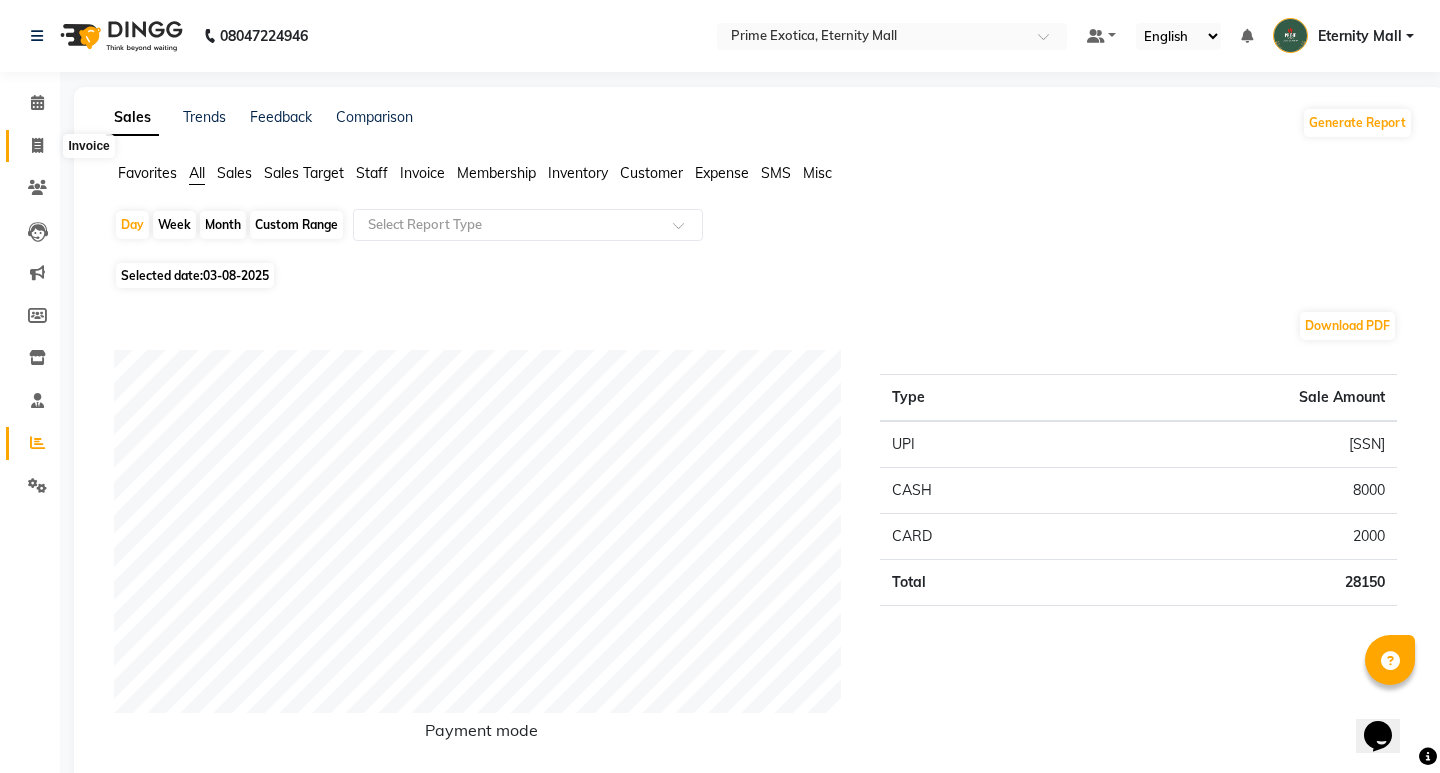 select on "service" 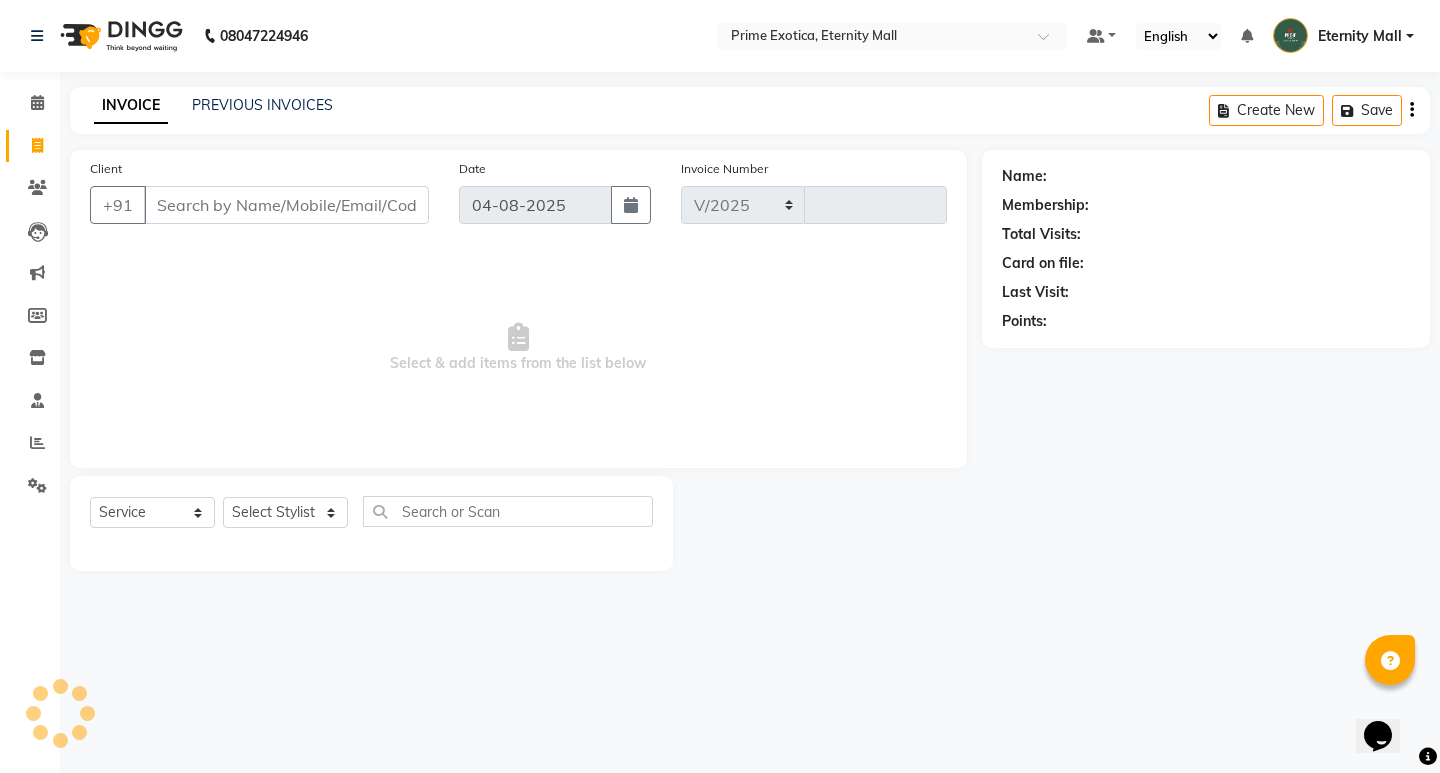 select on "5774" 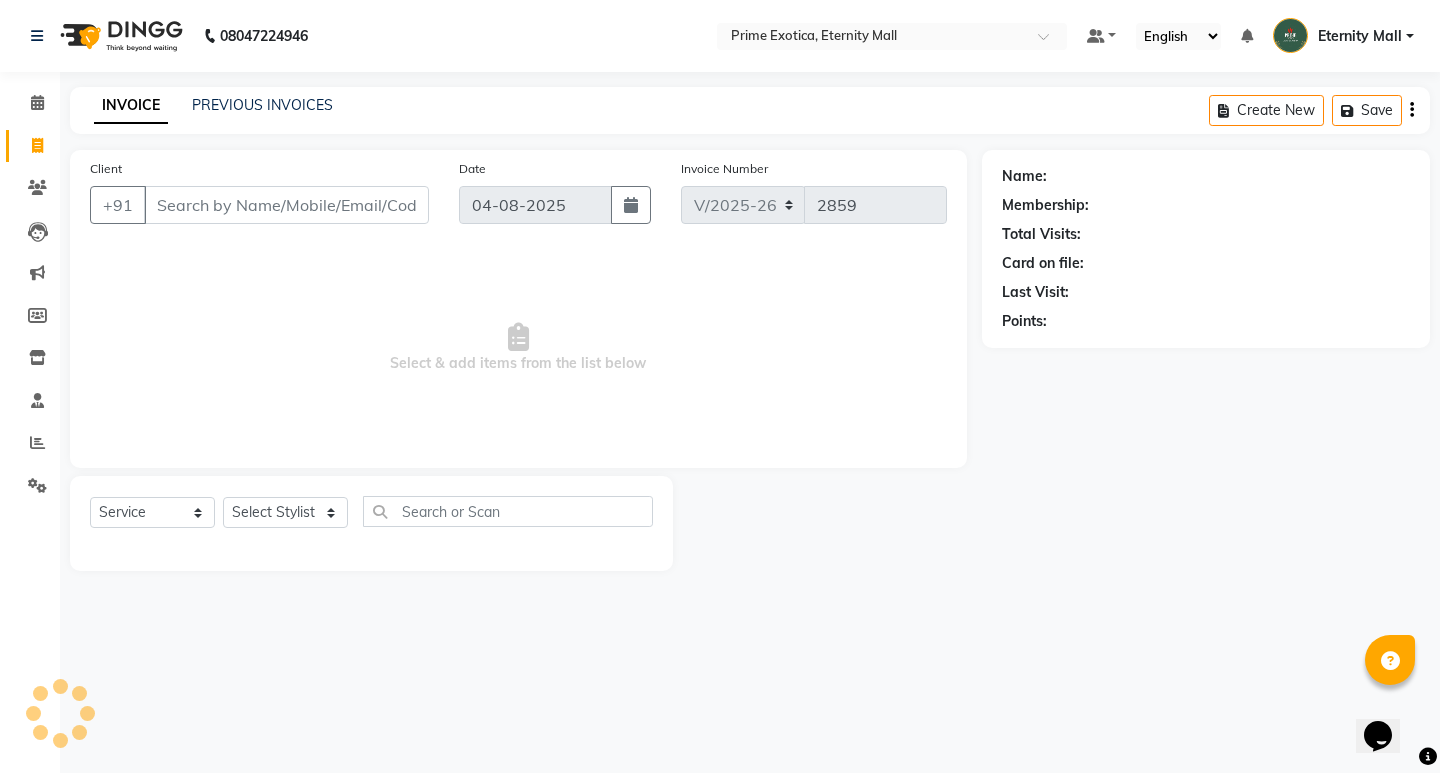 click on "Select  Service  Product  Membership  Package Voucher Prepaid Gift Card  Select Stylist" 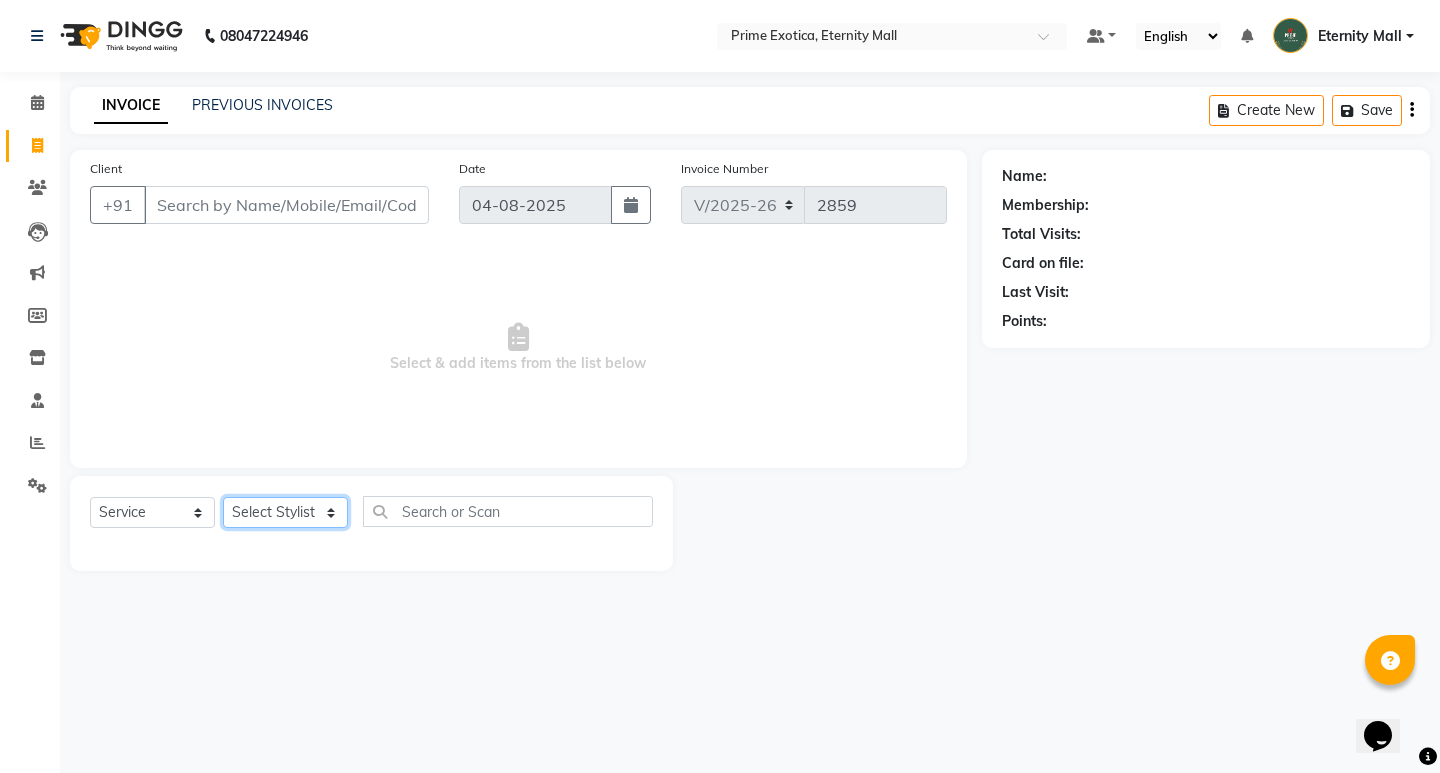 click on "Select Stylist" 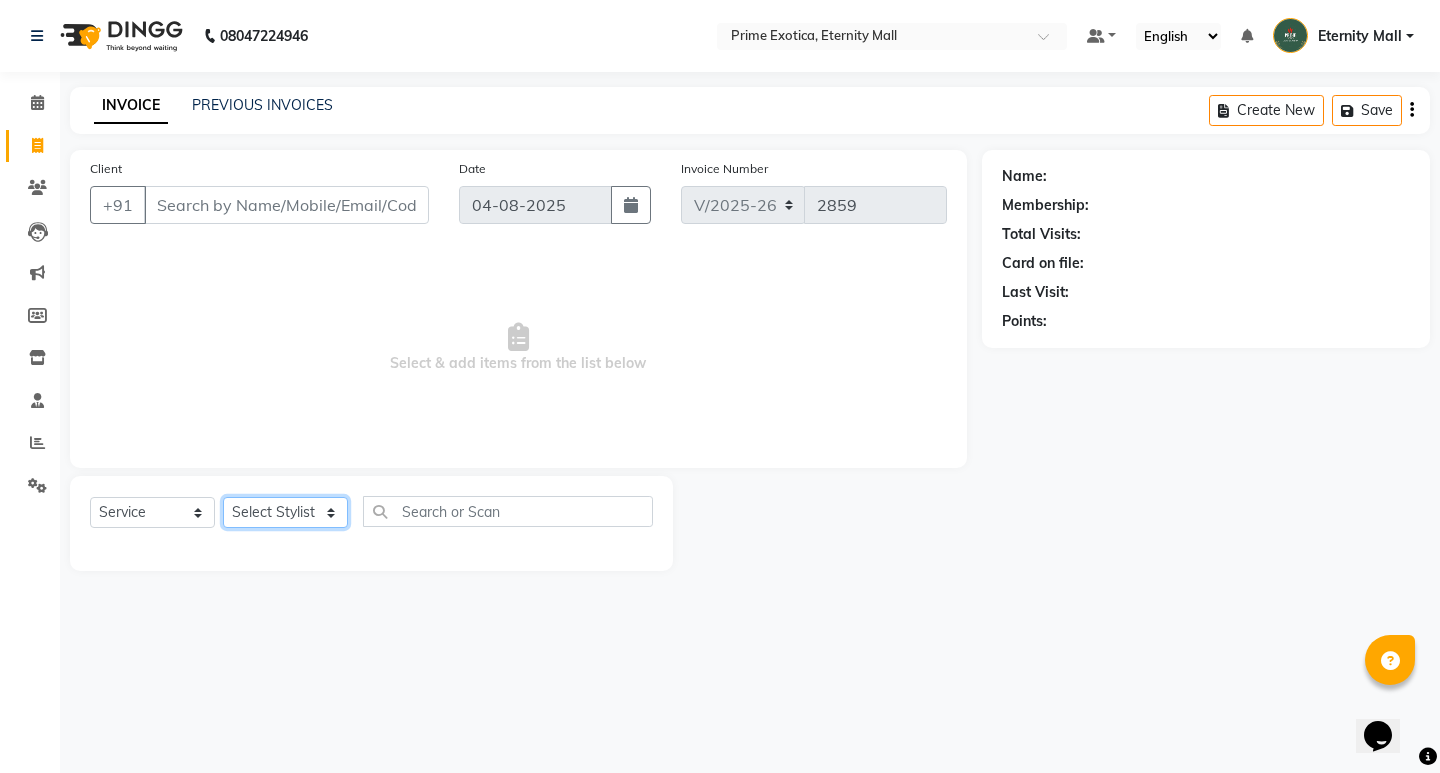 select on "67677" 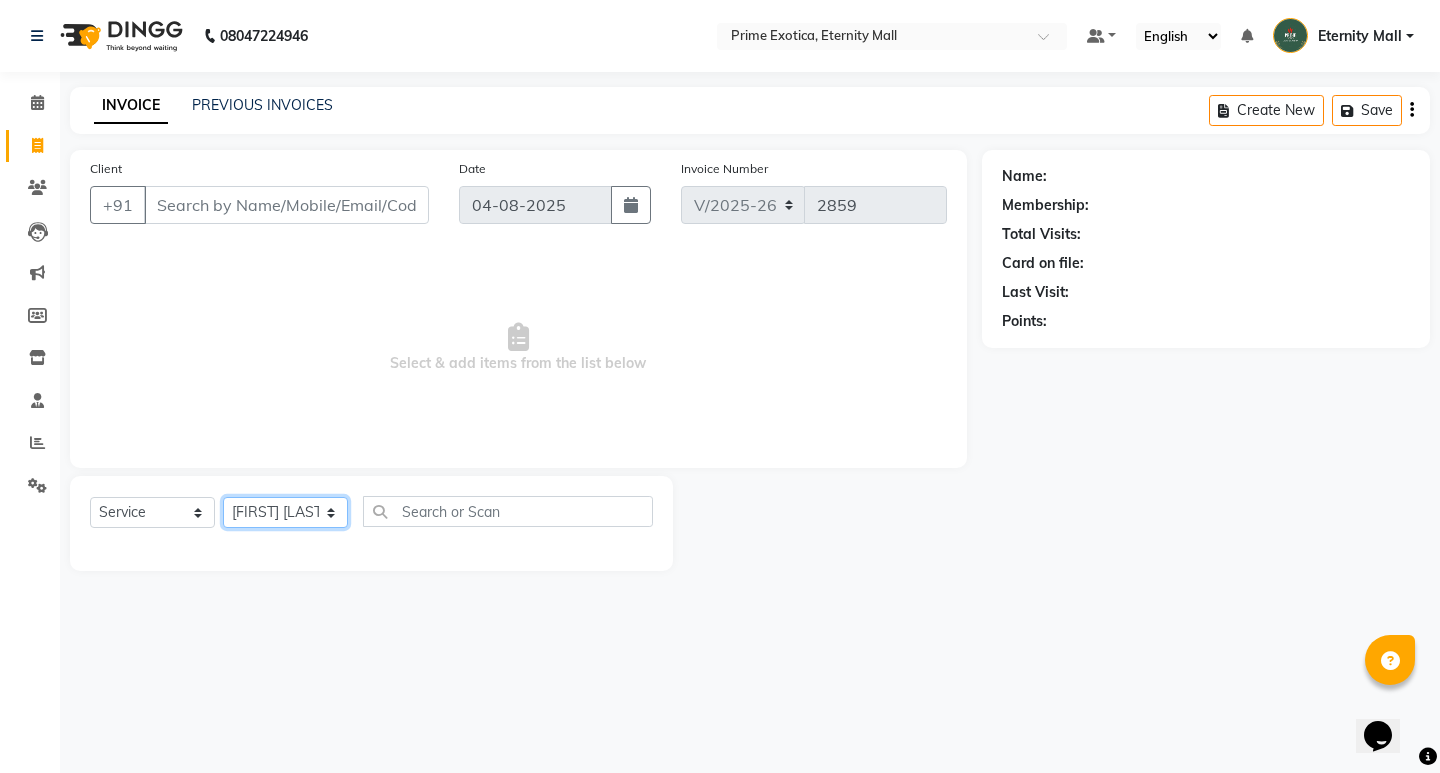 click on "Select Stylist AB ADMIN [FIRST] [LAST] [FIRST] [LAST] [FIRST] [LAST] [FIRST]" 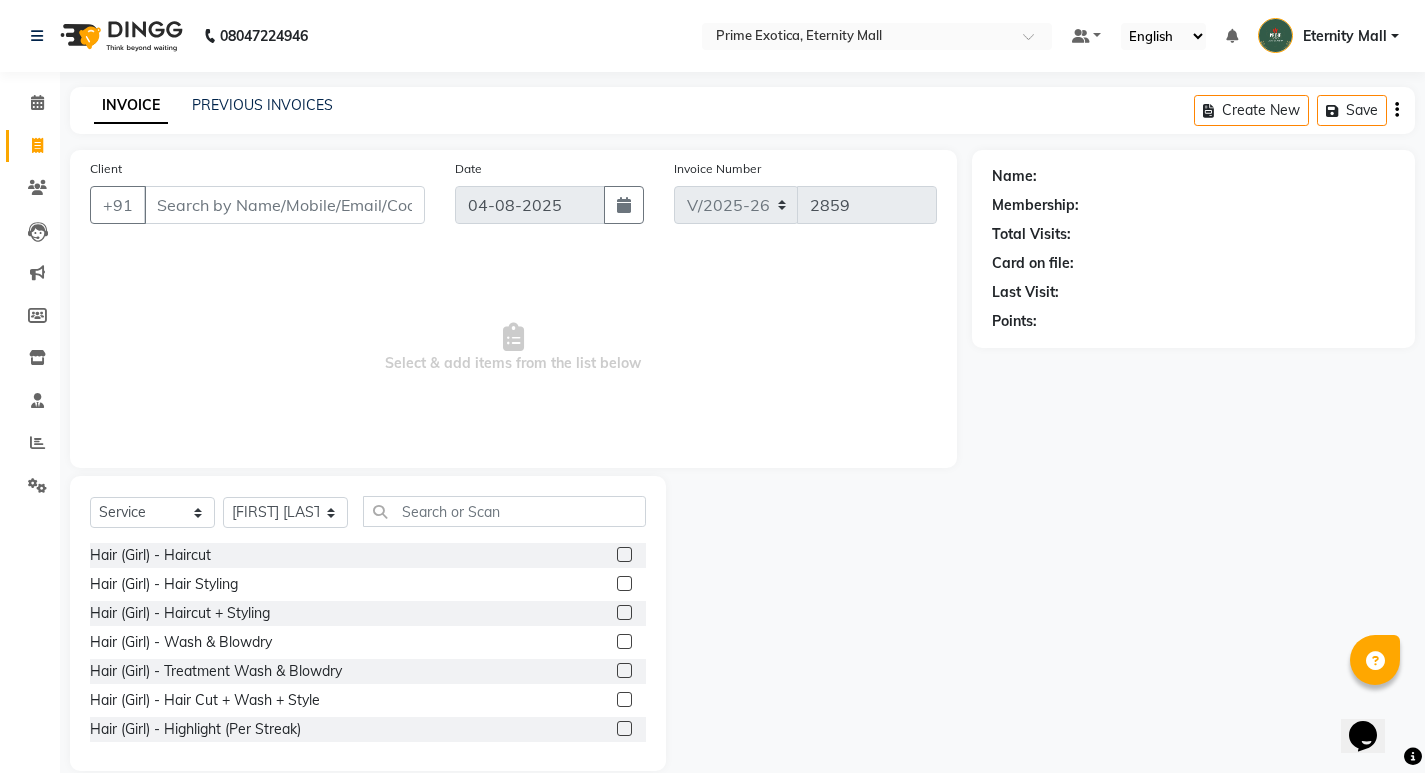 click 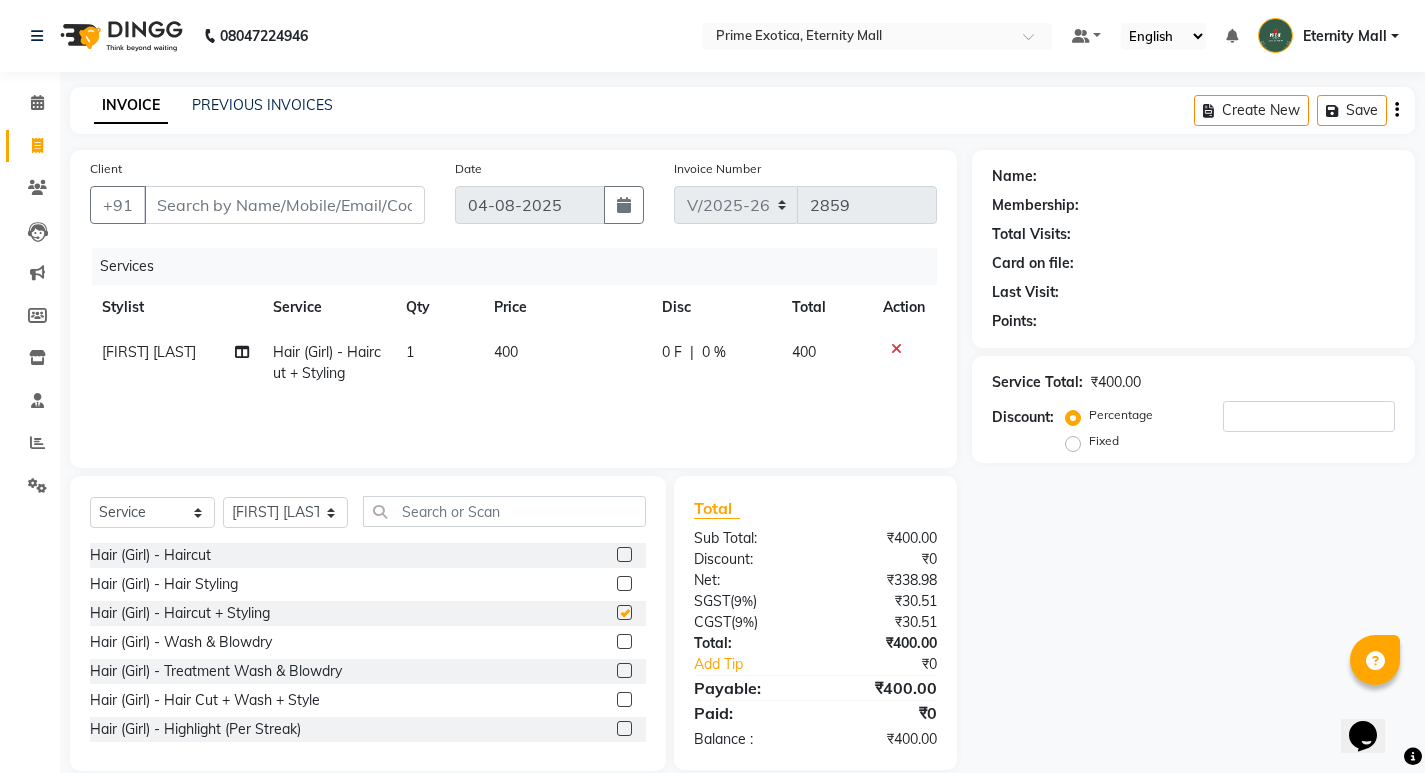checkbox on "false" 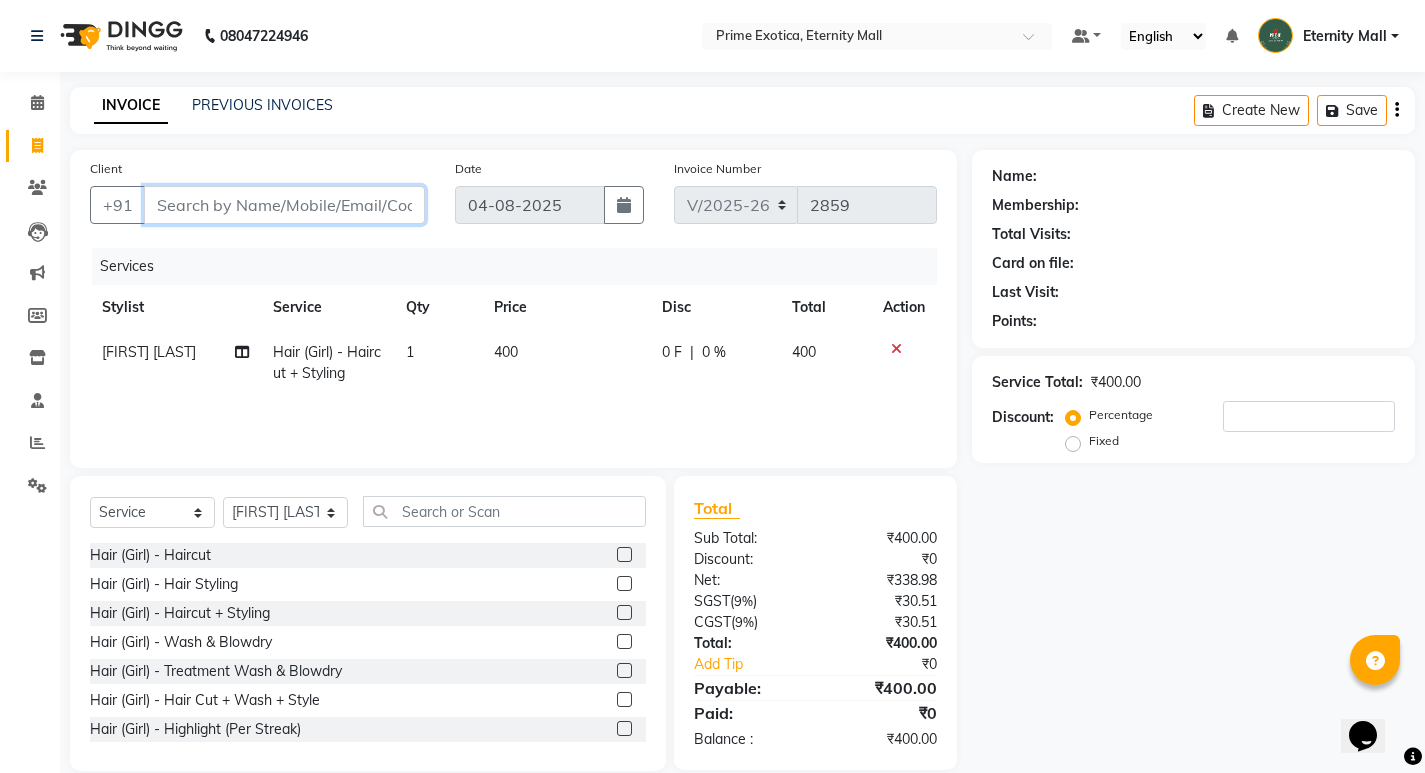 click on "Client" at bounding box center (284, 205) 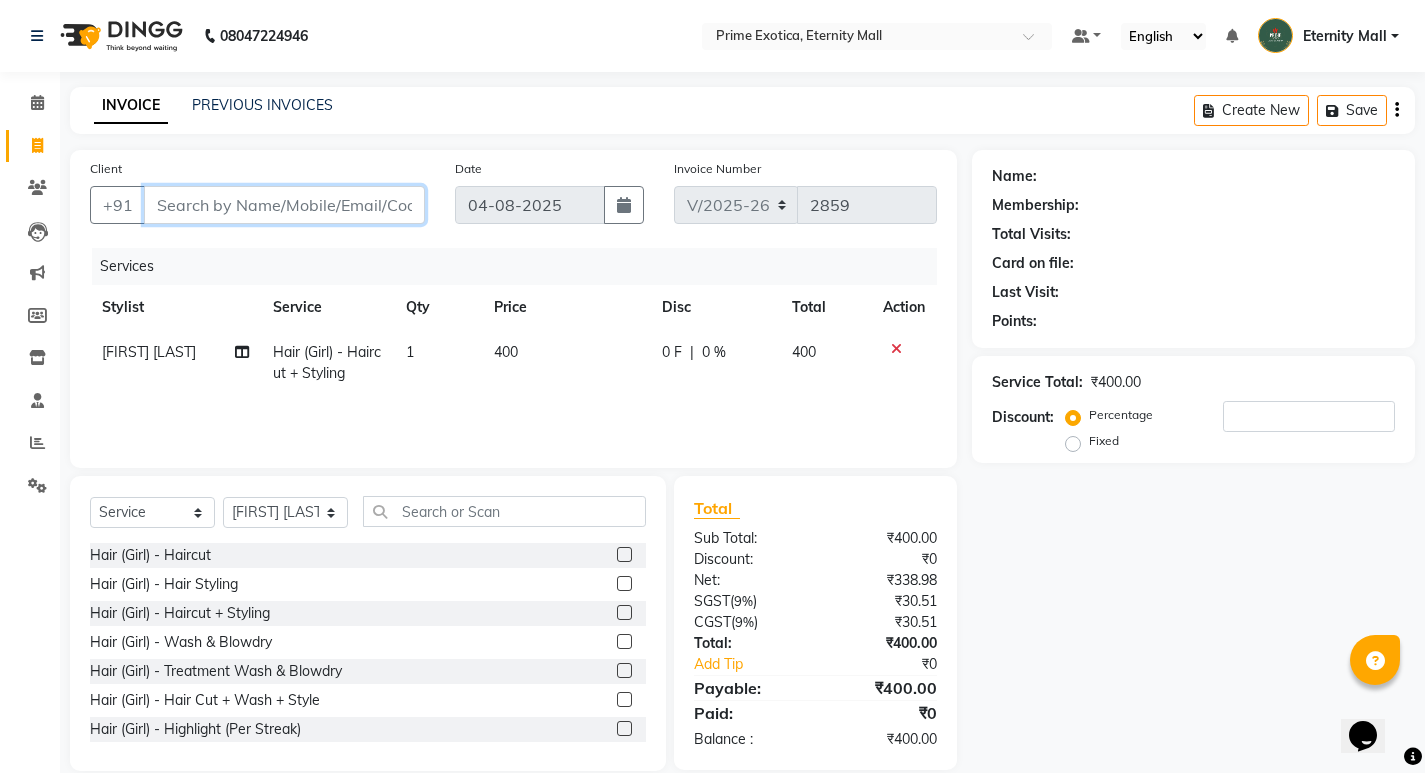 type on "8" 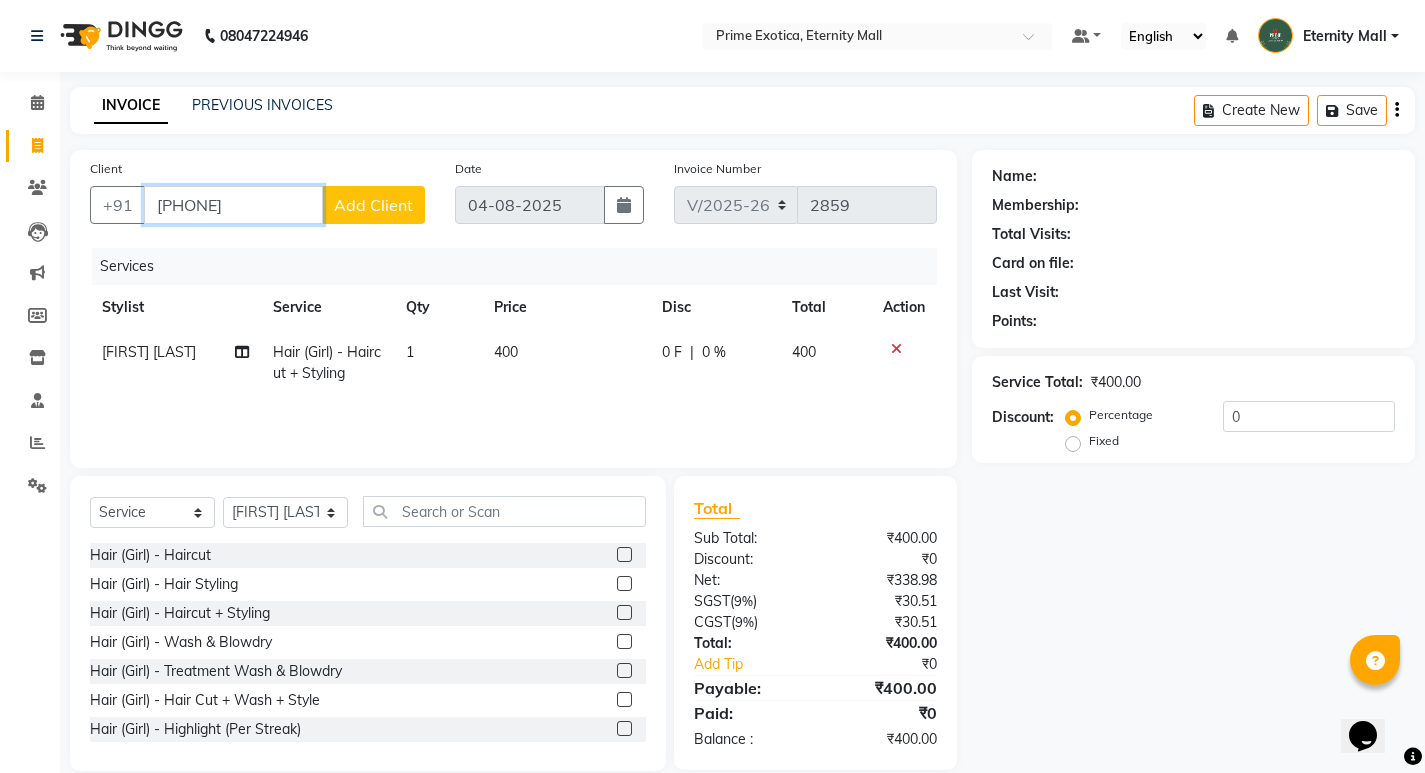 type on "8459861754" 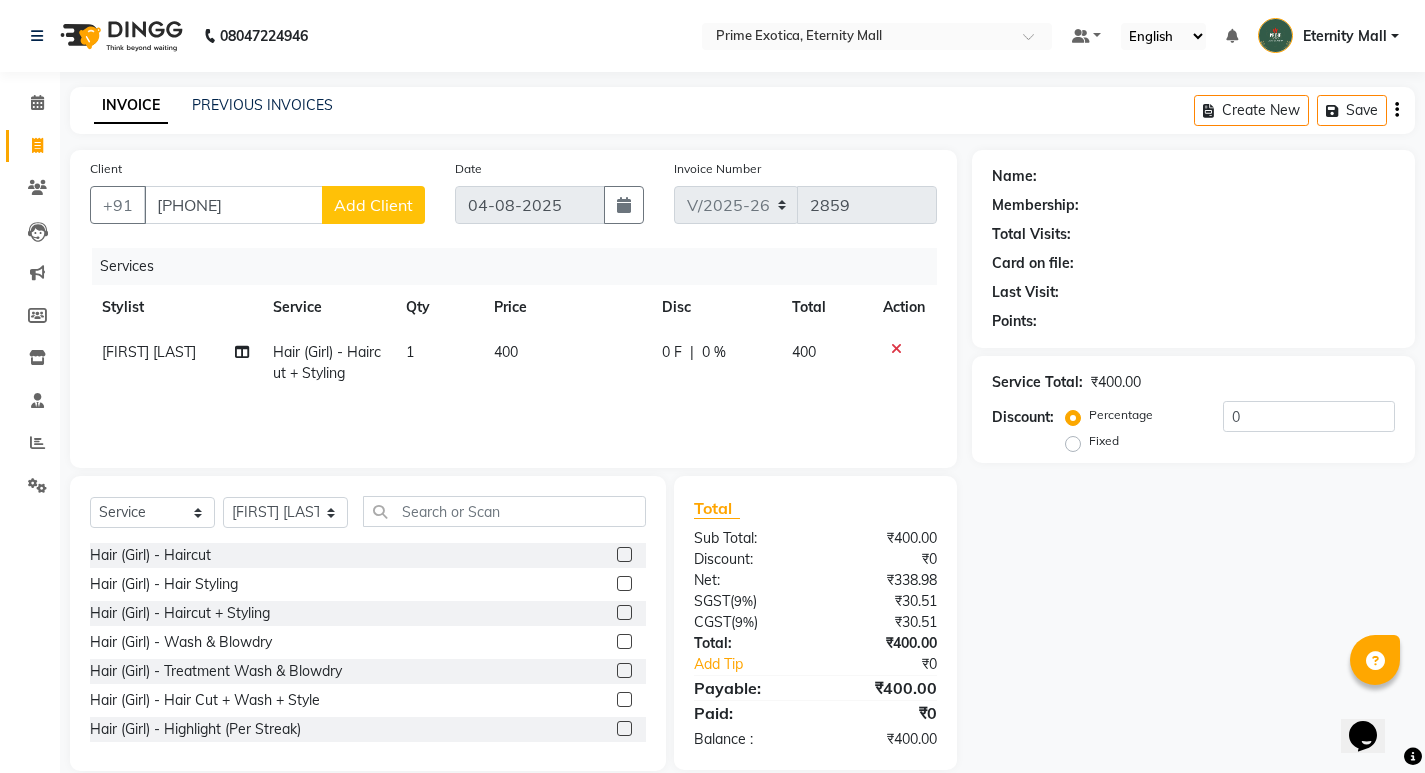 click on "Add Client" 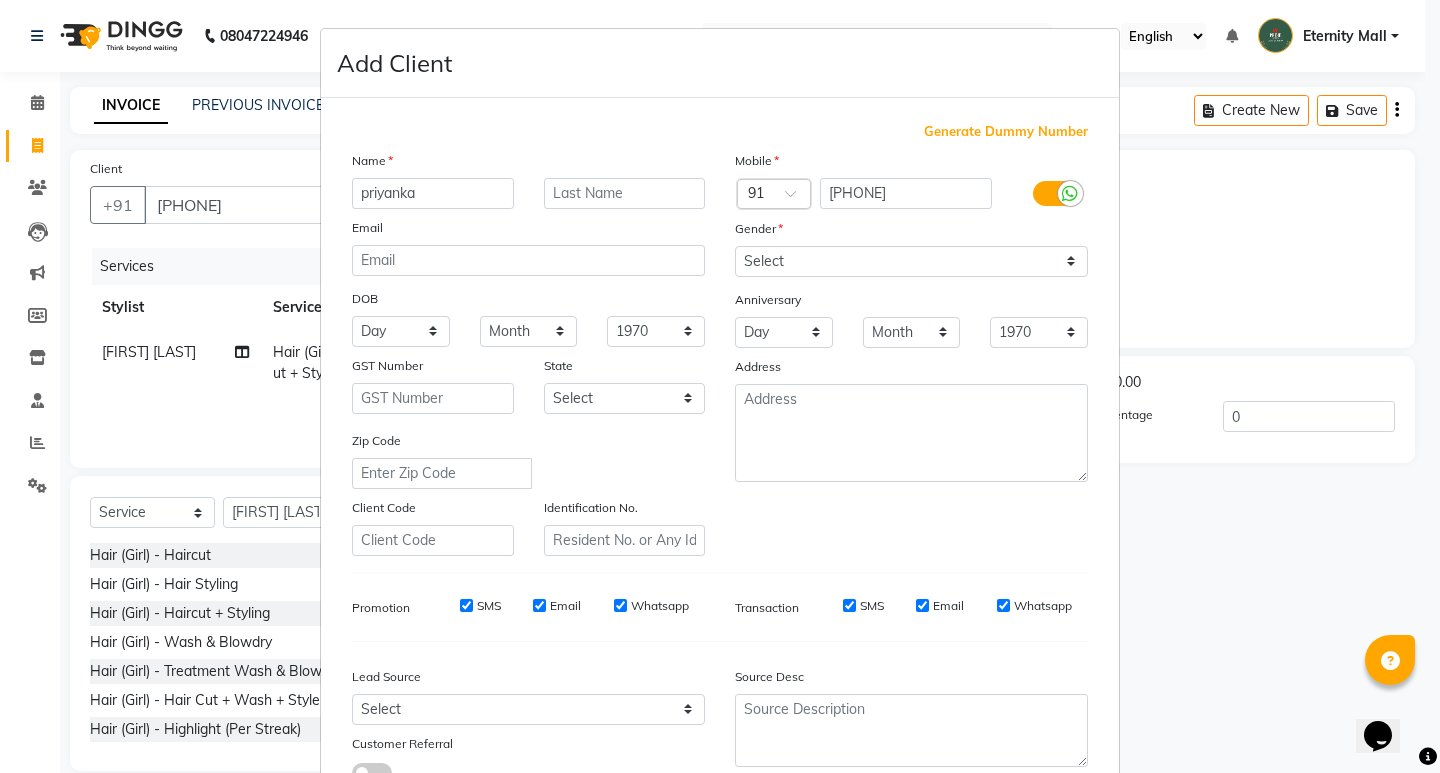 type on "priyanka" 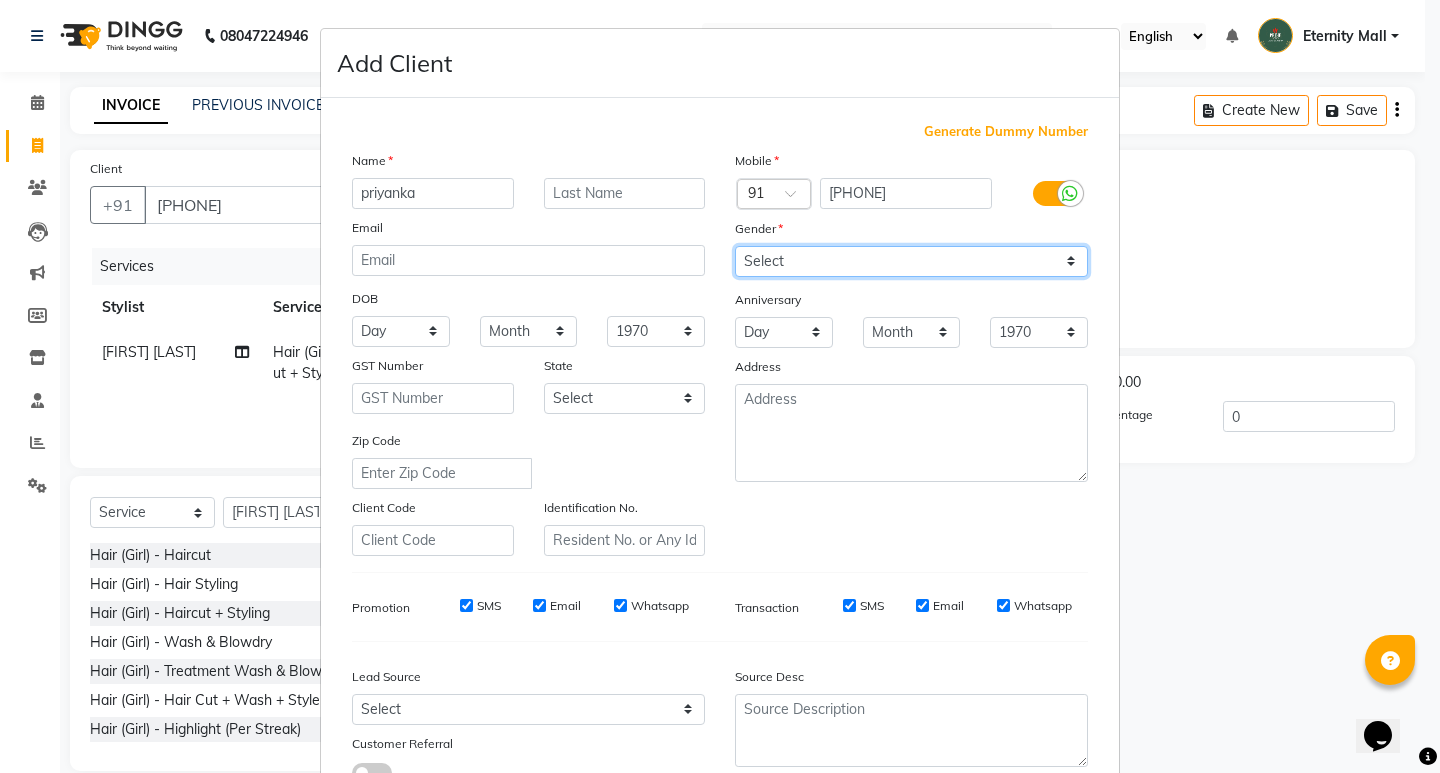 click on "Select Male Female Other Prefer Not To Say" at bounding box center (911, 261) 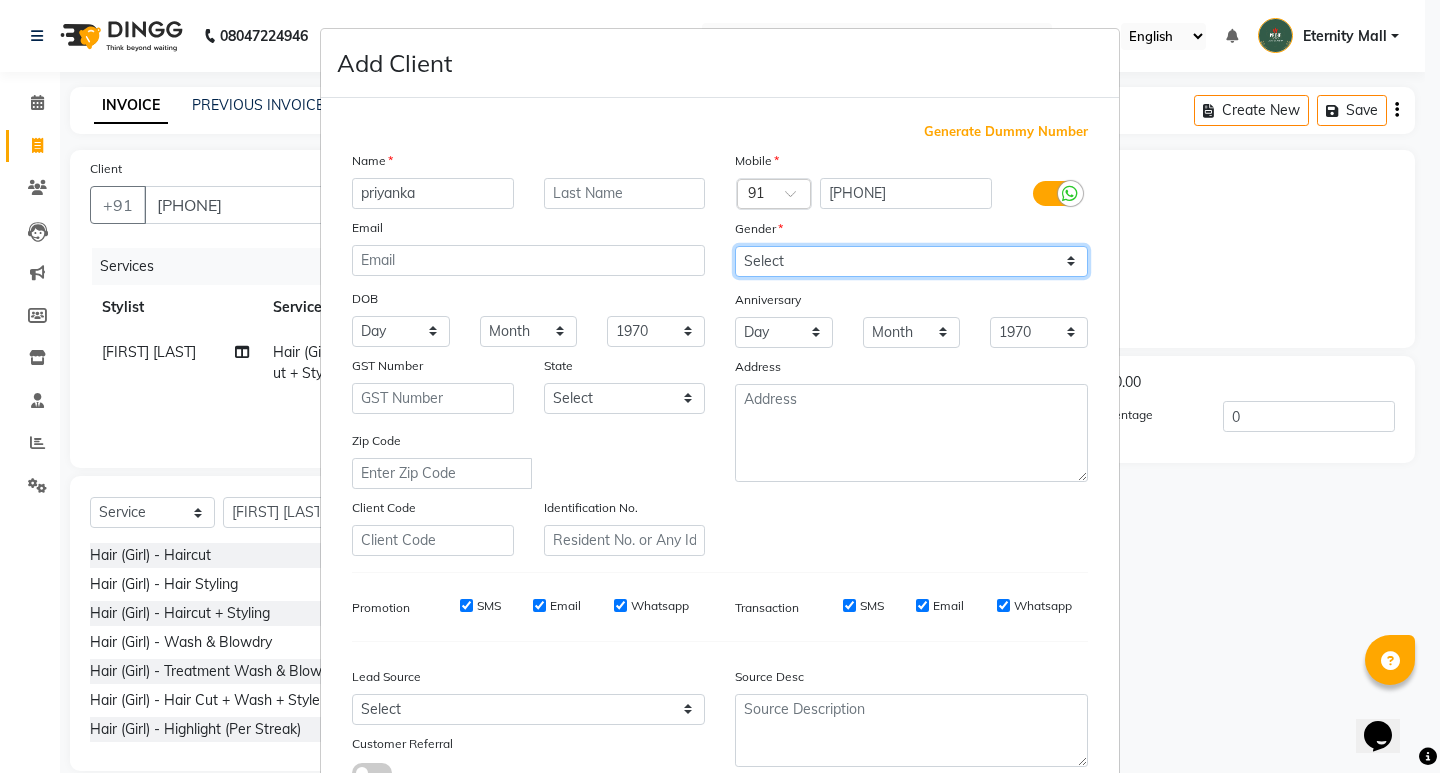 select on "female" 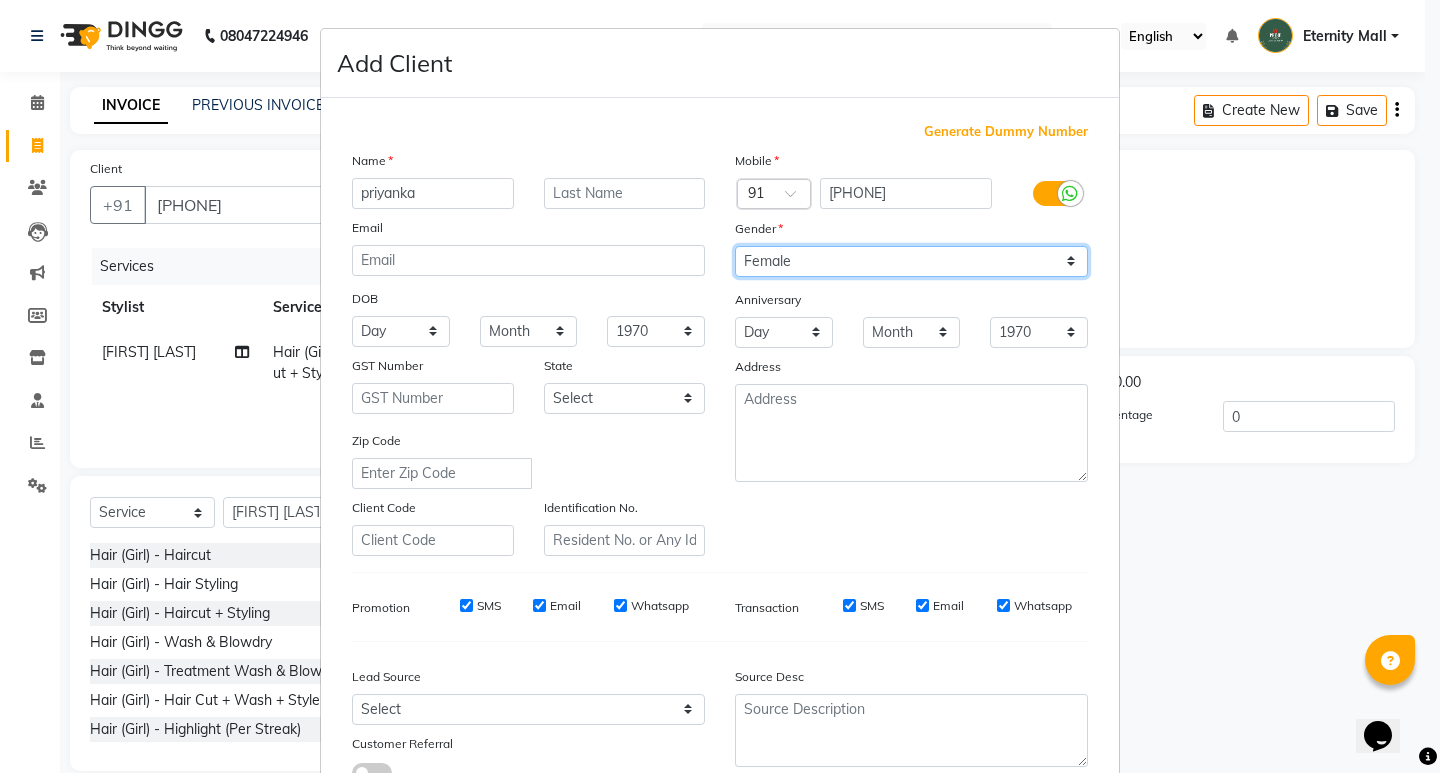 click on "Select Male Female Other Prefer Not To Say" at bounding box center (911, 261) 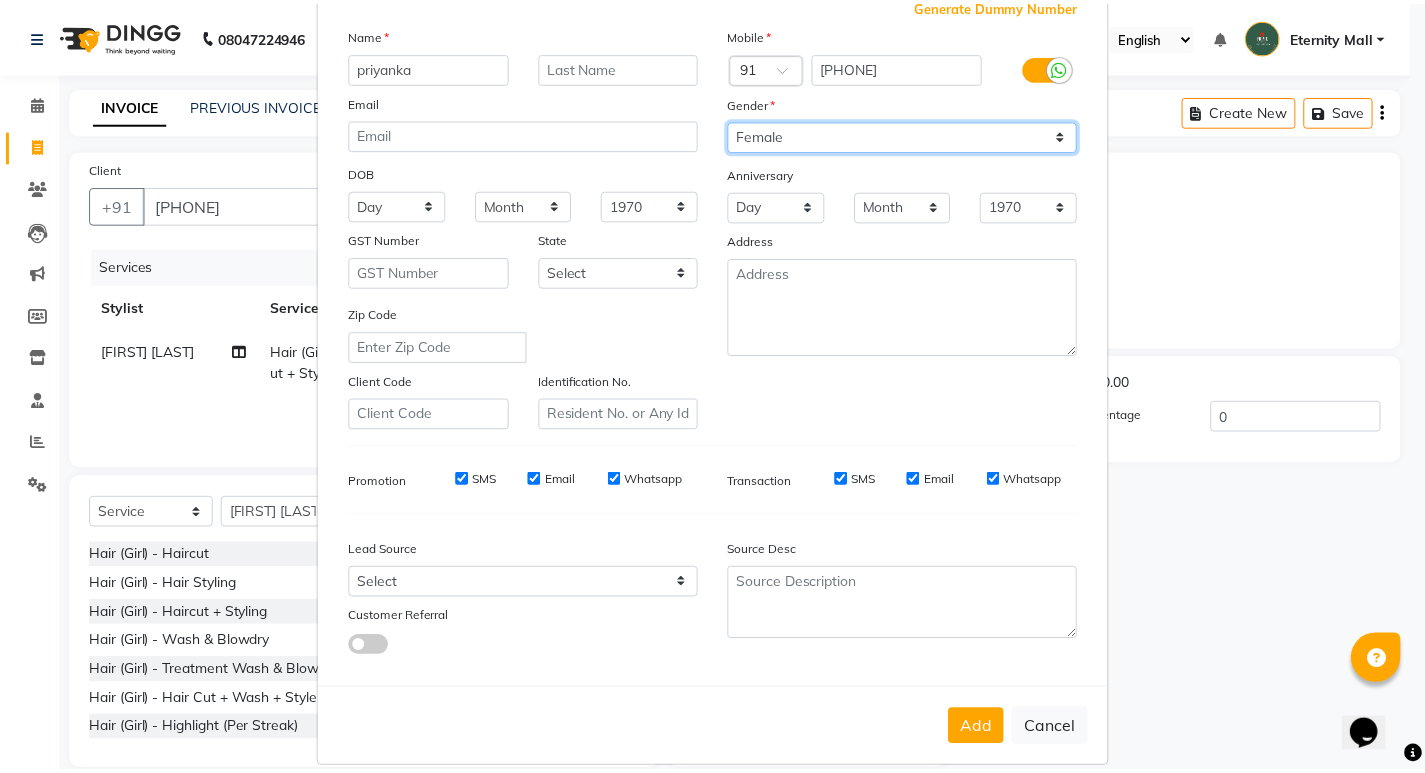 scroll, scrollTop: 150, scrollLeft: 0, axis: vertical 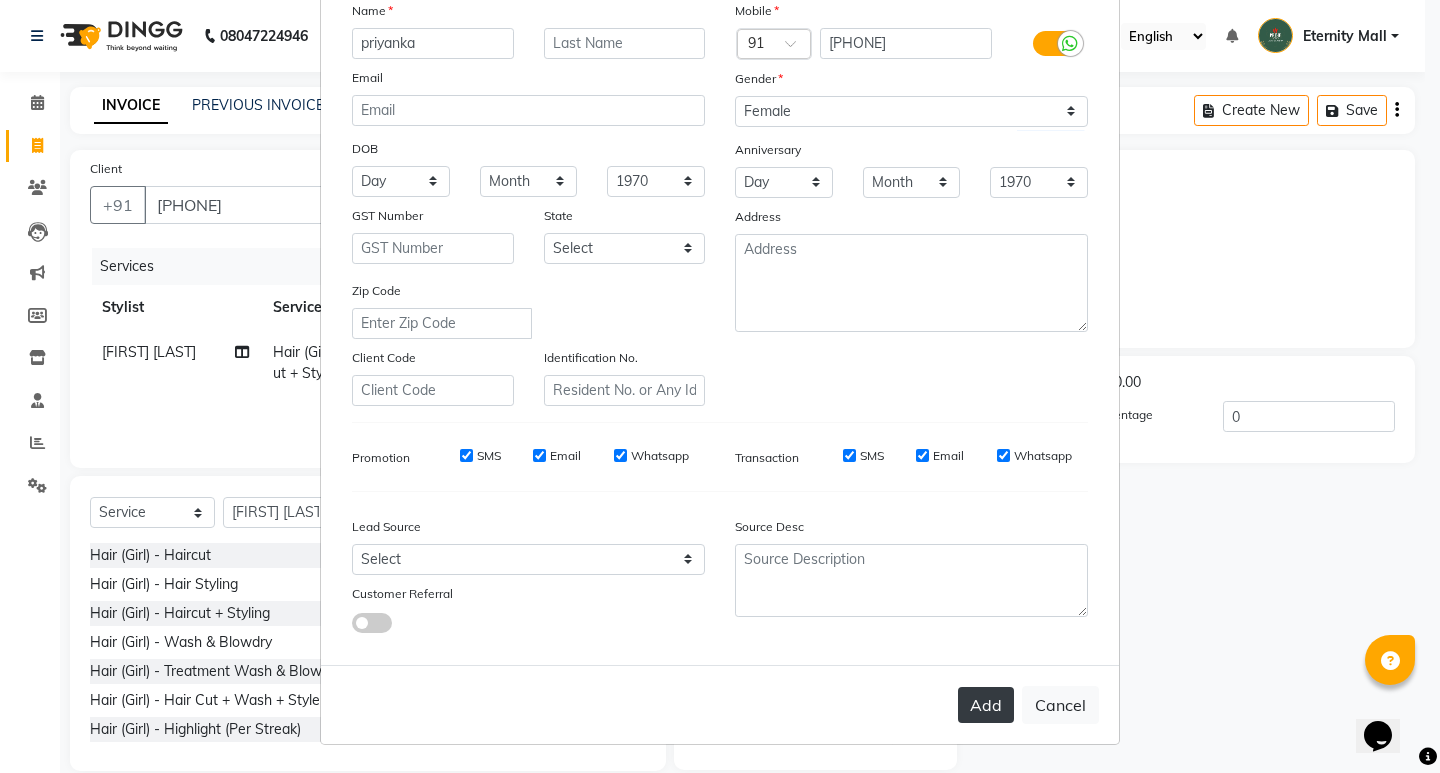 click on "Add" at bounding box center [986, 705] 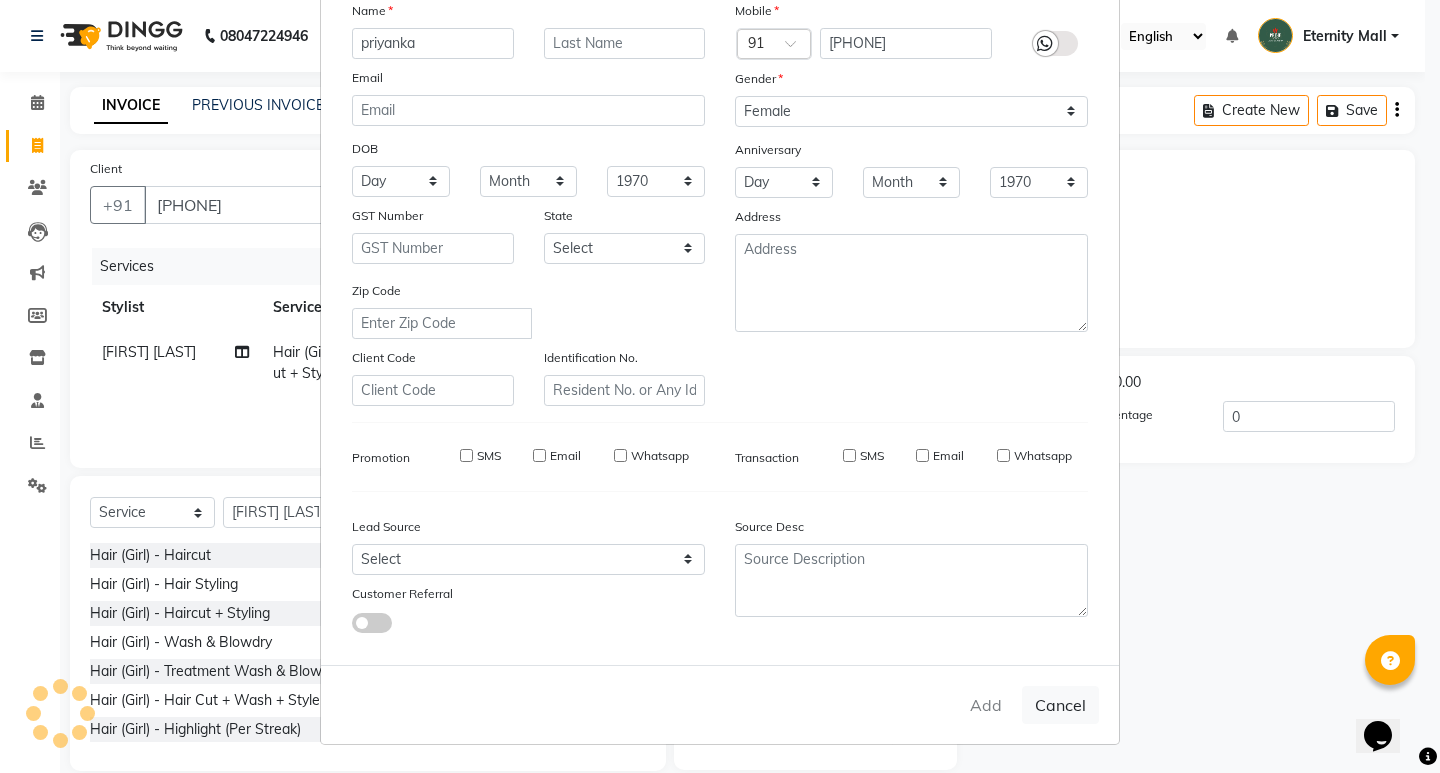 type 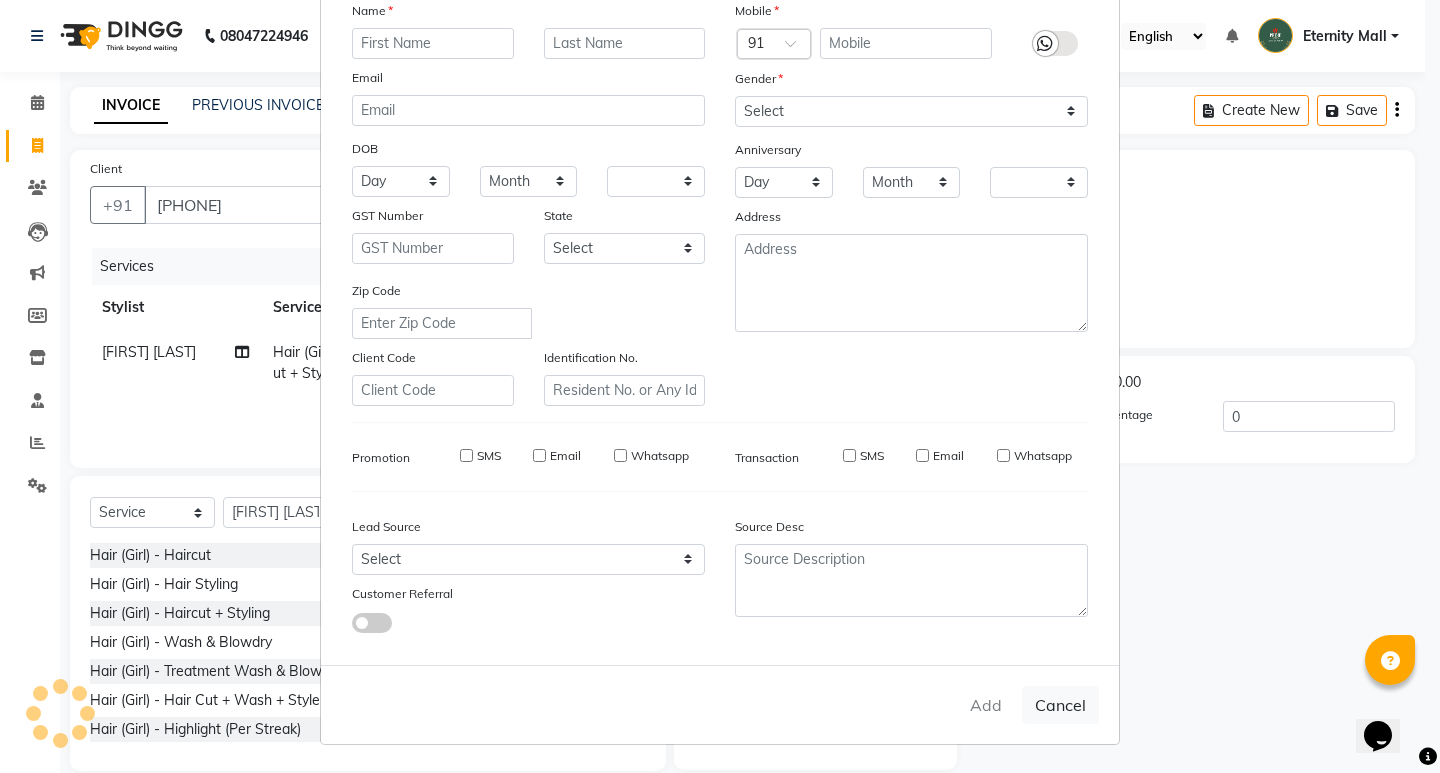 checkbox on "false" 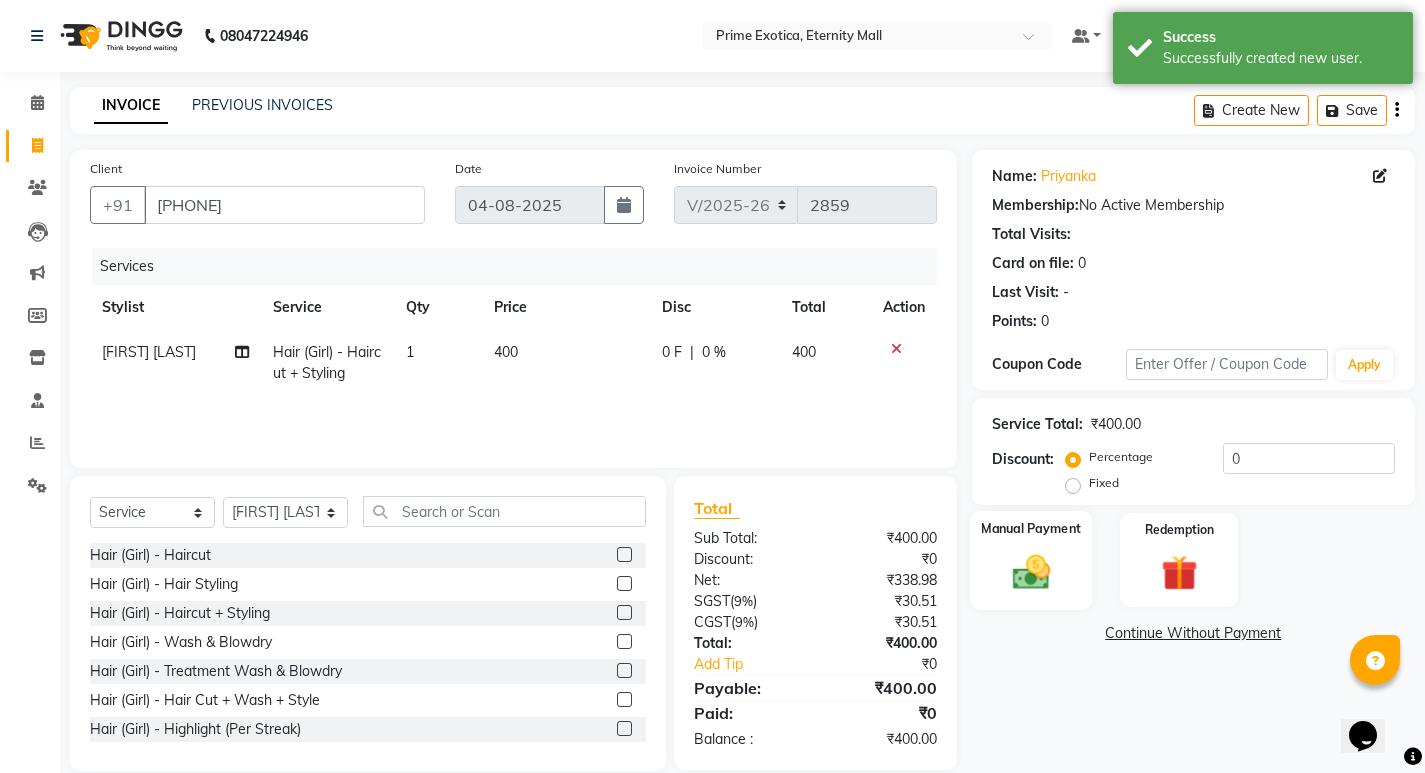 click 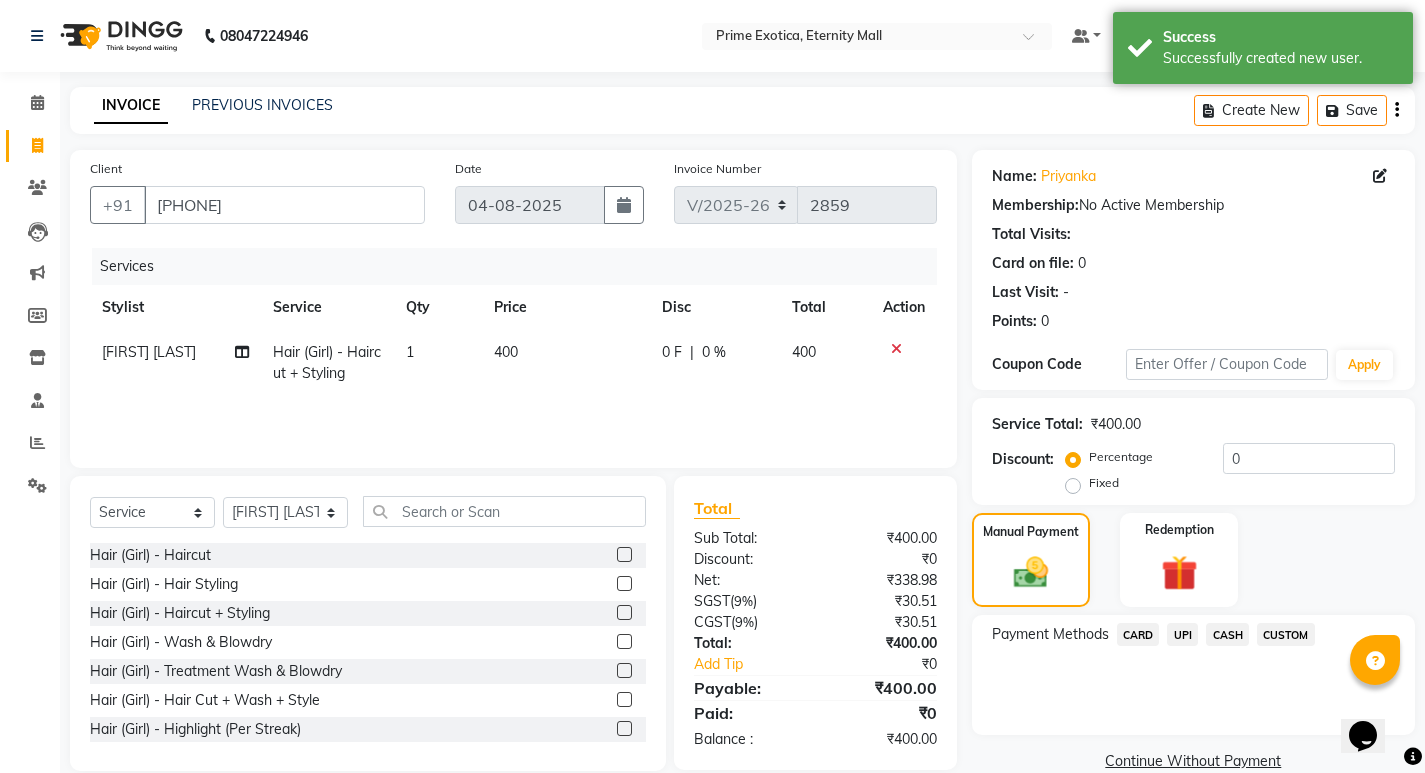 click on "UPI" 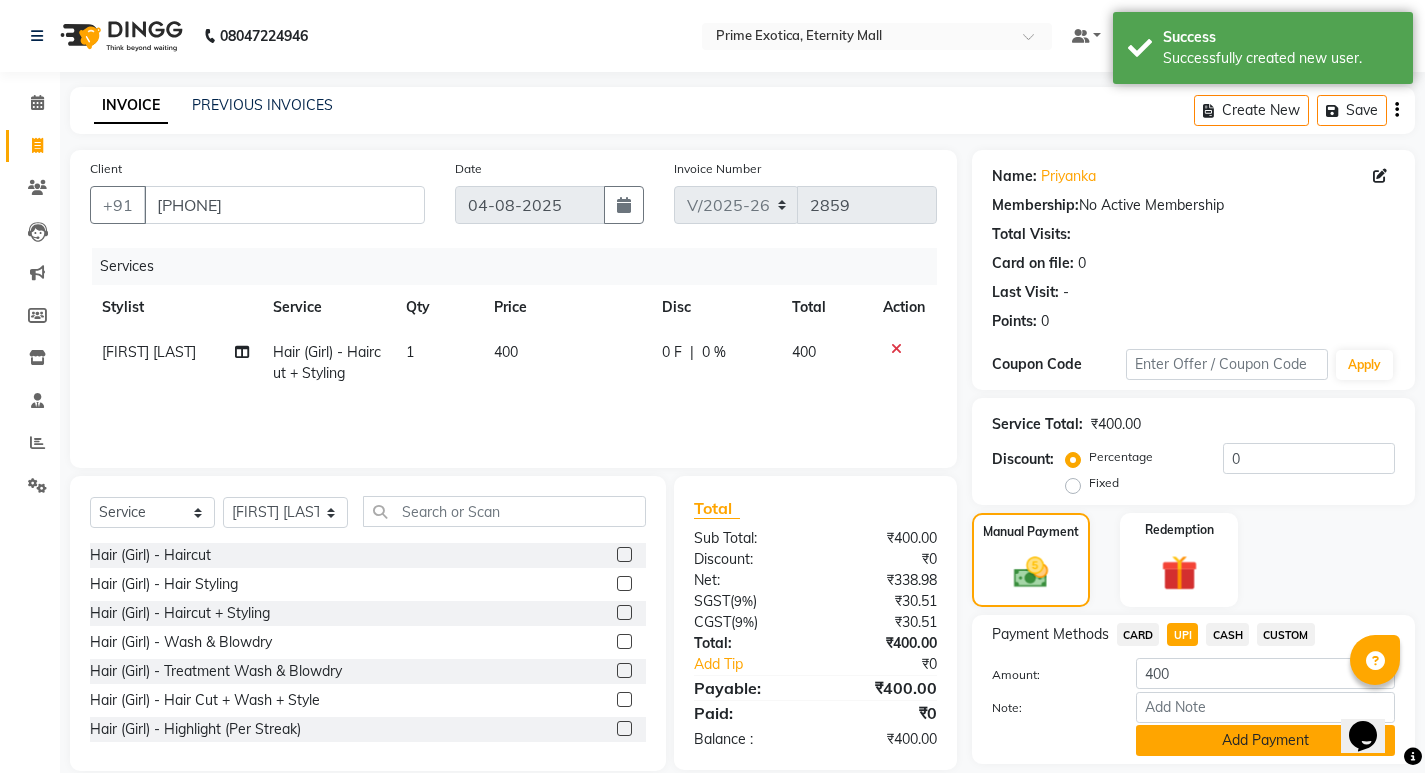 click on "Add Payment" 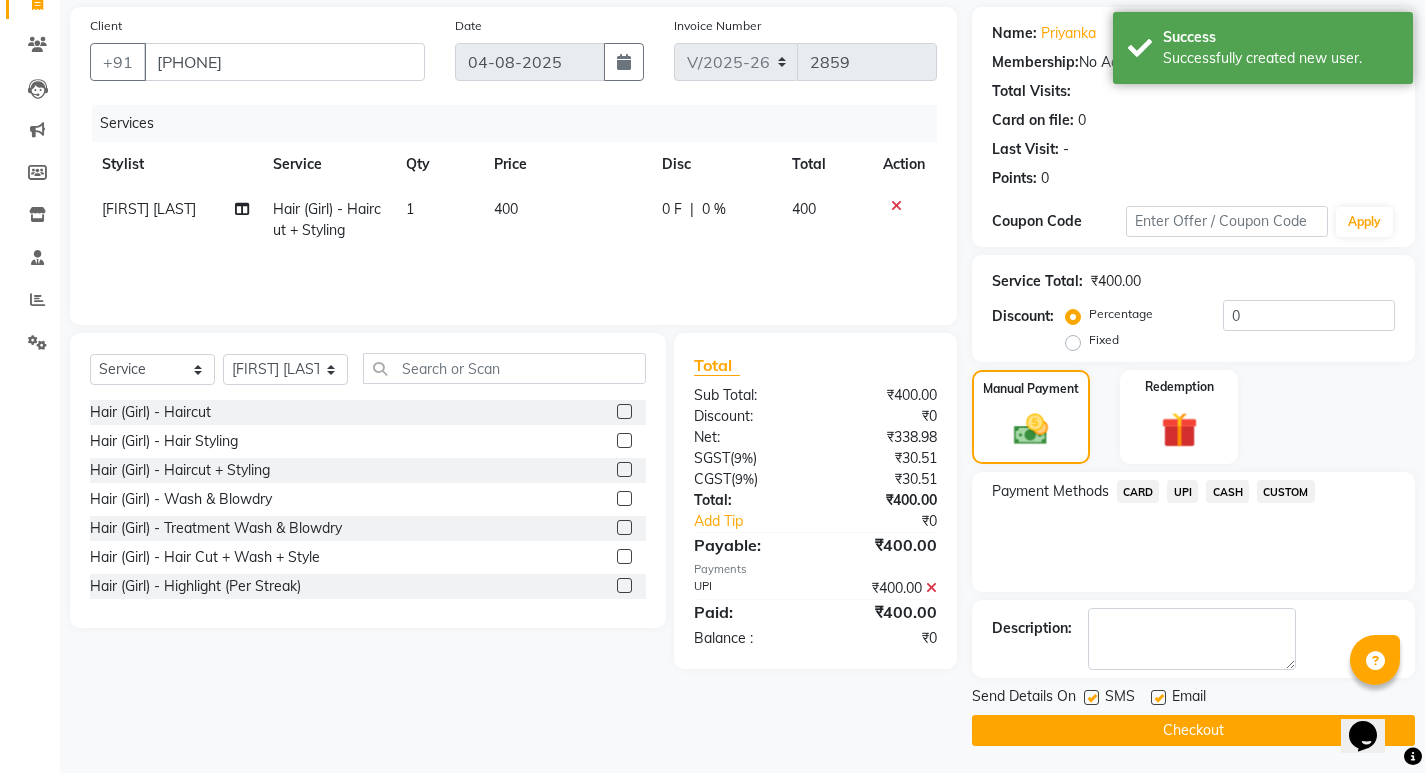 scroll, scrollTop: 146, scrollLeft: 0, axis: vertical 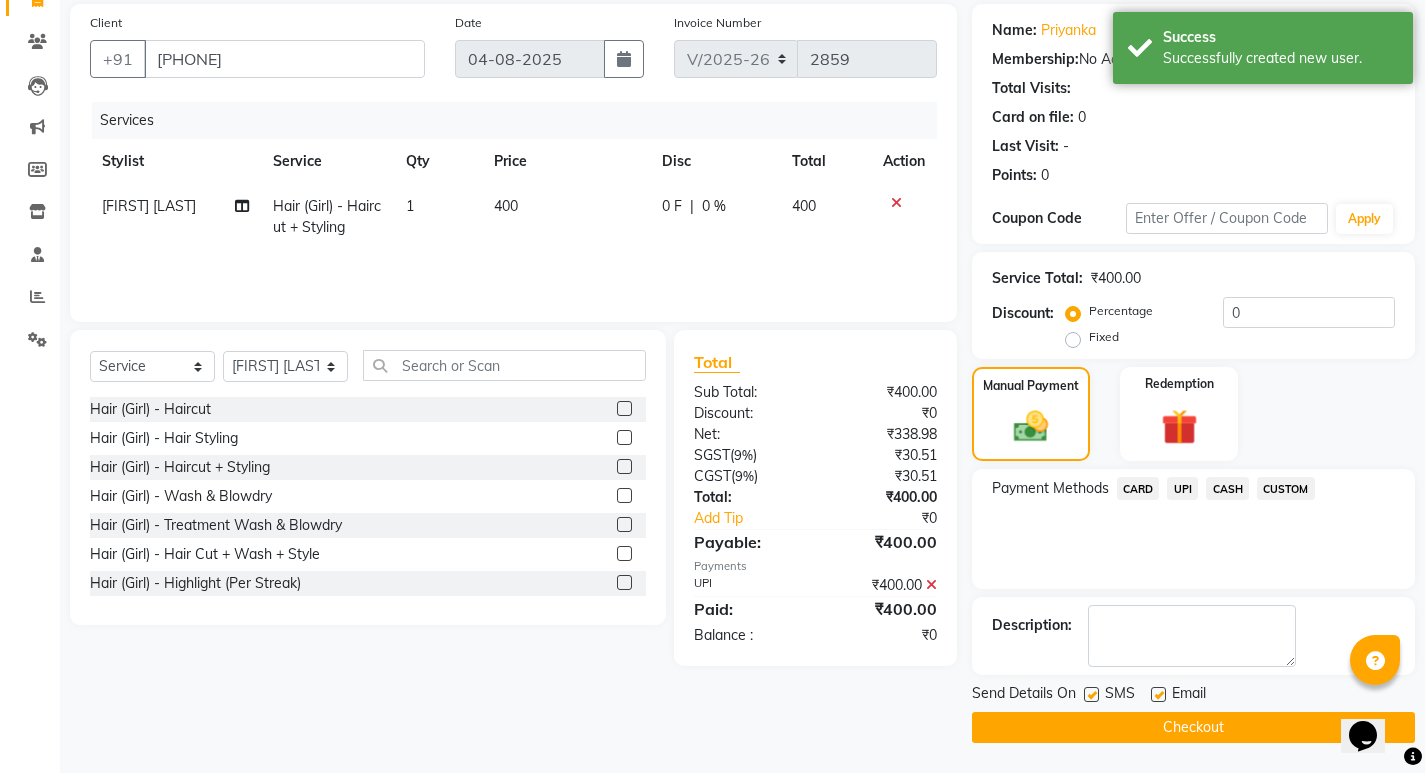 click on "Checkout" 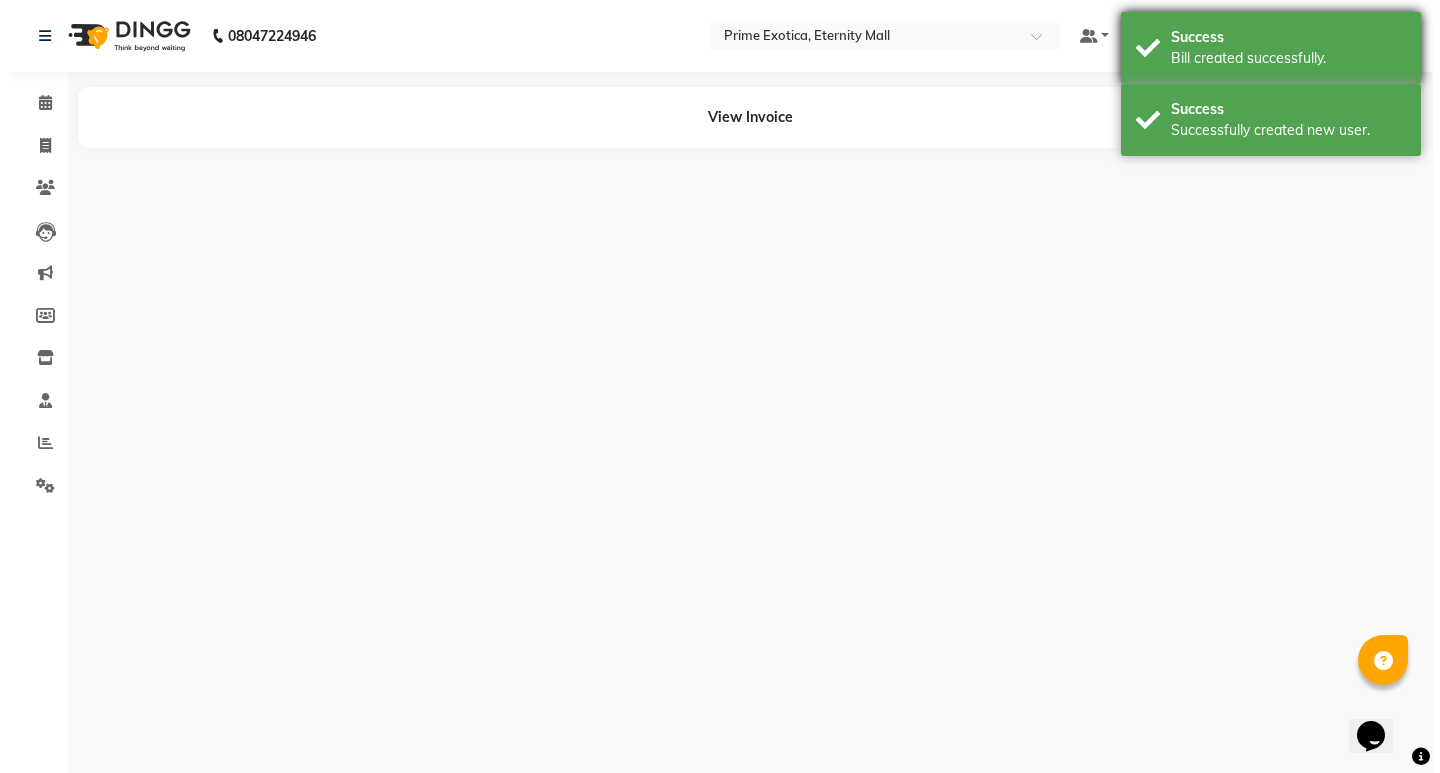 scroll, scrollTop: 0, scrollLeft: 0, axis: both 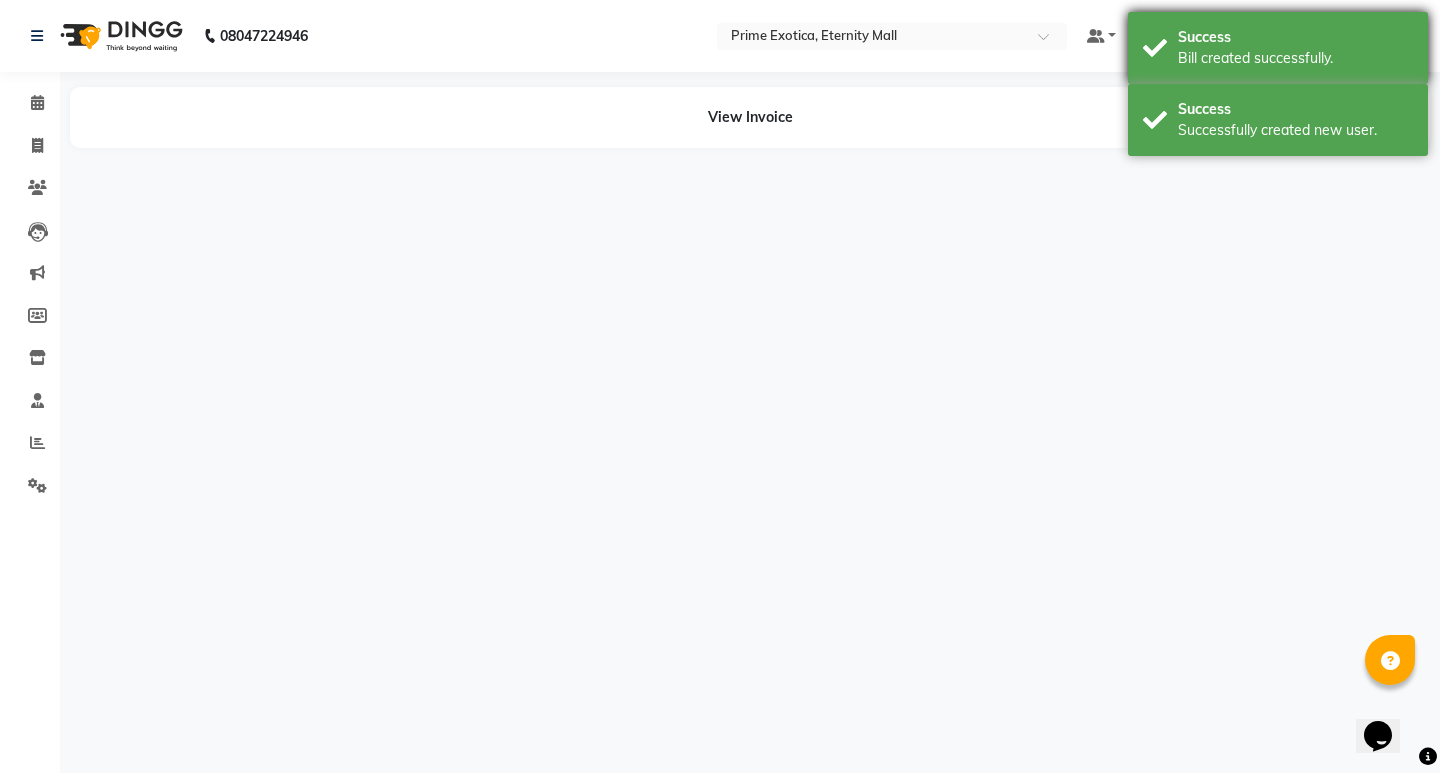 click on "Success" at bounding box center [1295, 37] 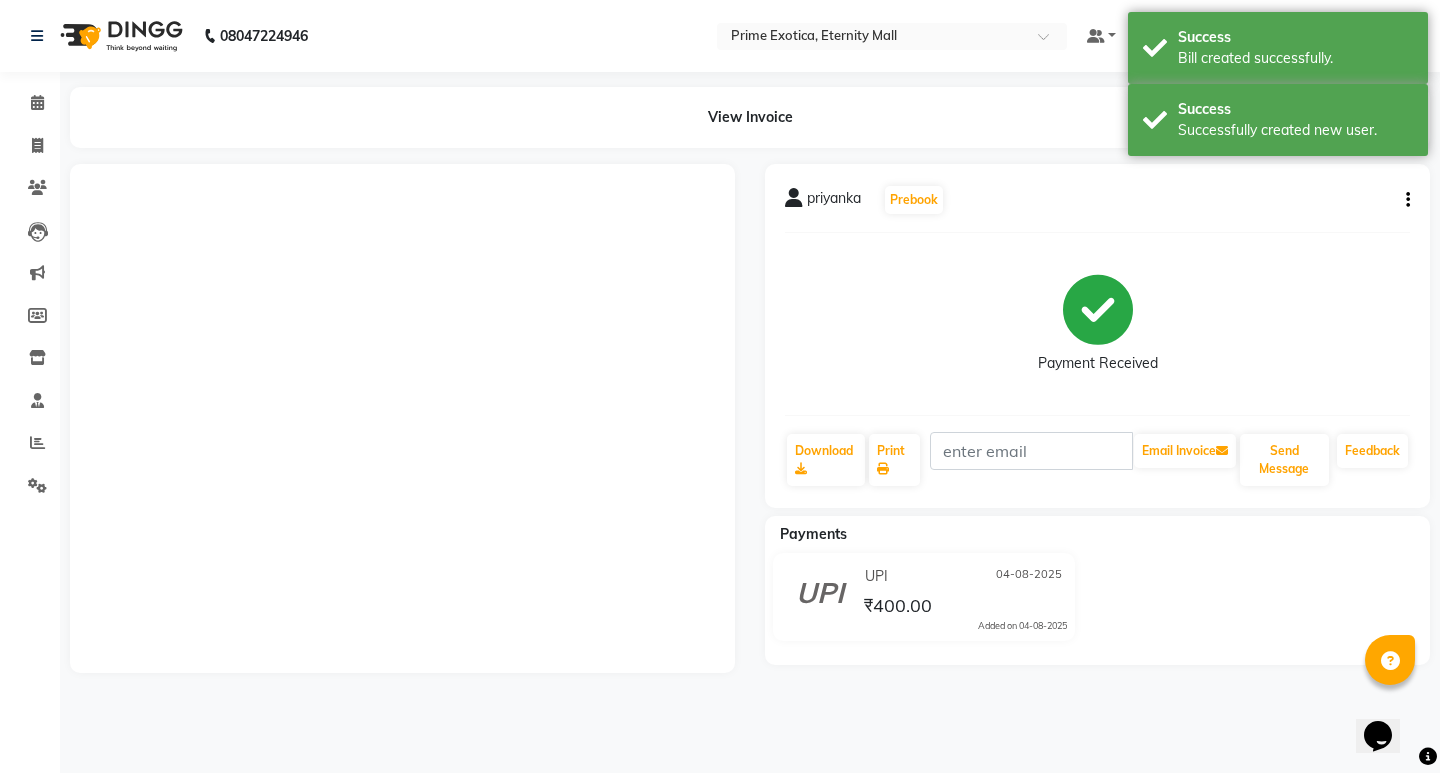 click on "View Invoice" 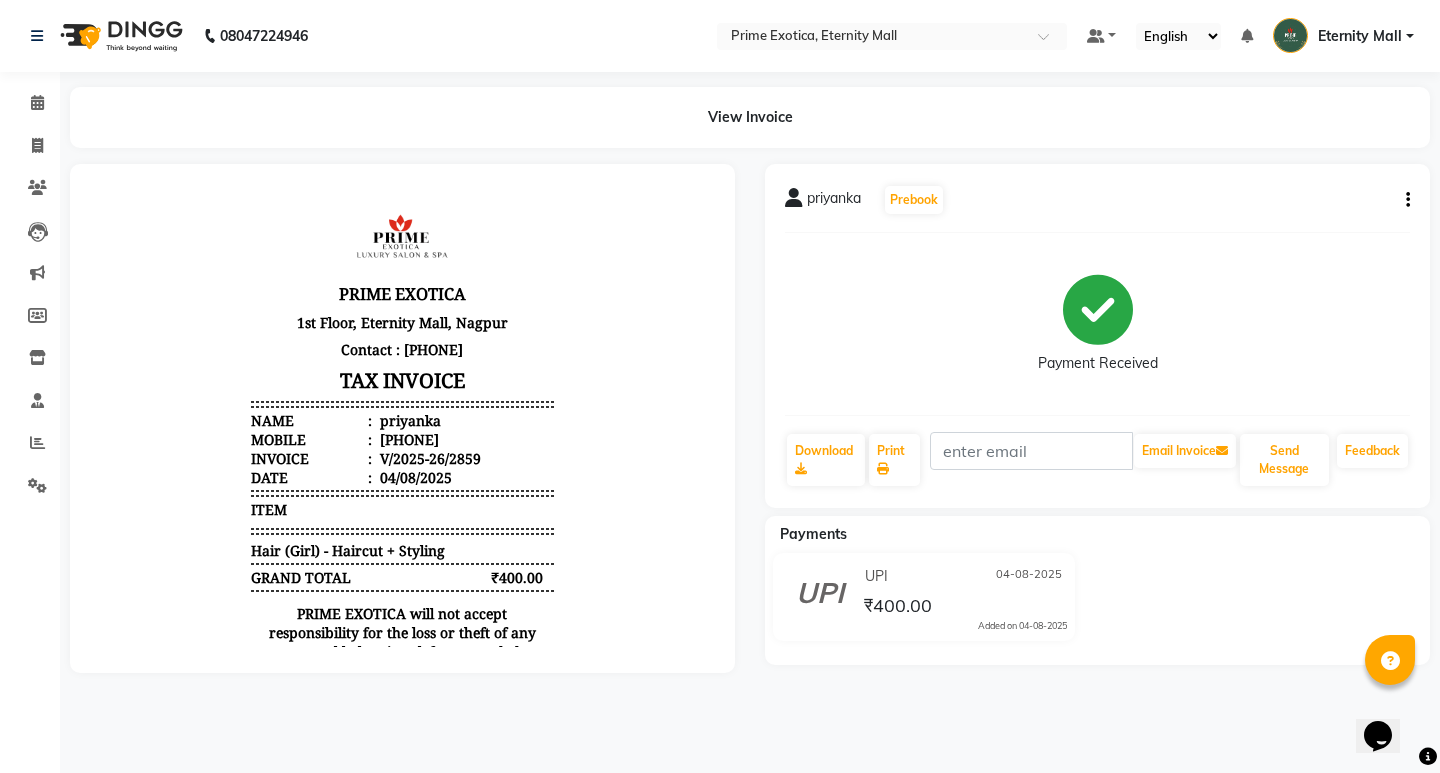 scroll, scrollTop: 0, scrollLeft: 0, axis: both 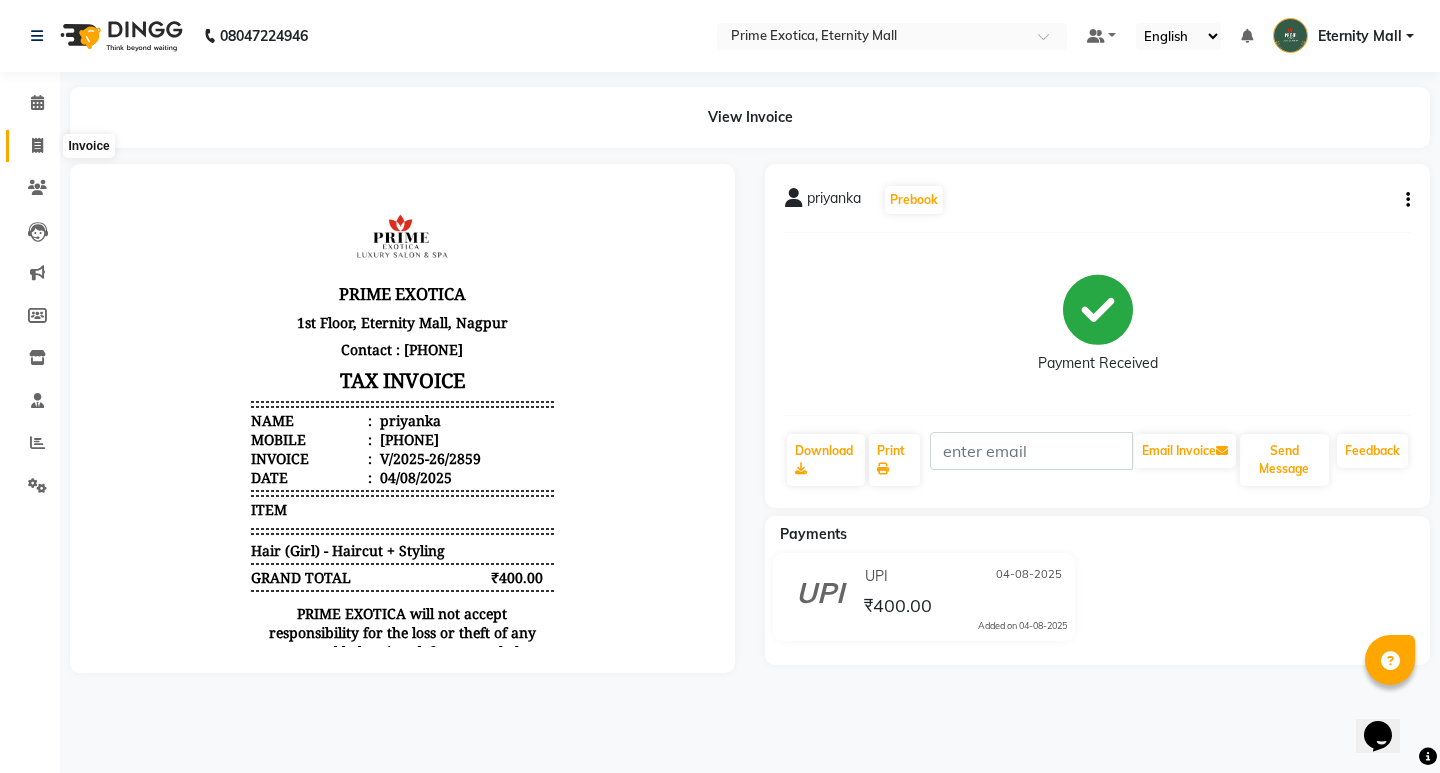 click 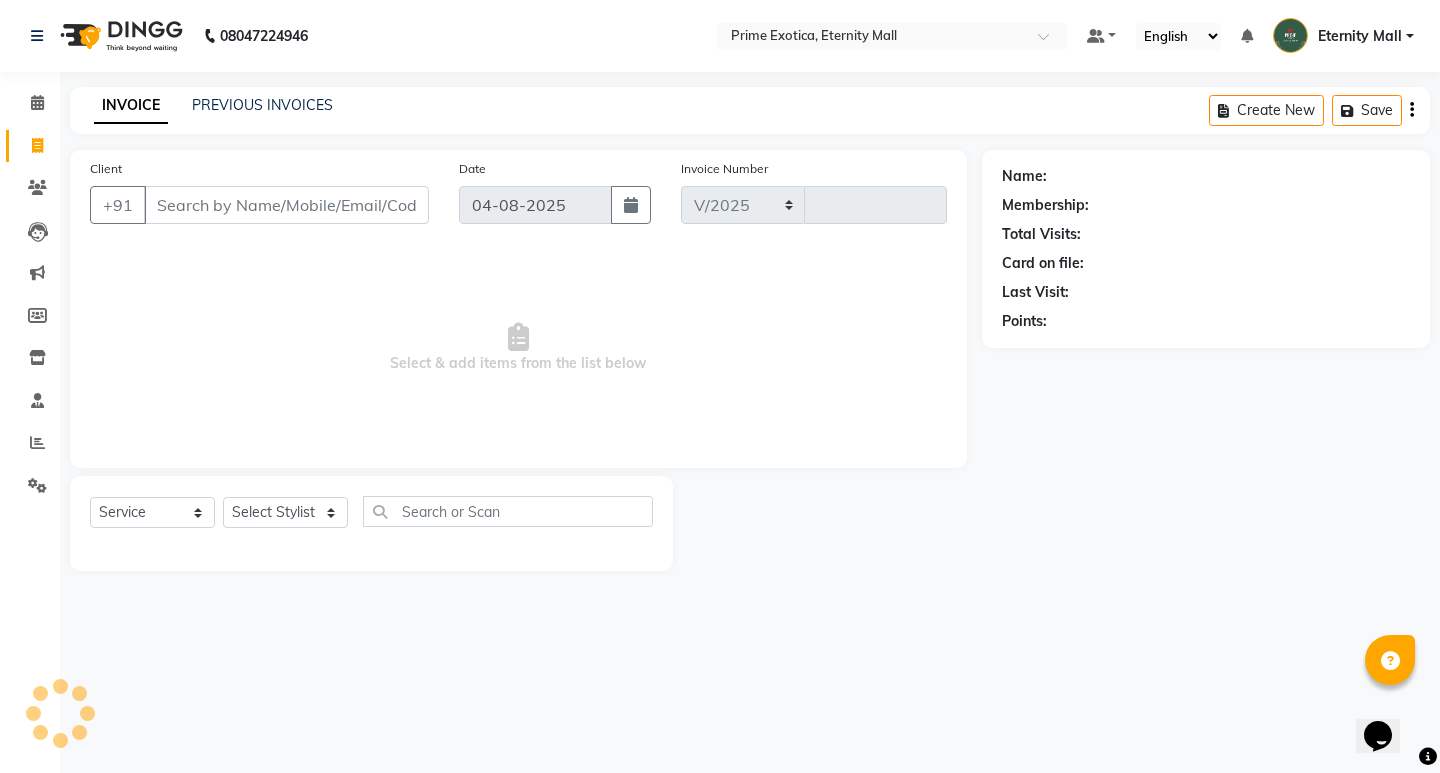 select on "5774" 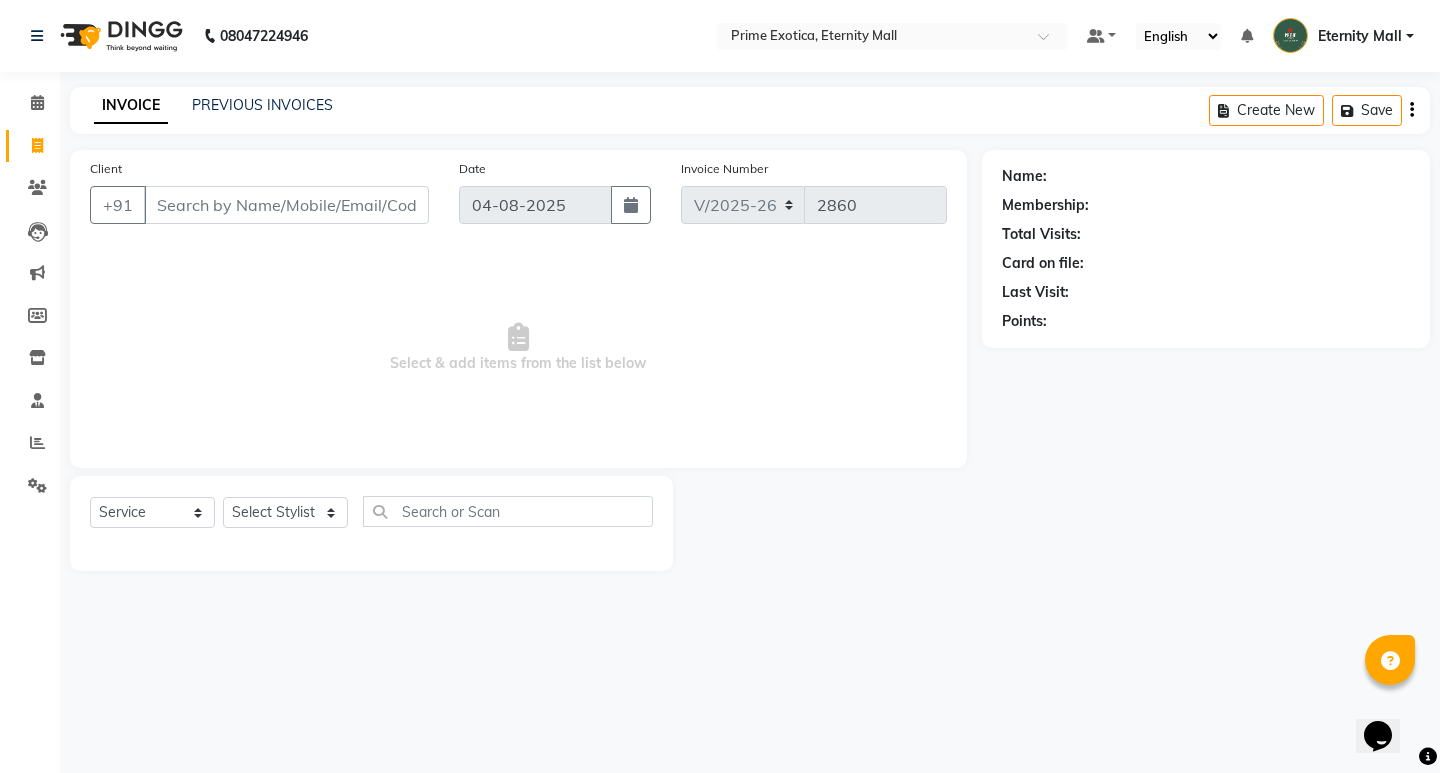 click on "Client" at bounding box center (286, 205) 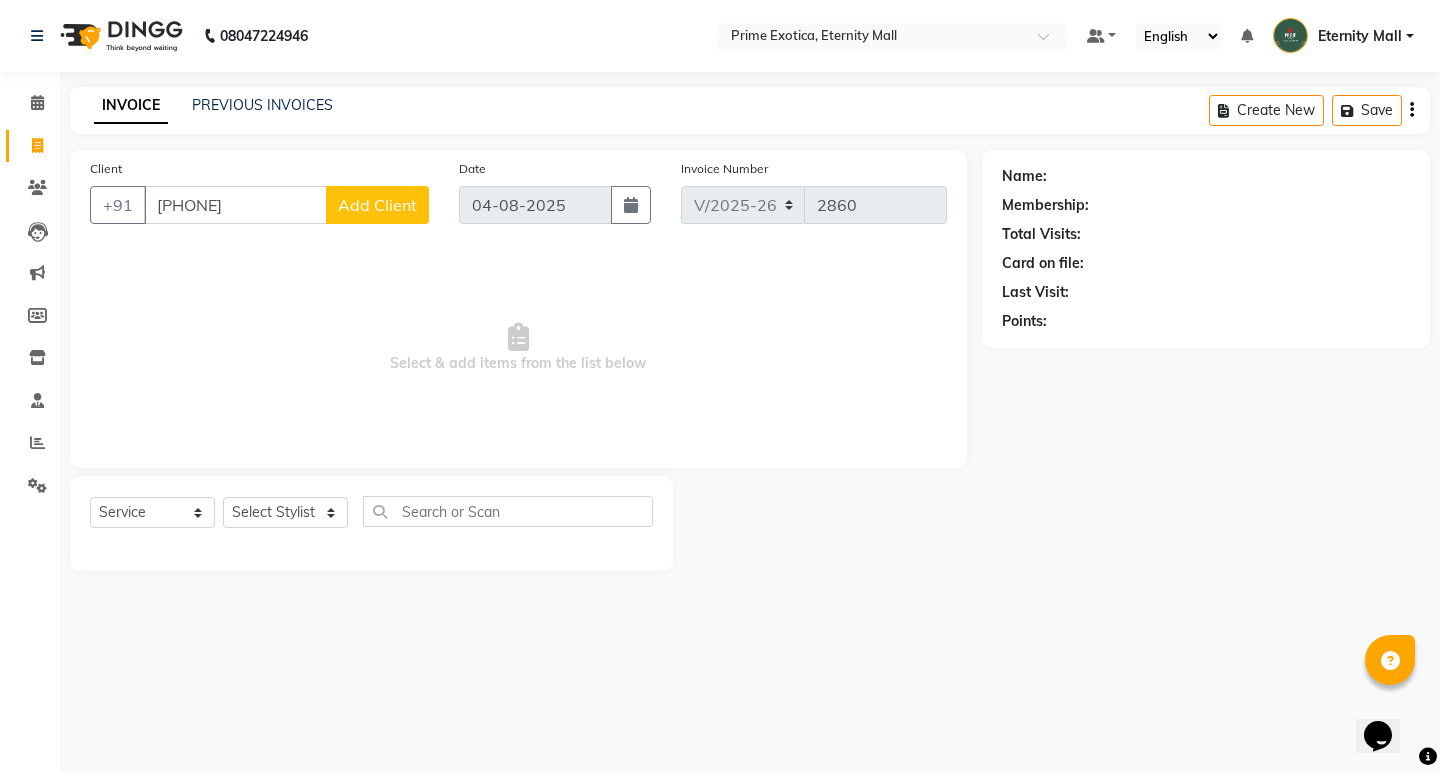 type on "9226124201" 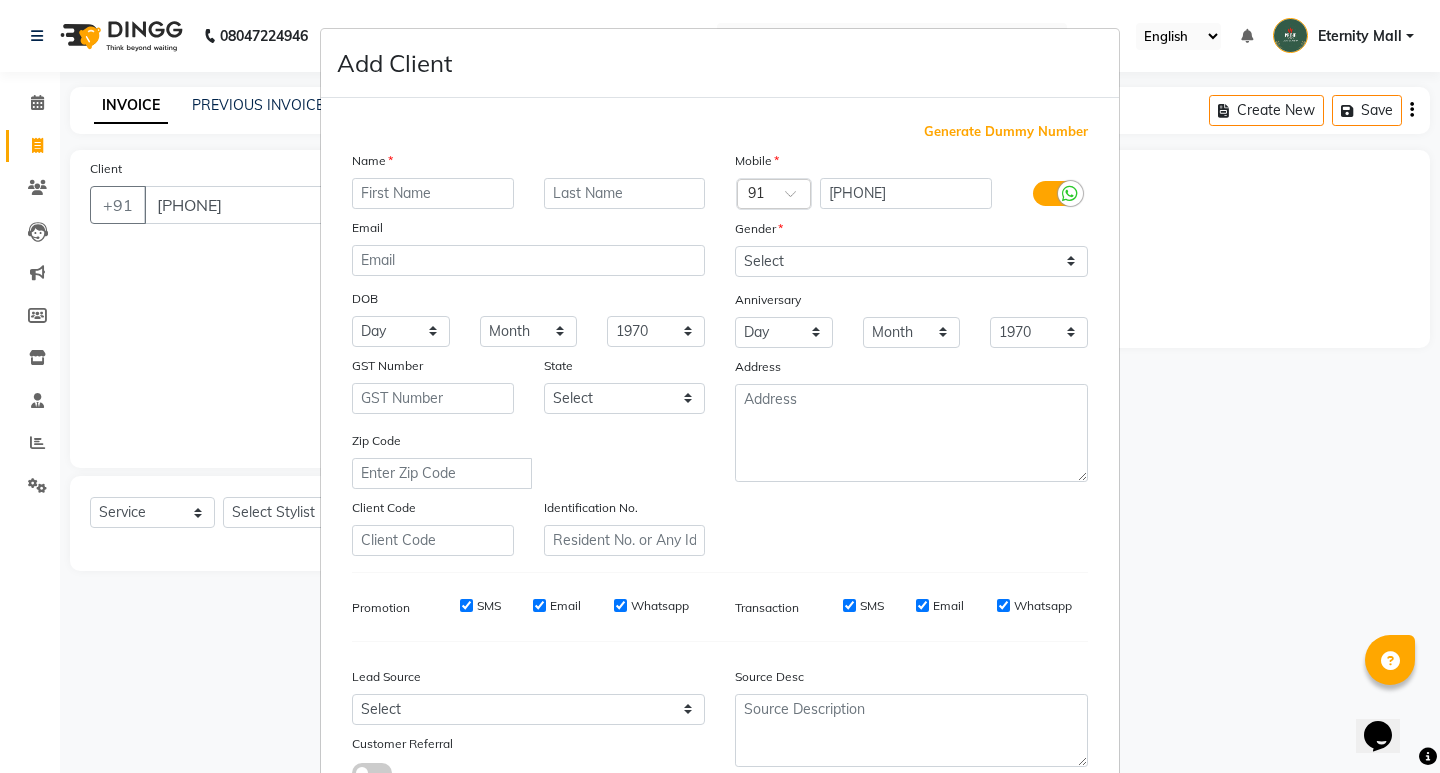 click at bounding box center (433, 193) 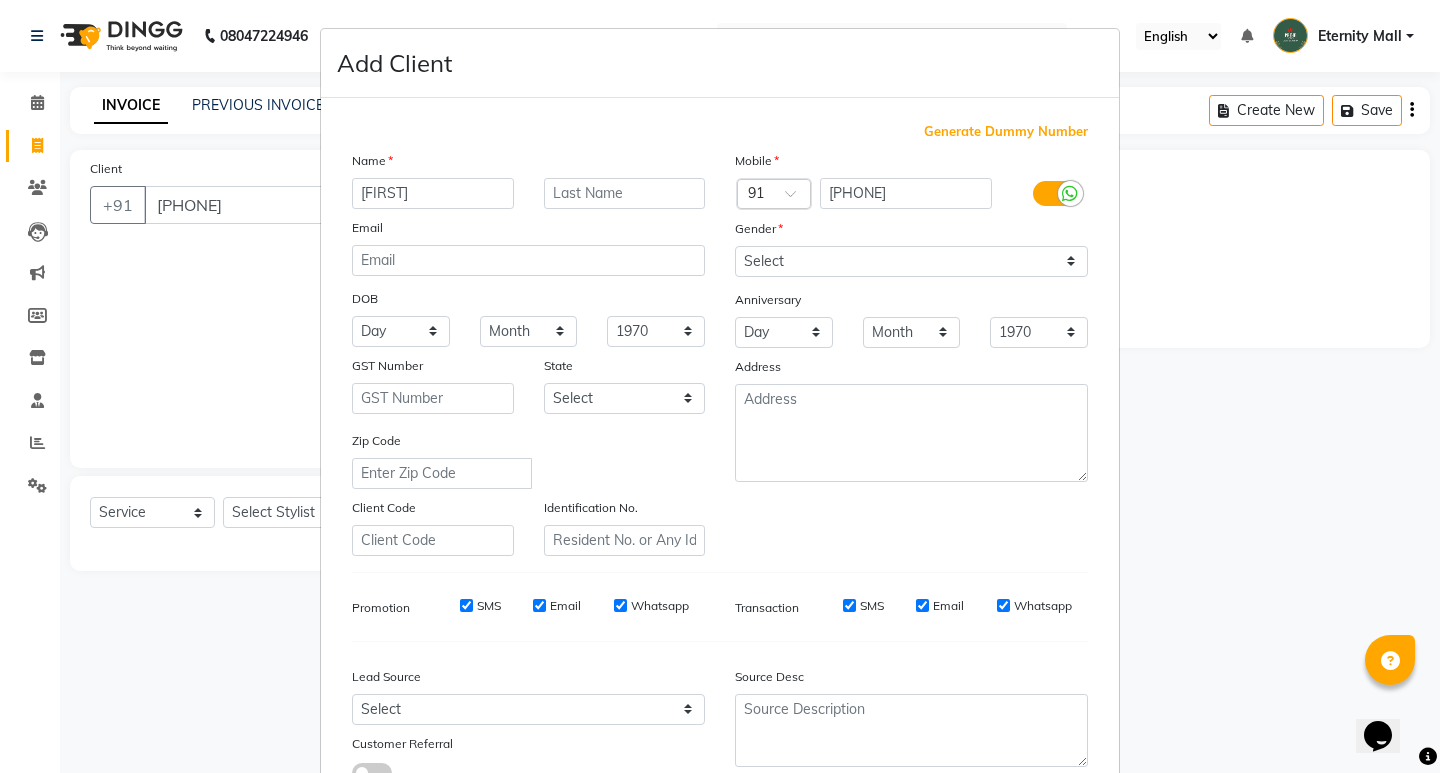 click on "Komala" at bounding box center [433, 193] 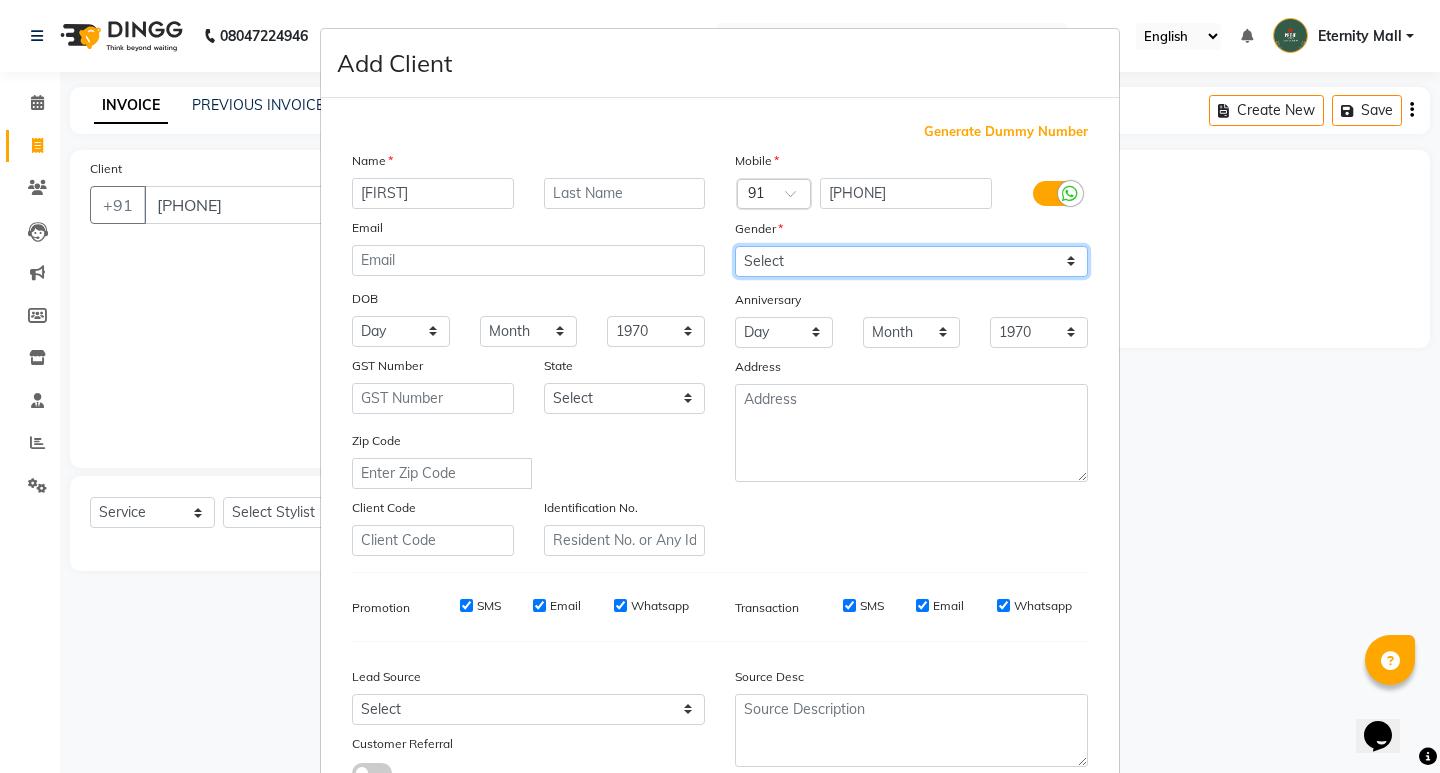 click on "Select Male Female Other Prefer Not To Say" at bounding box center [911, 261] 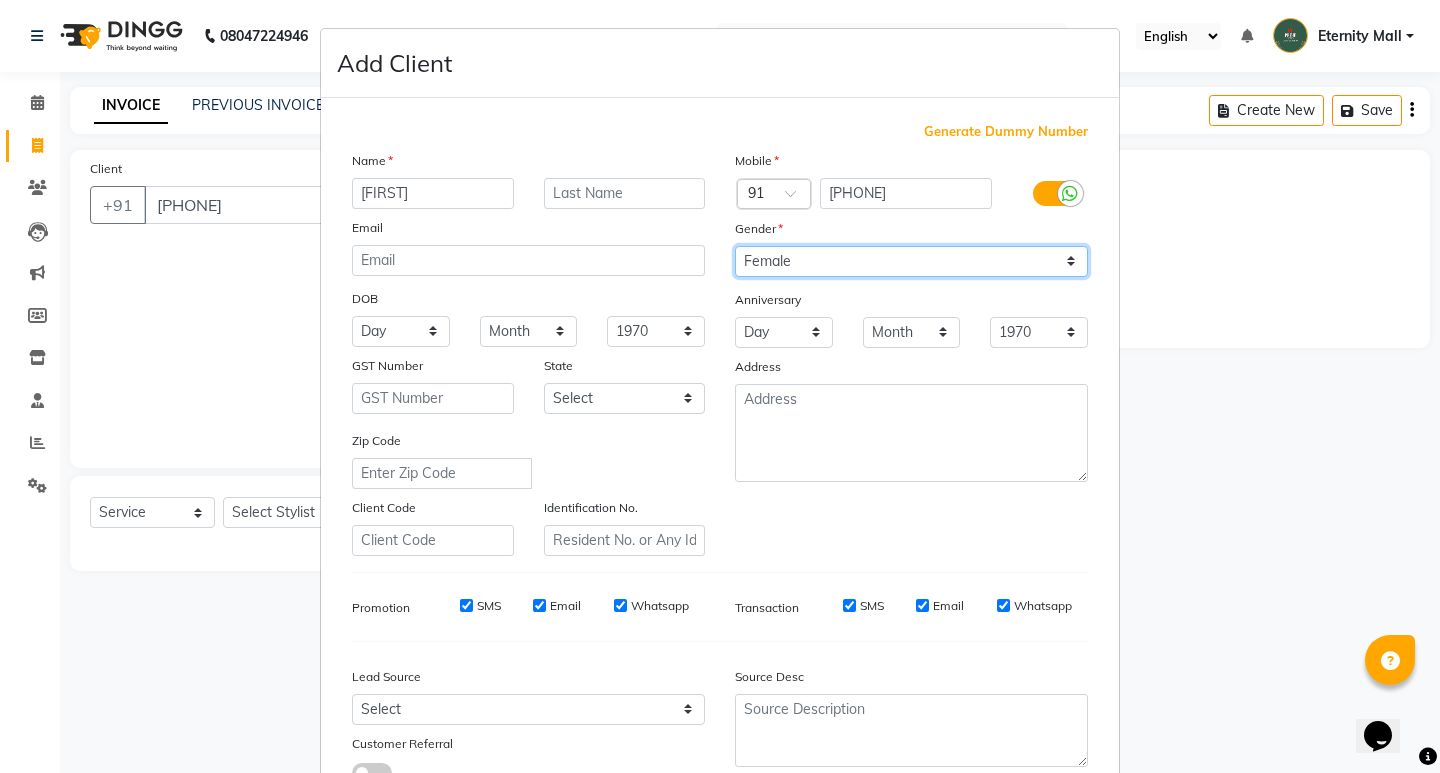 click on "Select Male Female Other Prefer Not To Say" at bounding box center (911, 261) 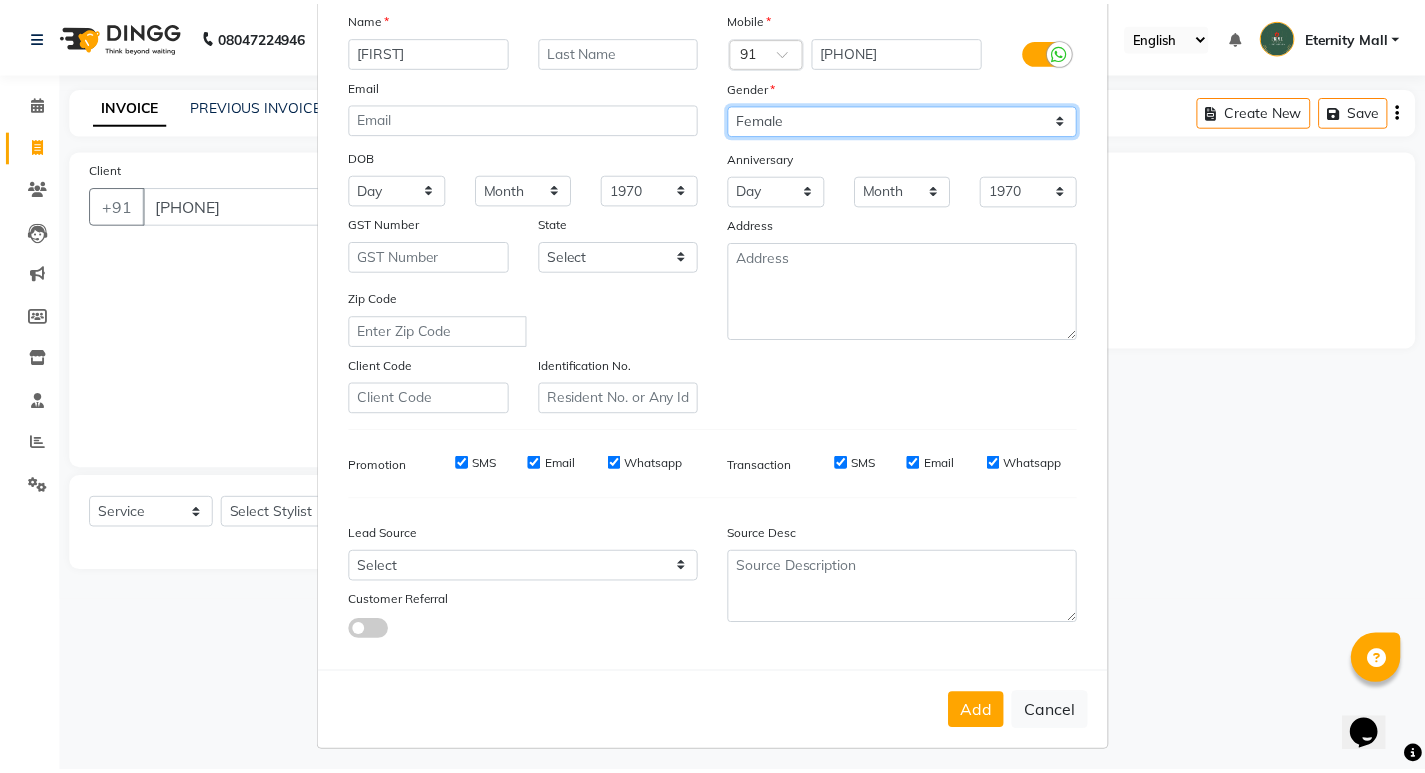 scroll, scrollTop: 150, scrollLeft: 0, axis: vertical 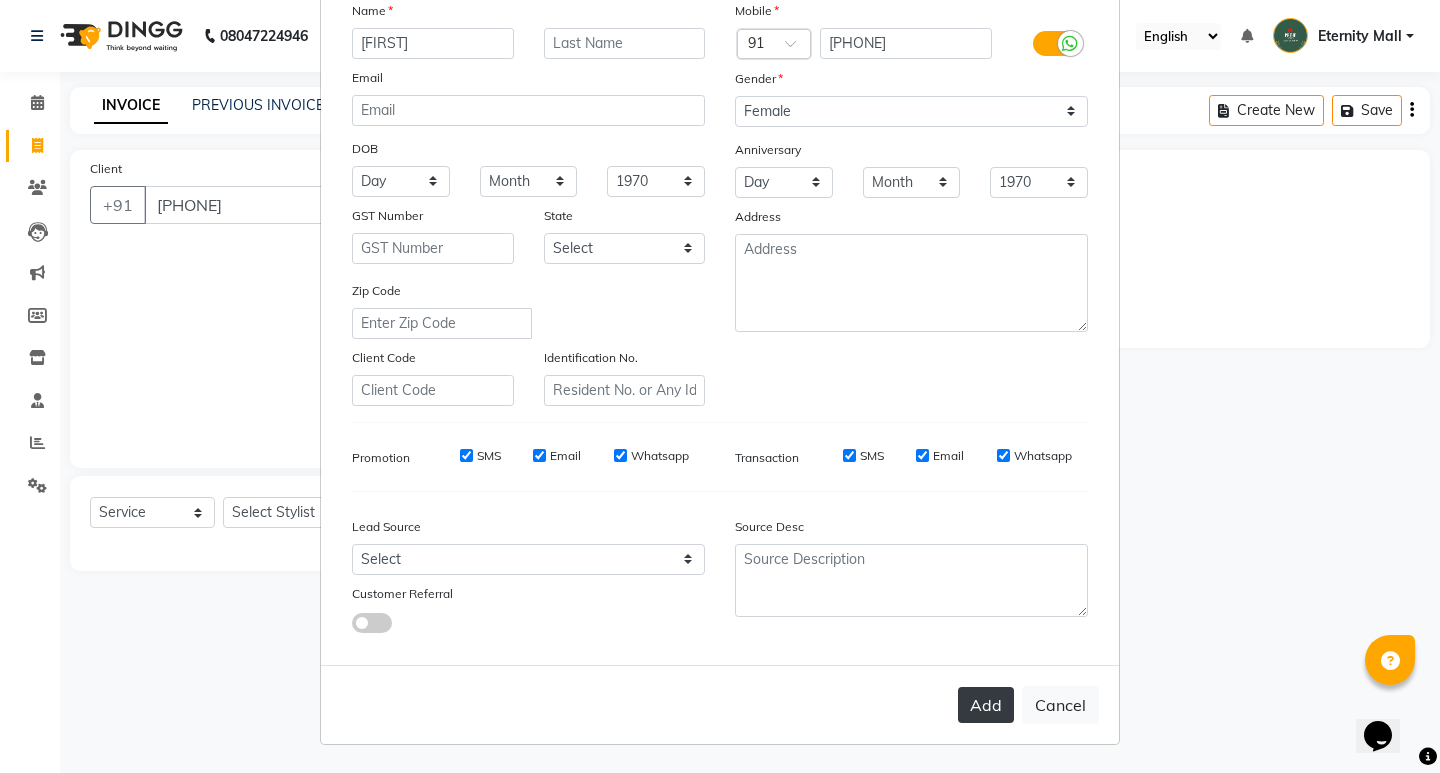 click on "Add" at bounding box center (986, 705) 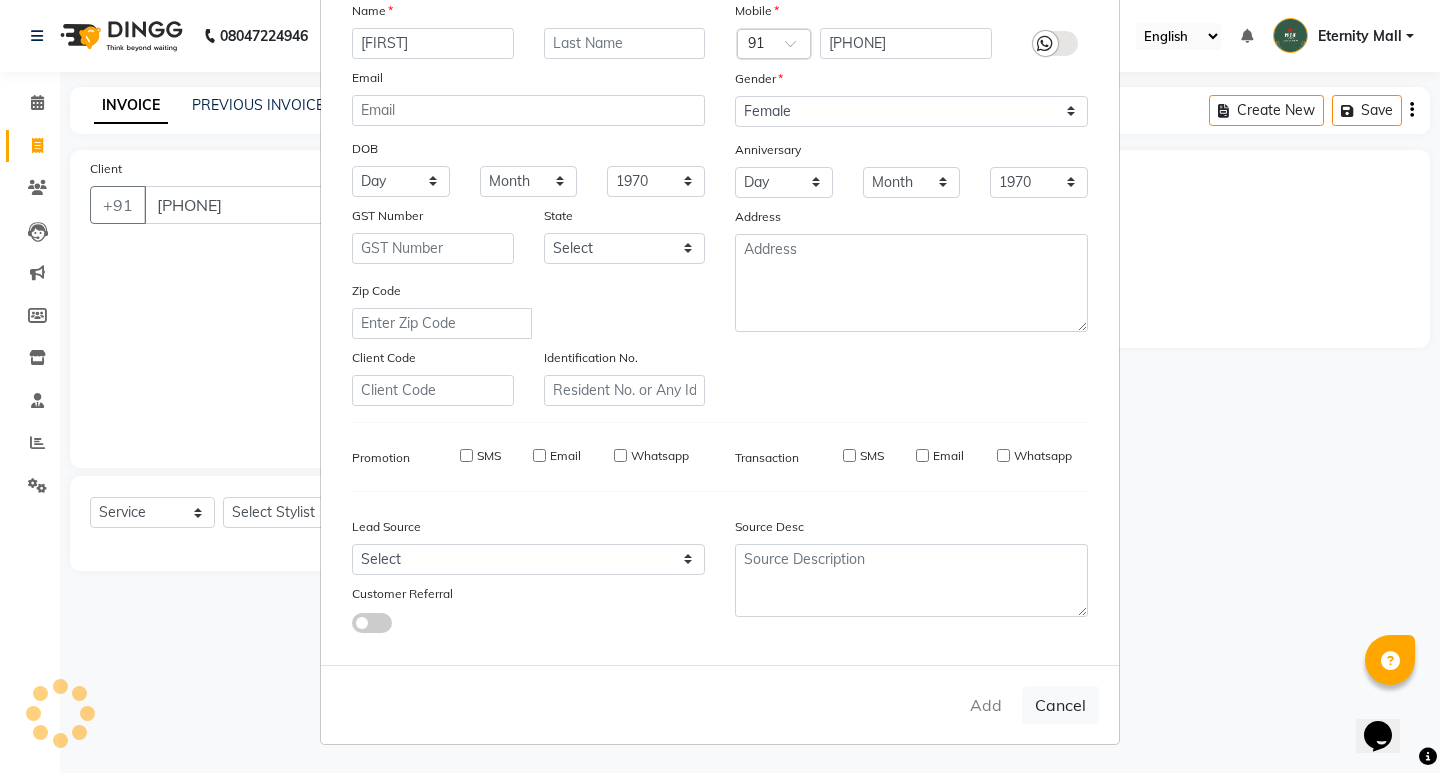 type 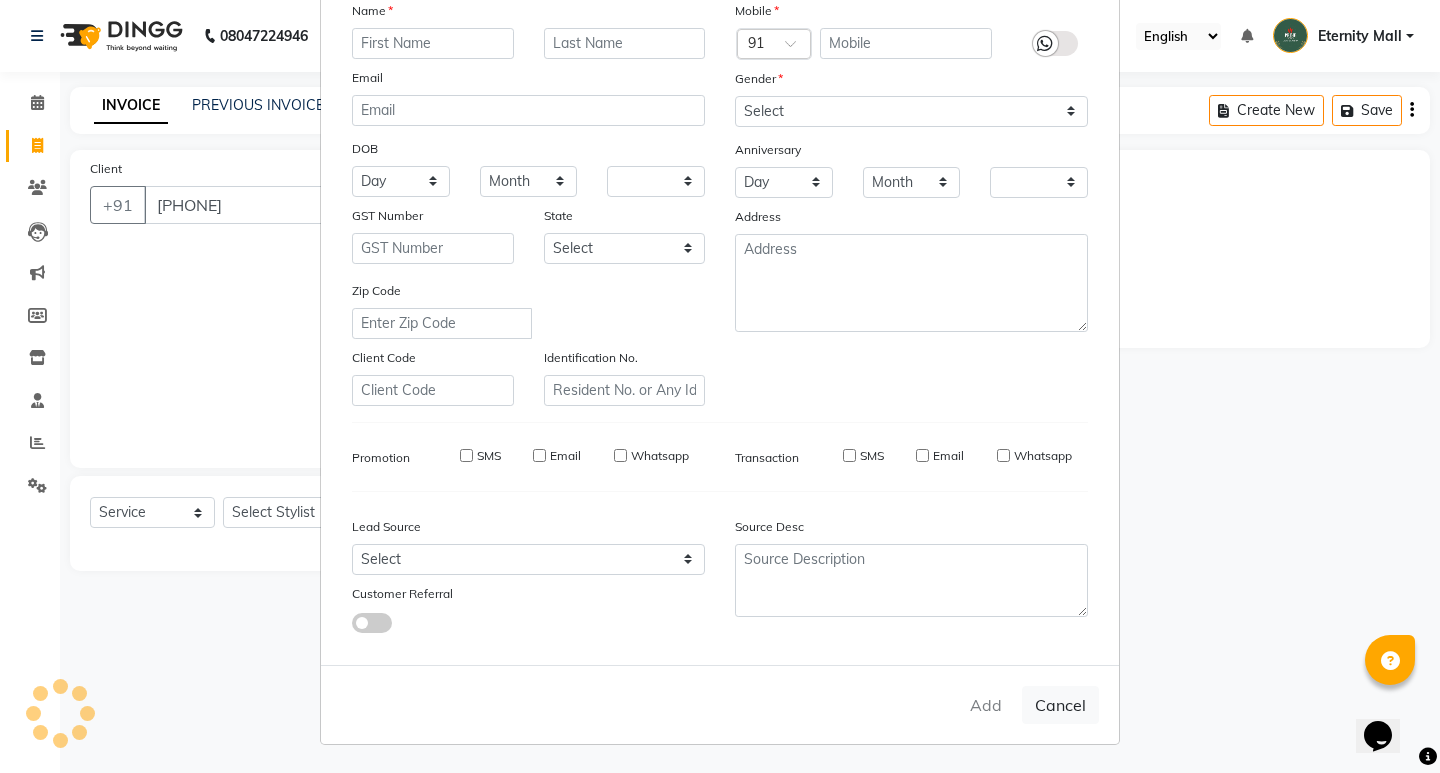 checkbox on "false" 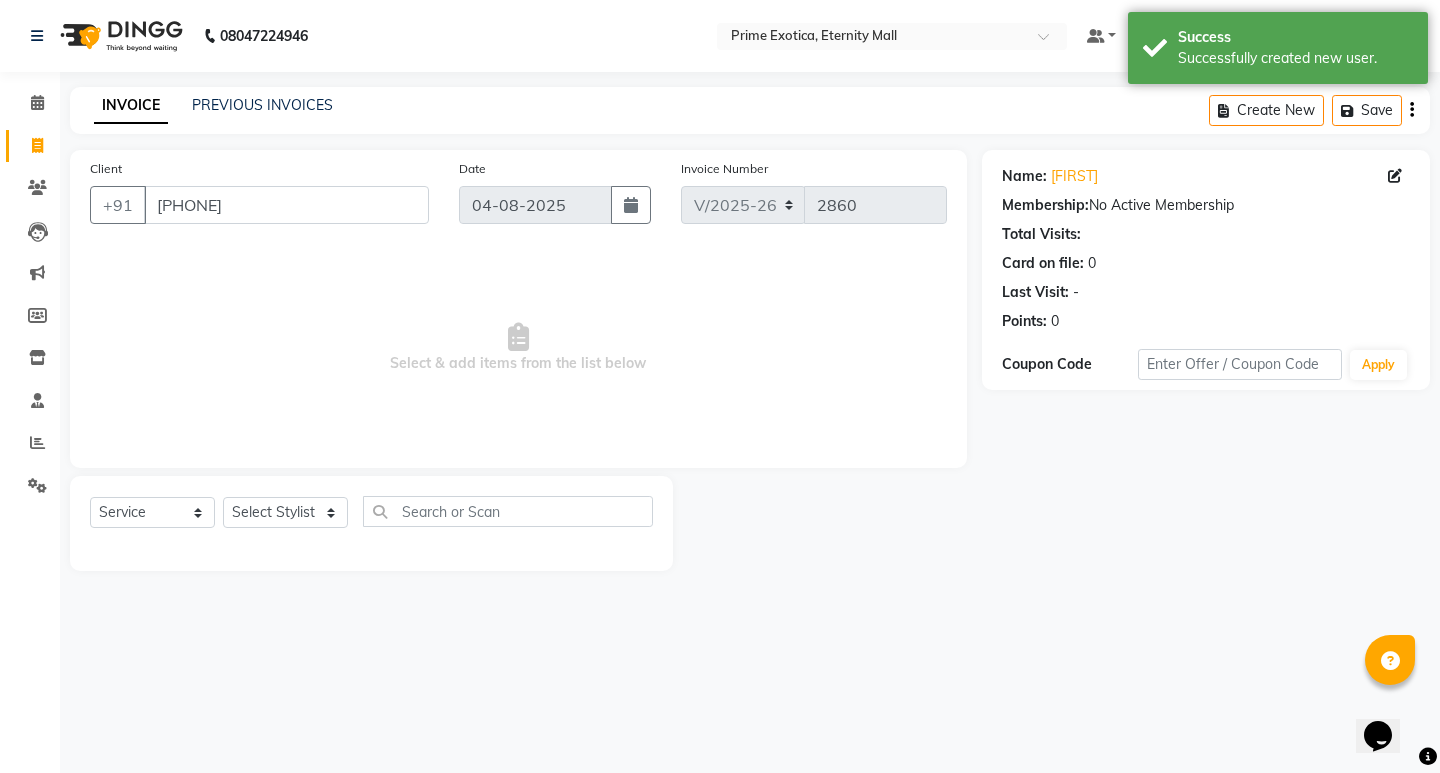 click on "Select  Service  Product  Membership  Package Voucher Prepaid Gift Card  Select Stylist AB  ADMIN ajay vikram lakshane Dipak Narnaware Isha Bahel Rajeshri  shivani" 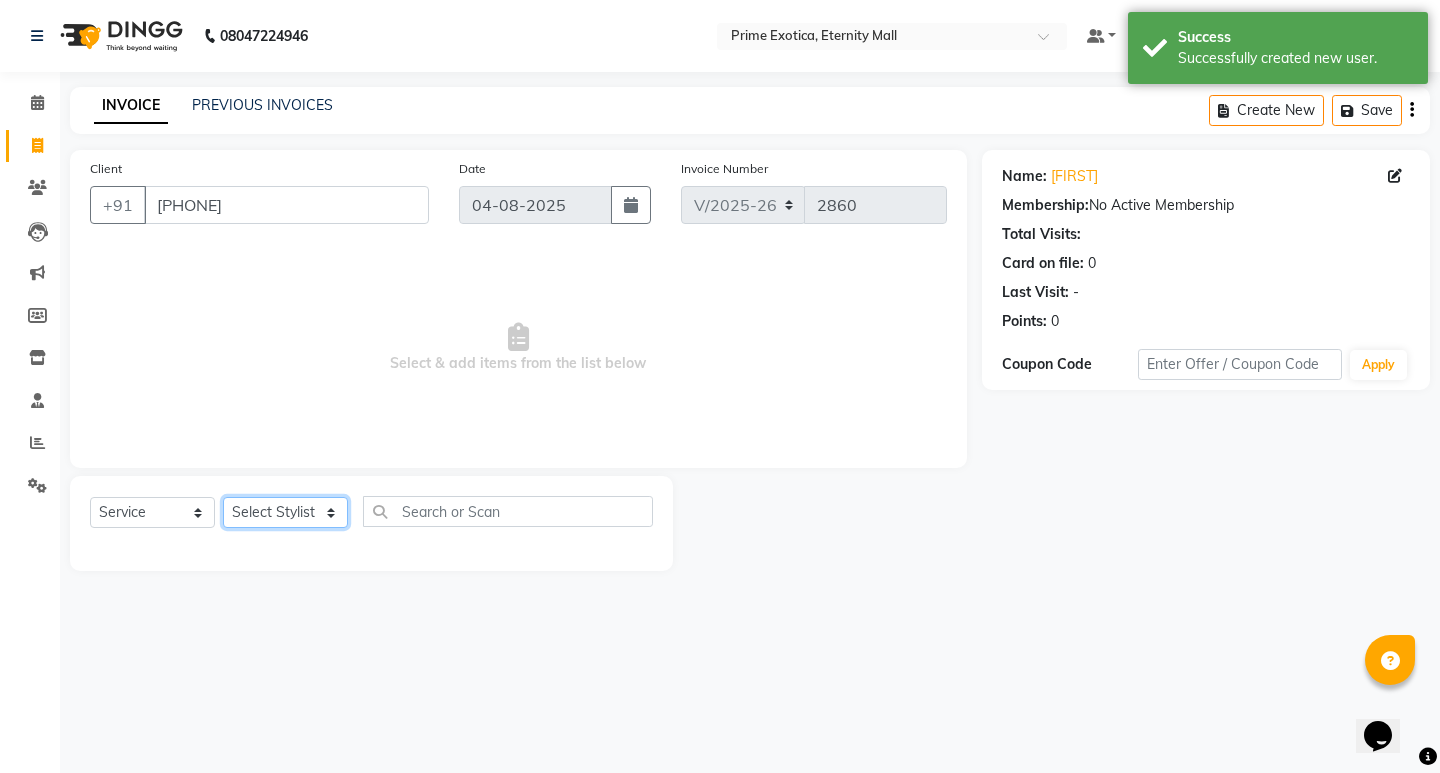 click on "Select Stylist AB ADMIN [FIRST] [LAST] [FIRST] [LAST] [FIRST] [LAST] [FIRST]" 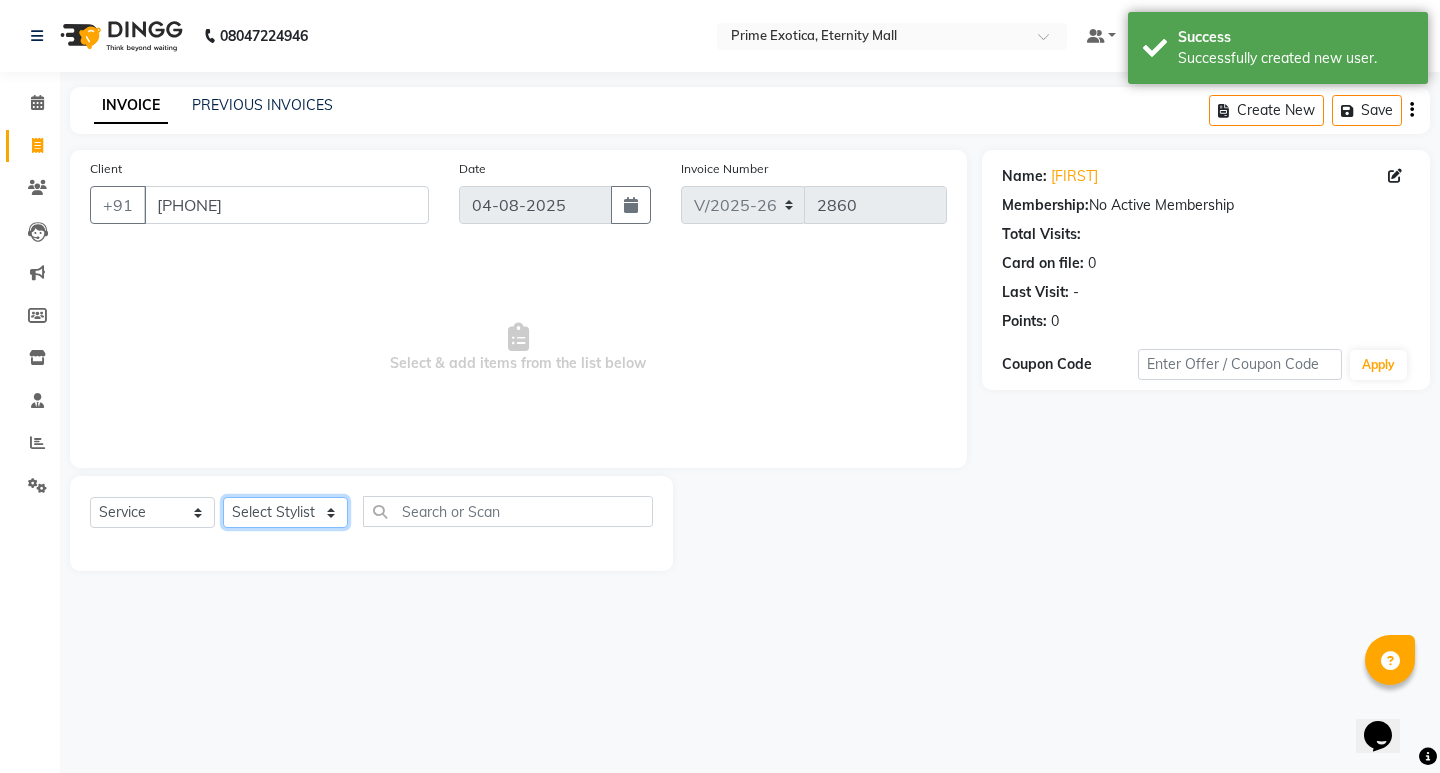 select on "46181" 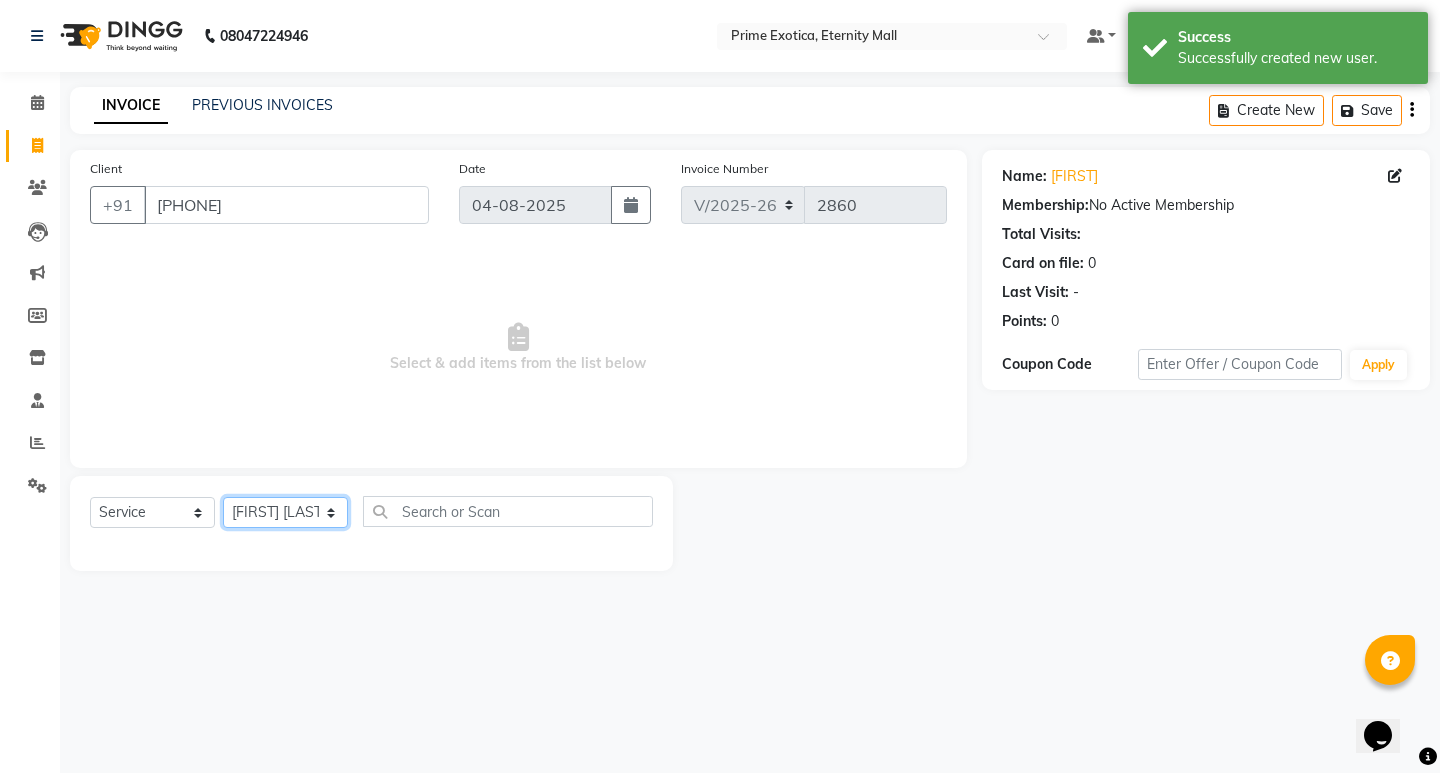 click on "Select Stylist AB ADMIN [FIRST] [LAST] [FIRST] [LAST] [FIRST] [LAST] [FIRST]" 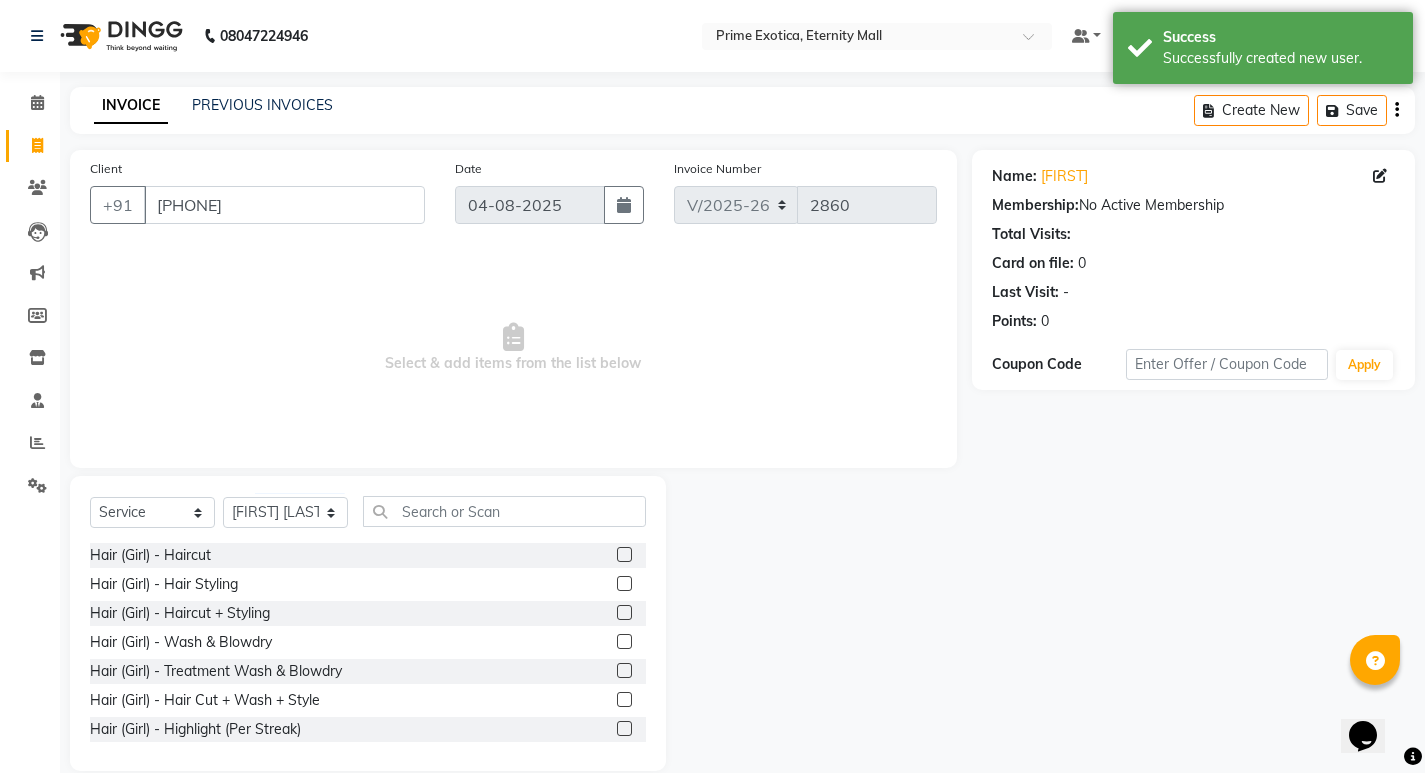 click 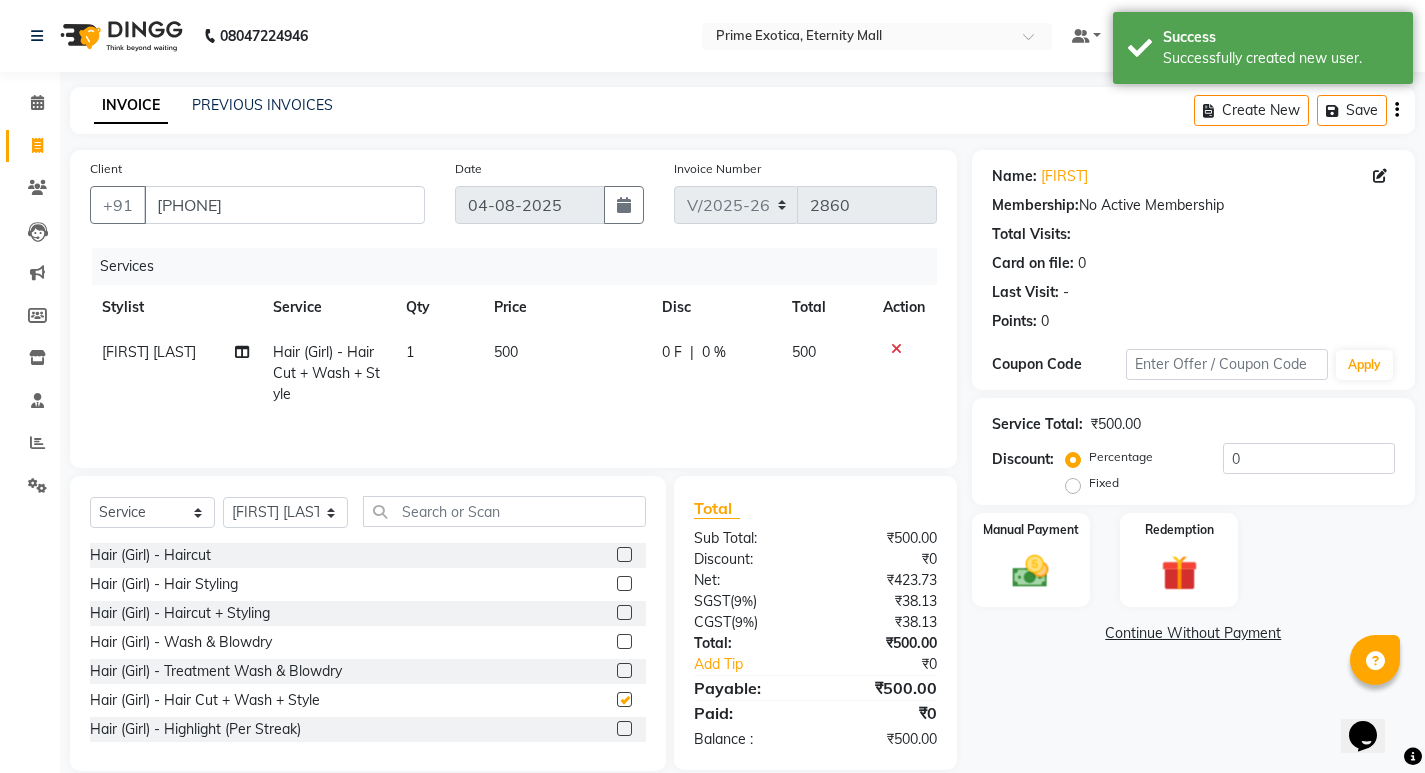 checkbox on "false" 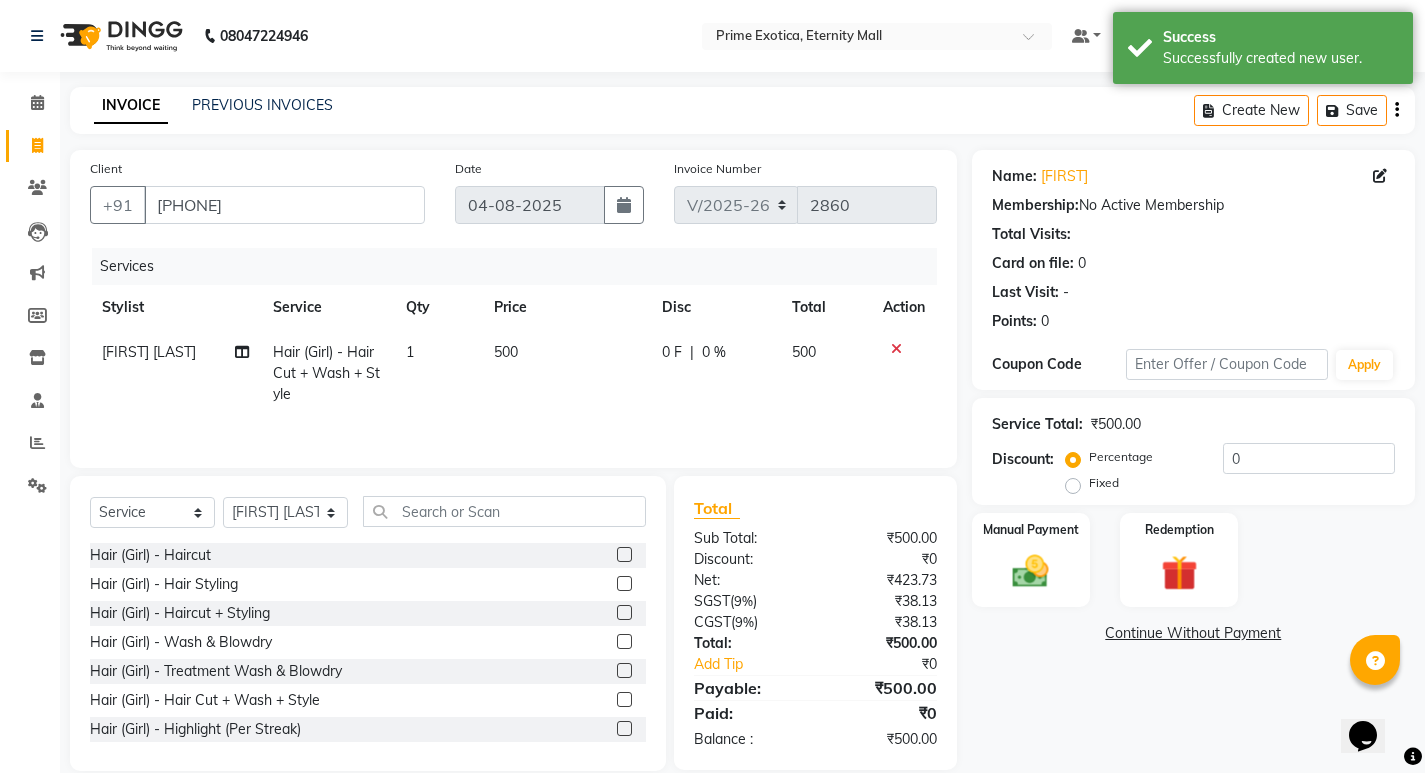 click on "500" 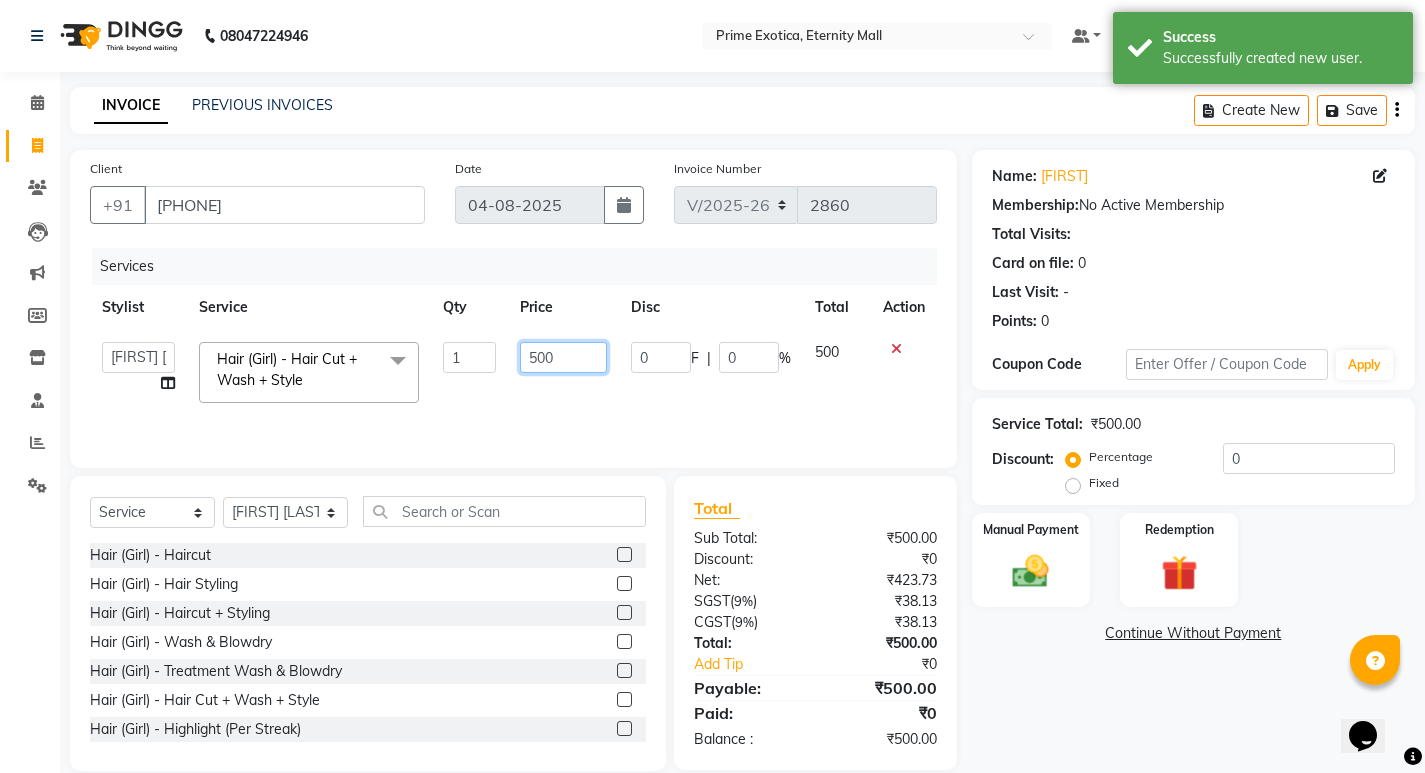 click on "500" 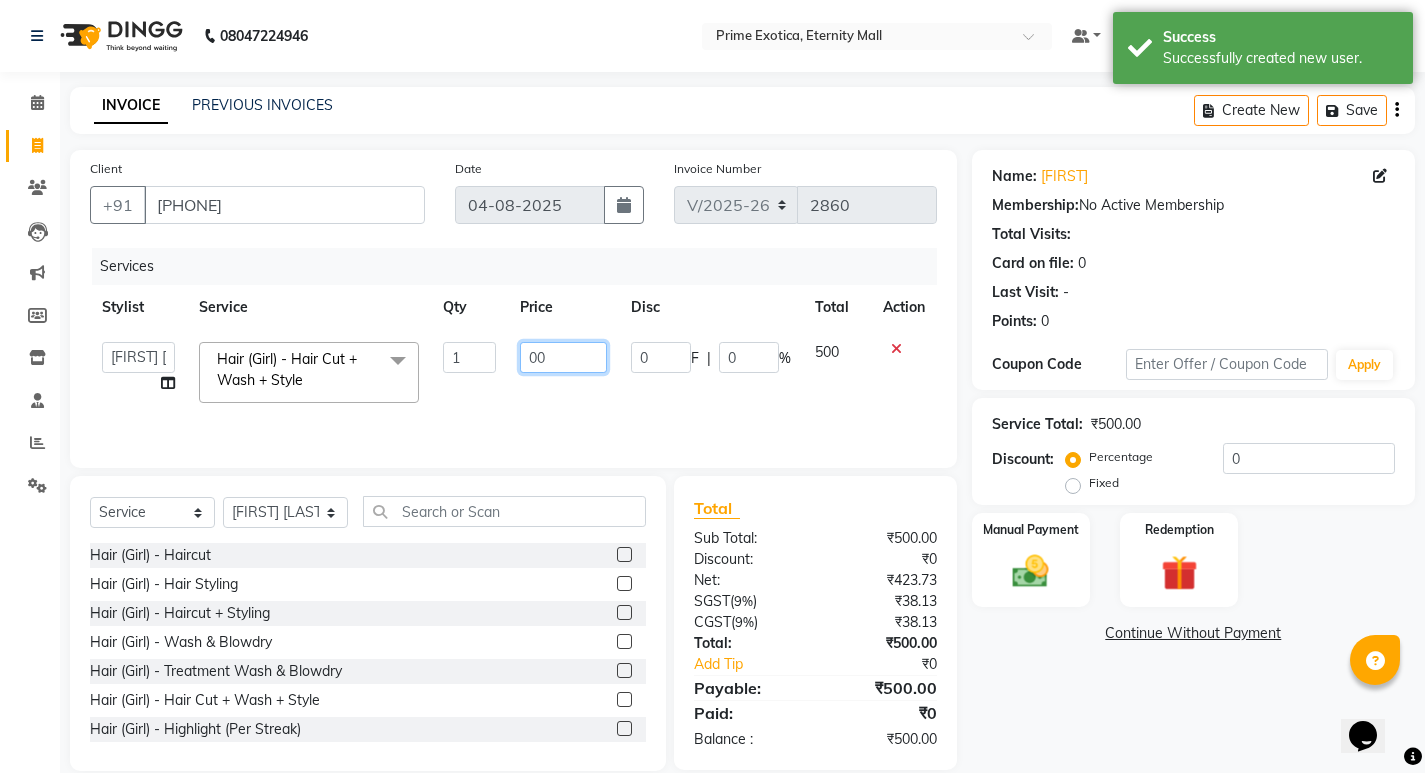 type on "600" 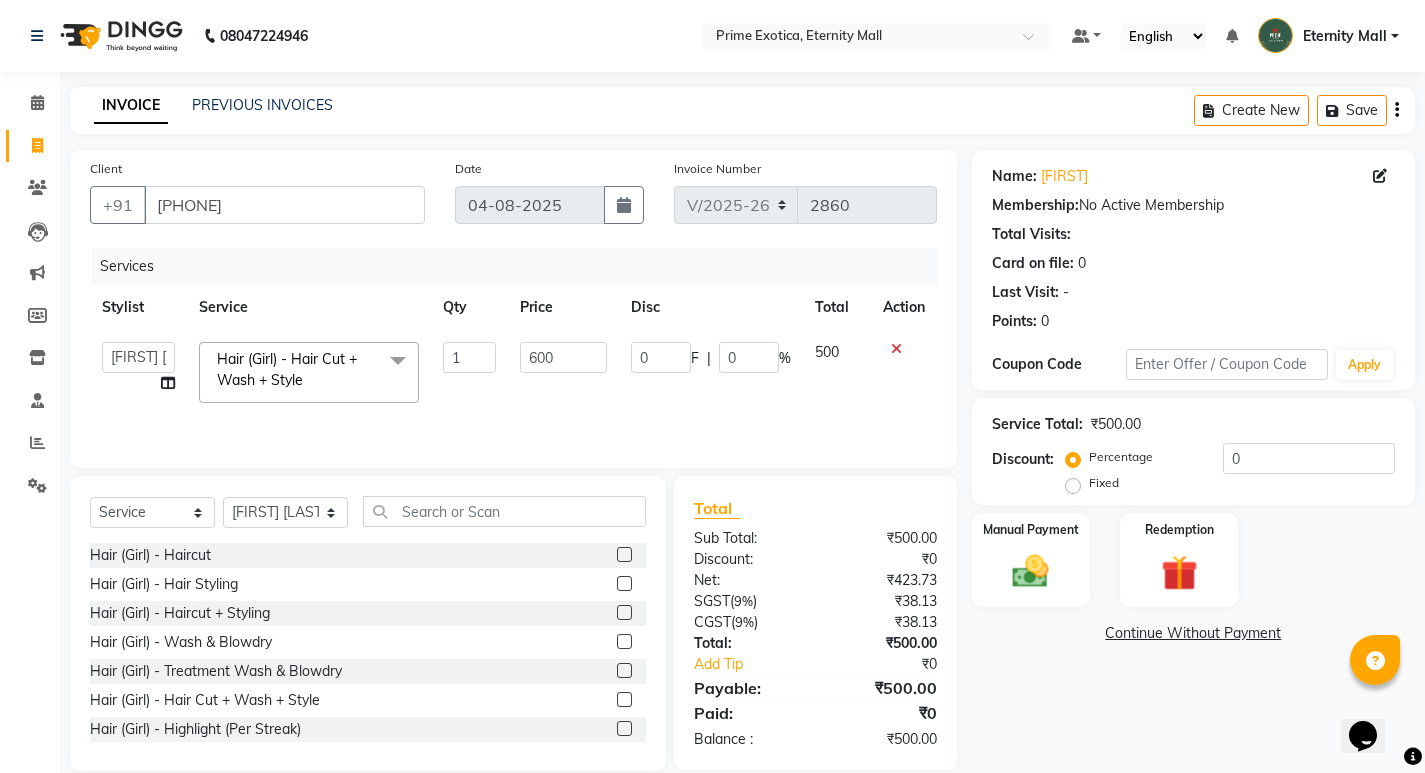 click on "Select  Service  Product  Membership  Package Voucher Prepaid Gift Card  Select Stylist AB  ADMIN ajay vikram lakshane Dipak Narnaware Isha Bahel Rajeshri  shivani" 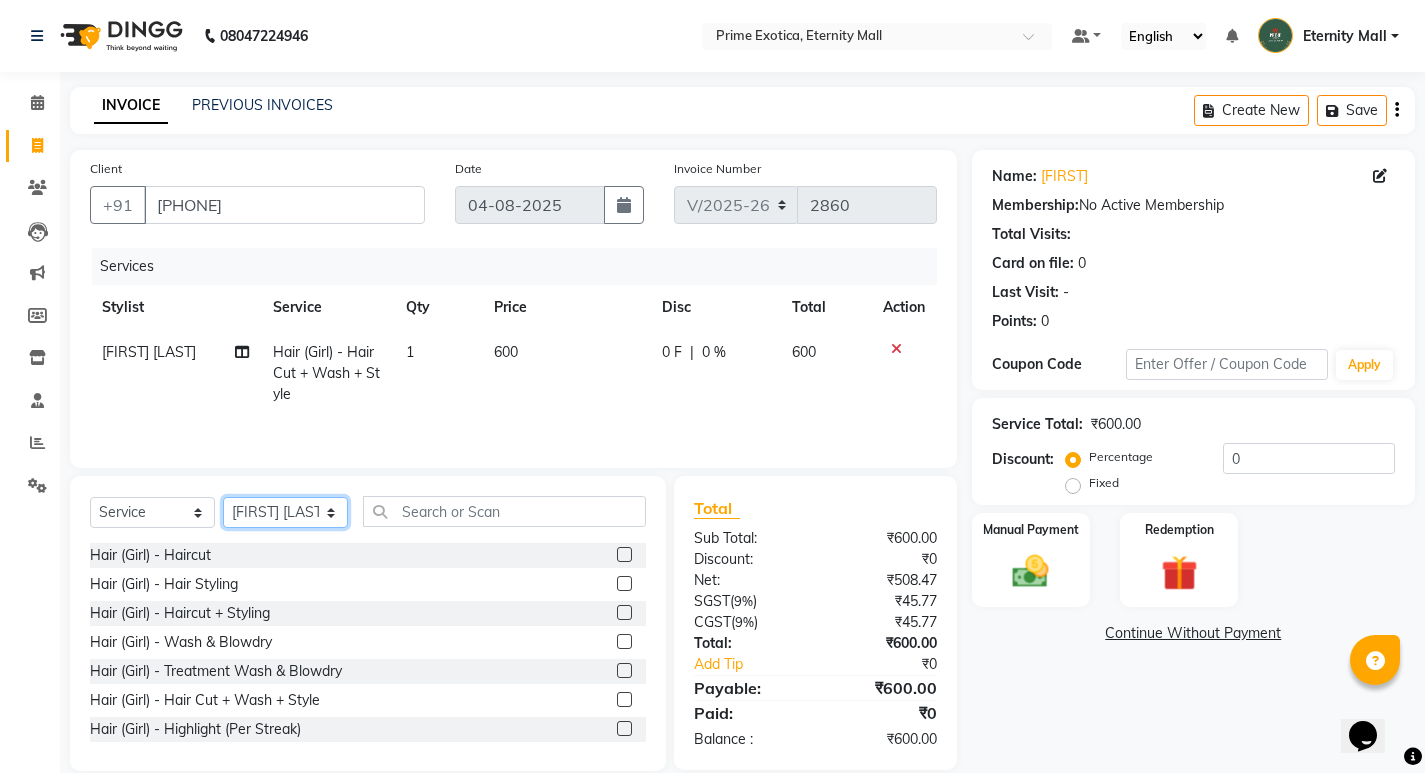 click on "Select Stylist AB ADMIN [FIRST] [LAST] [FIRST] [LAST] [FIRST] [LAST] [FIRST]" 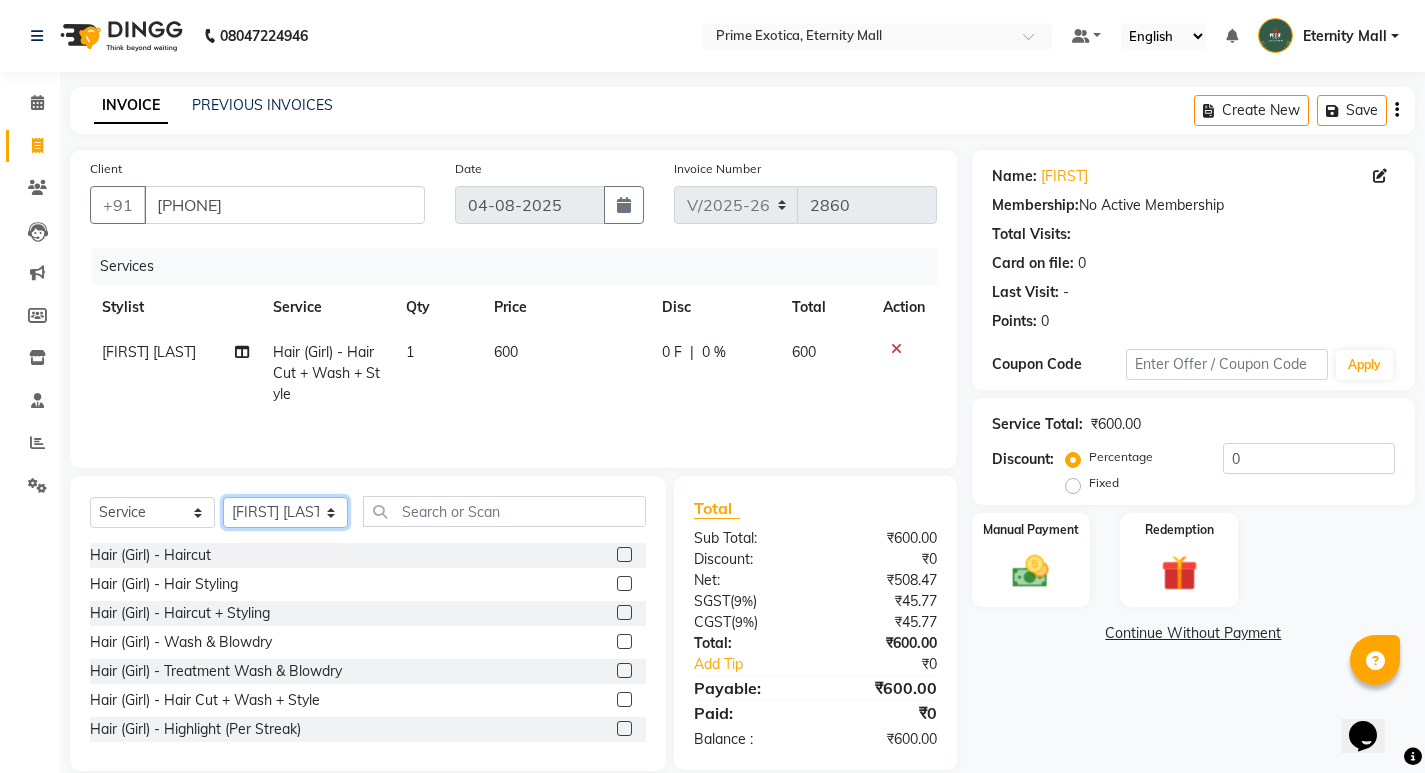 select on "66509" 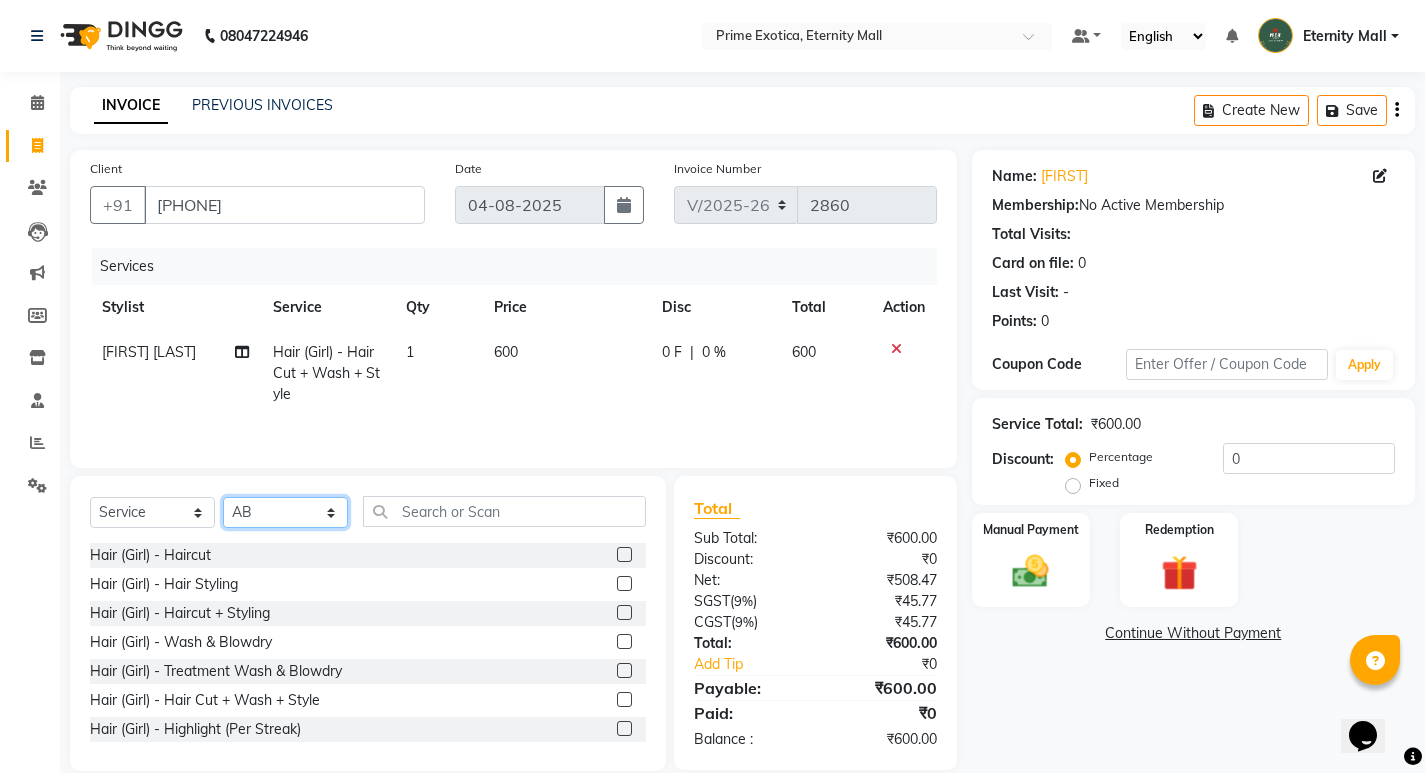 click on "Select Stylist AB ADMIN [FIRST] [LAST] [FIRST] [LAST] [FIRST] [LAST] [FIRST]" 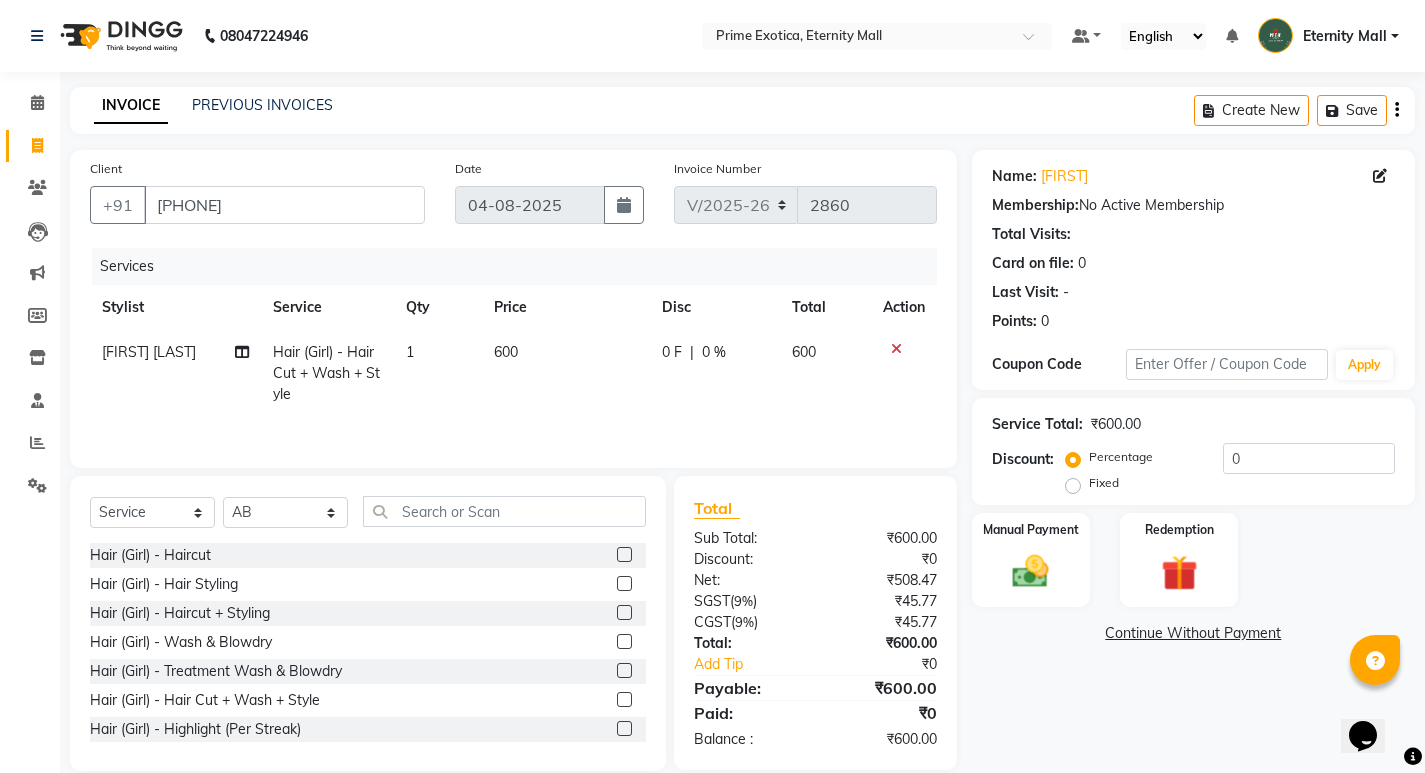 click 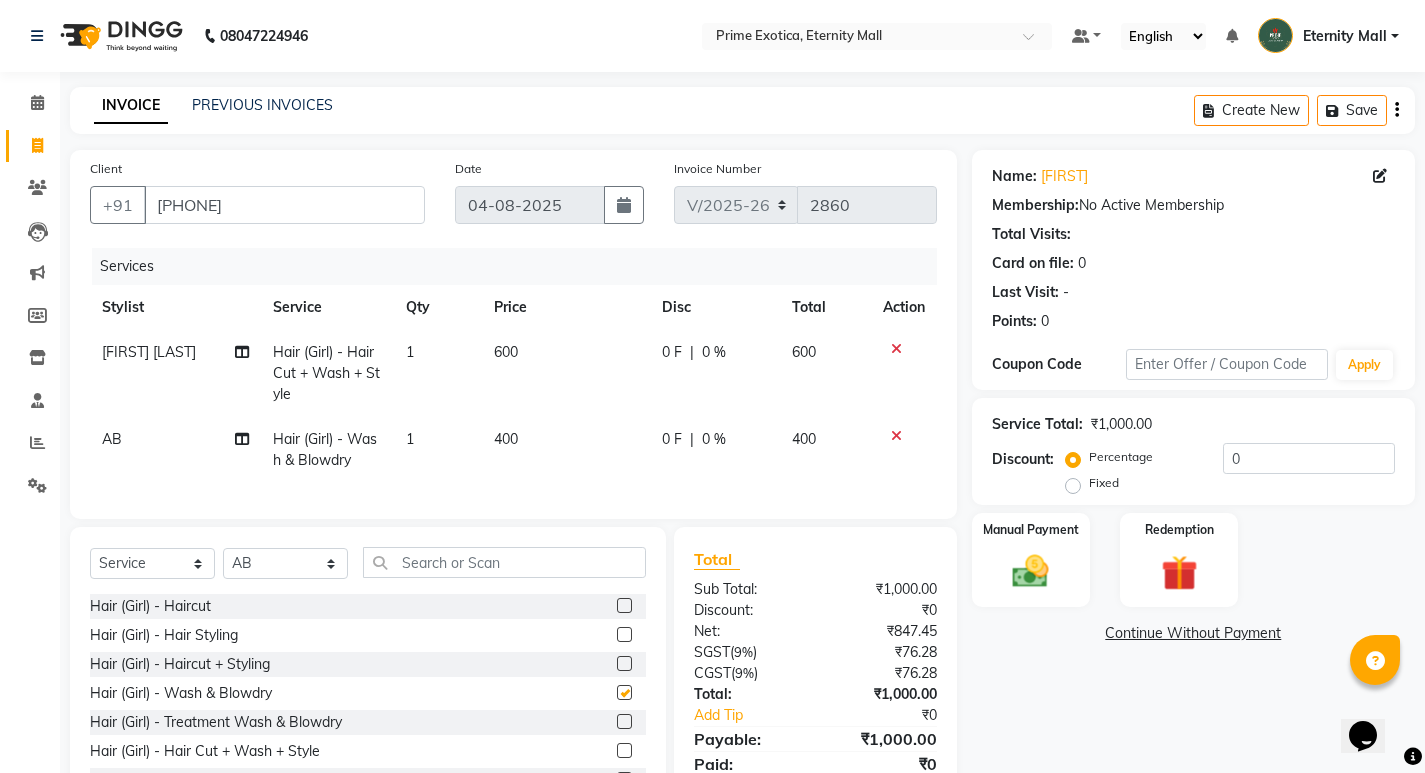 checkbox on "false" 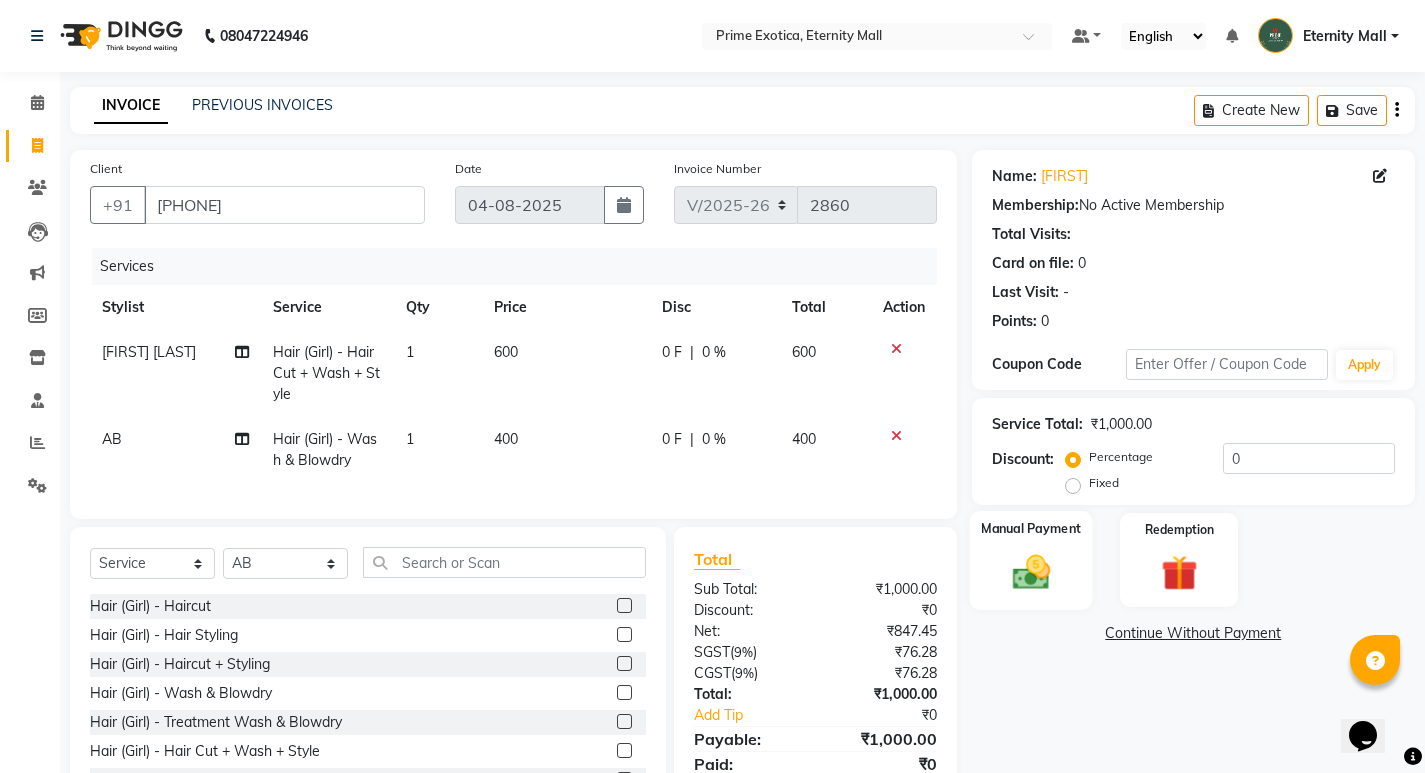 click on "Manual Payment" 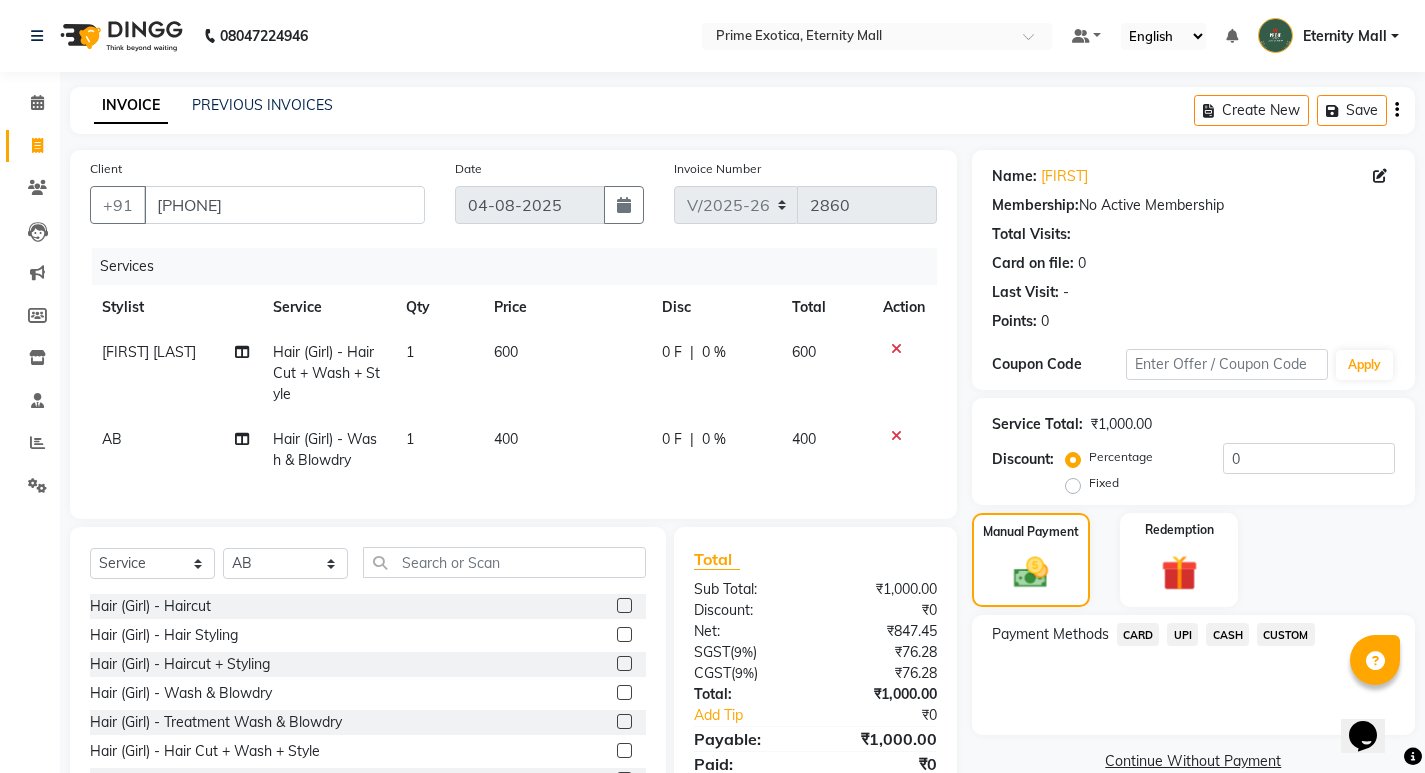 click on "CASH" 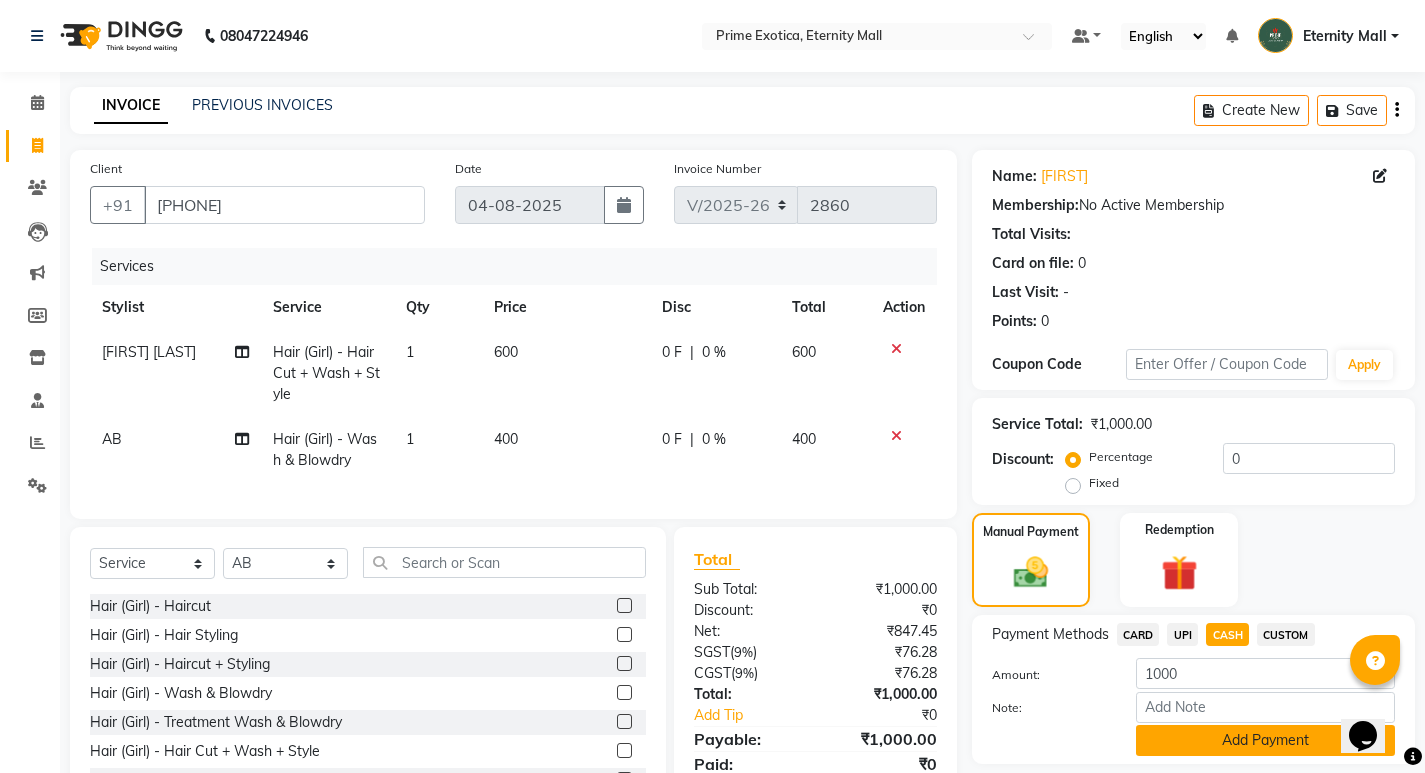 click on "Add Payment" 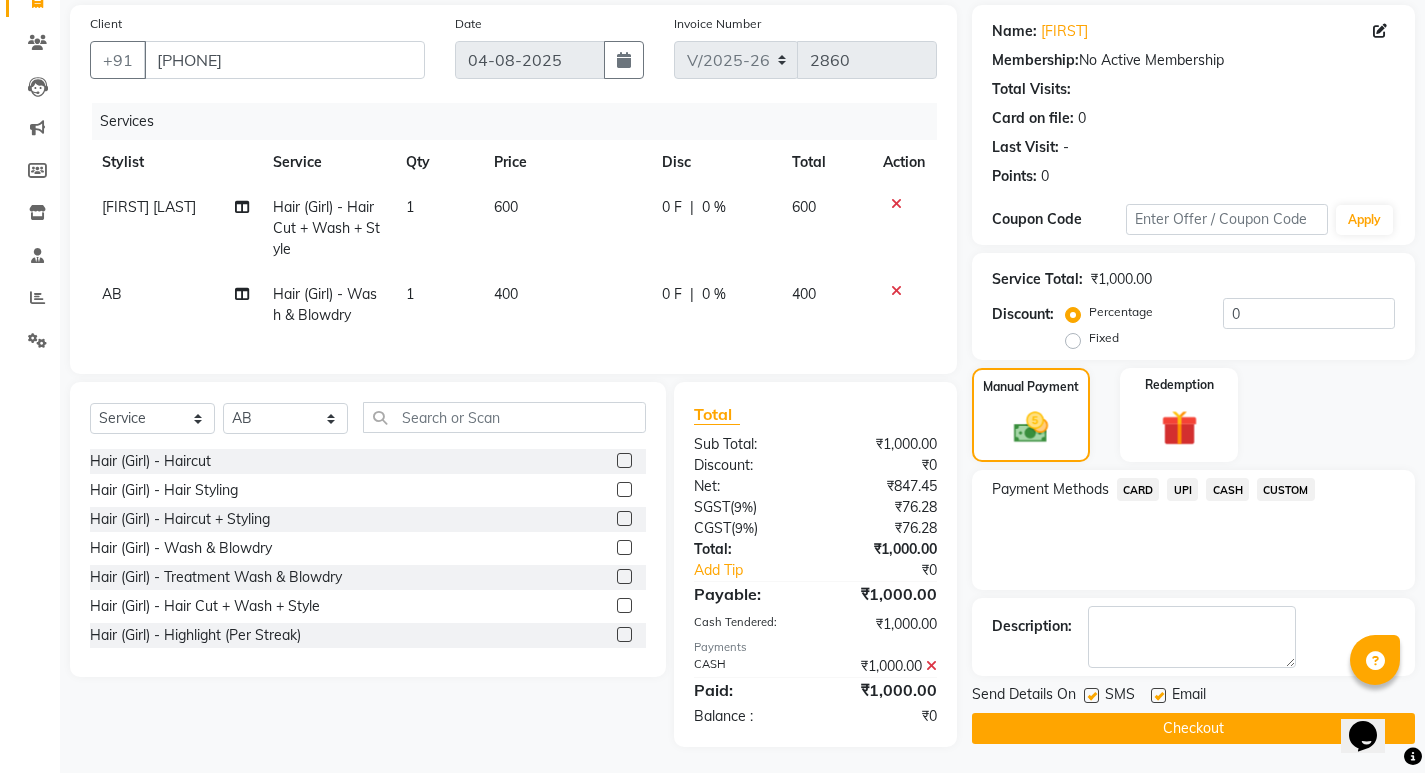 scroll, scrollTop: 164, scrollLeft: 0, axis: vertical 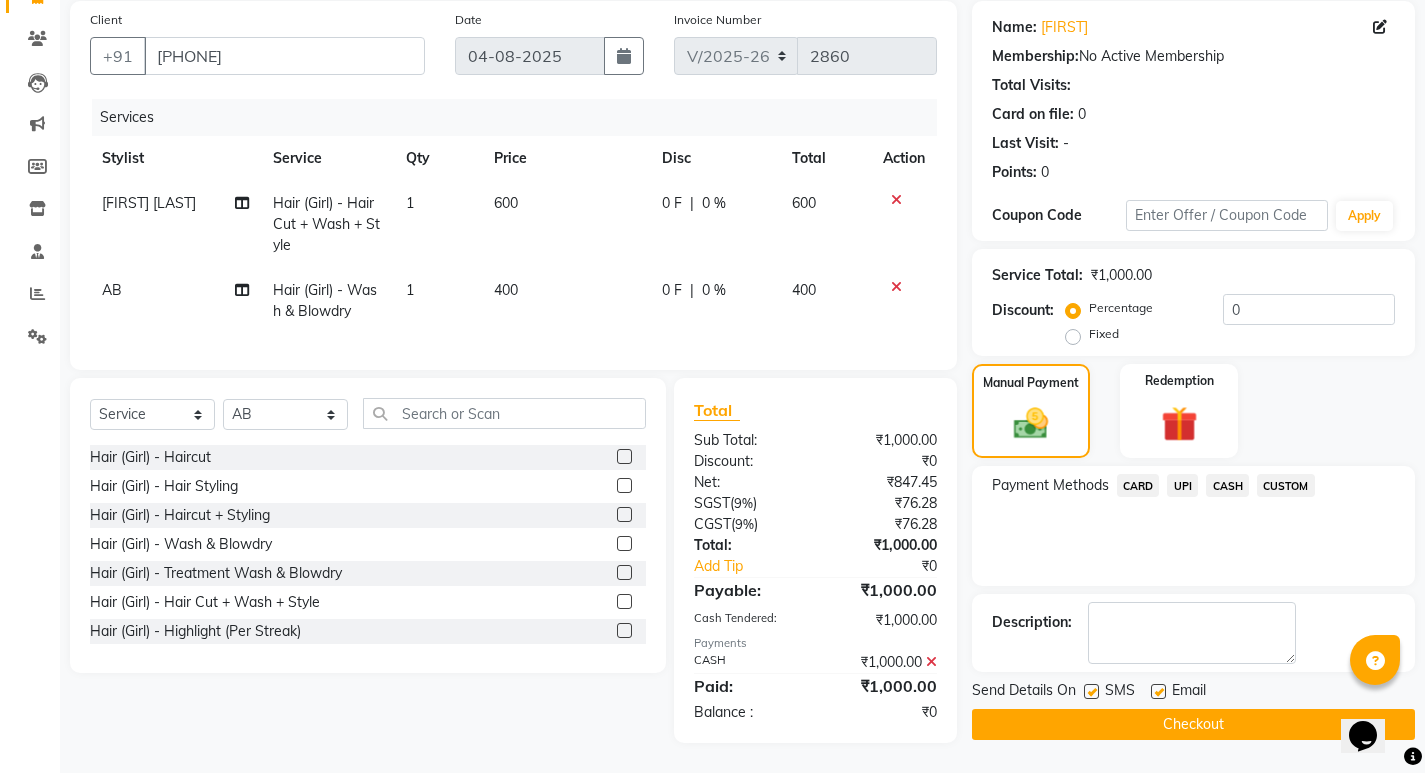 click on "Checkout" 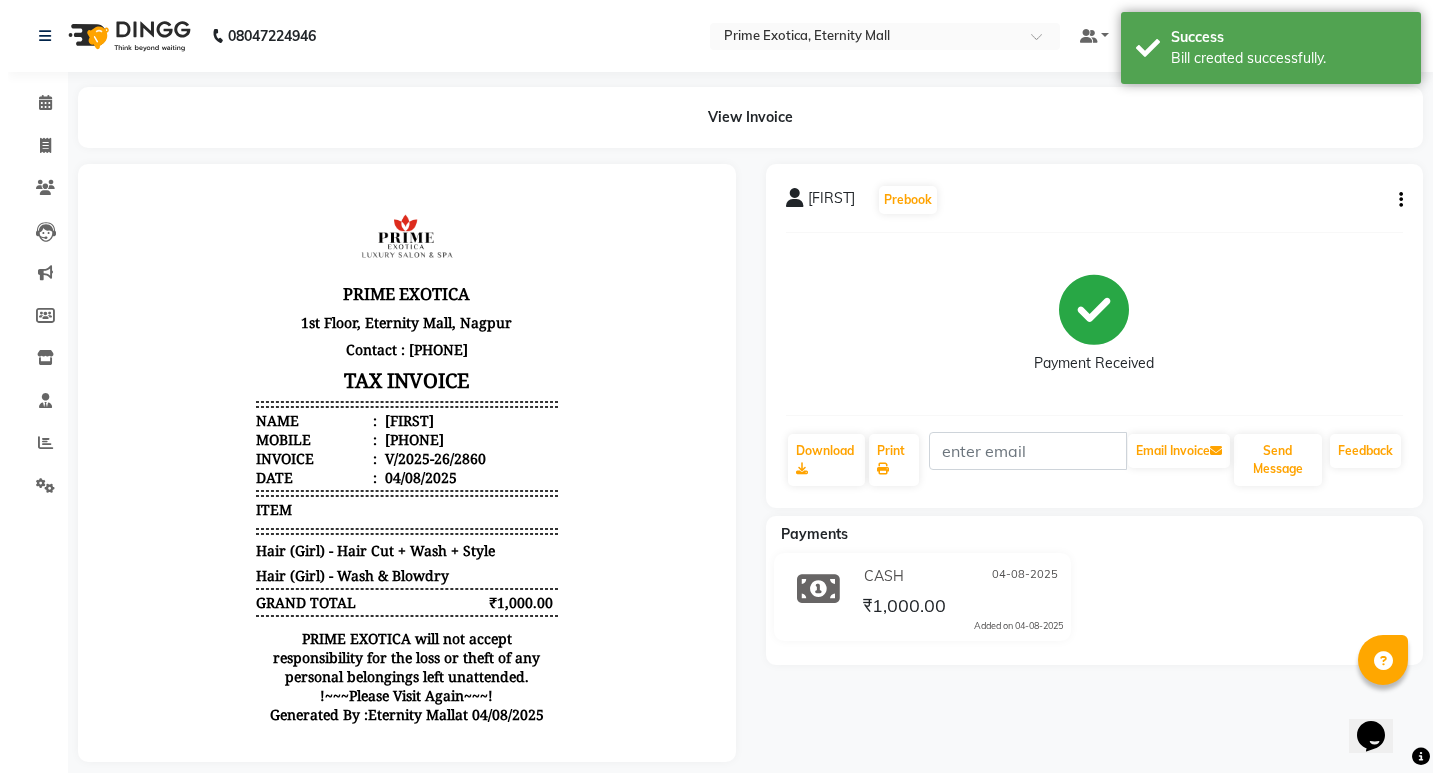 scroll, scrollTop: 0, scrollLeft: 0, axis: both 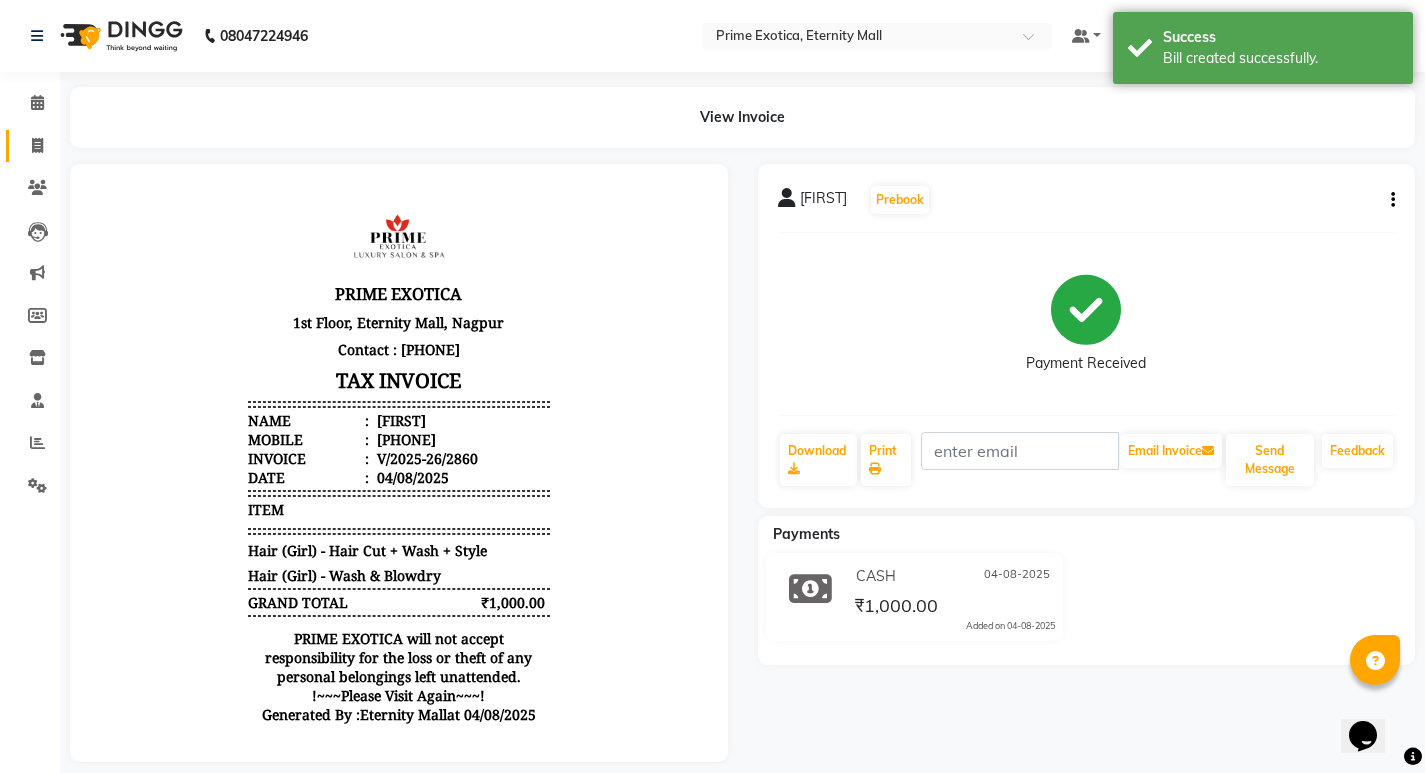 click on "Invoice" 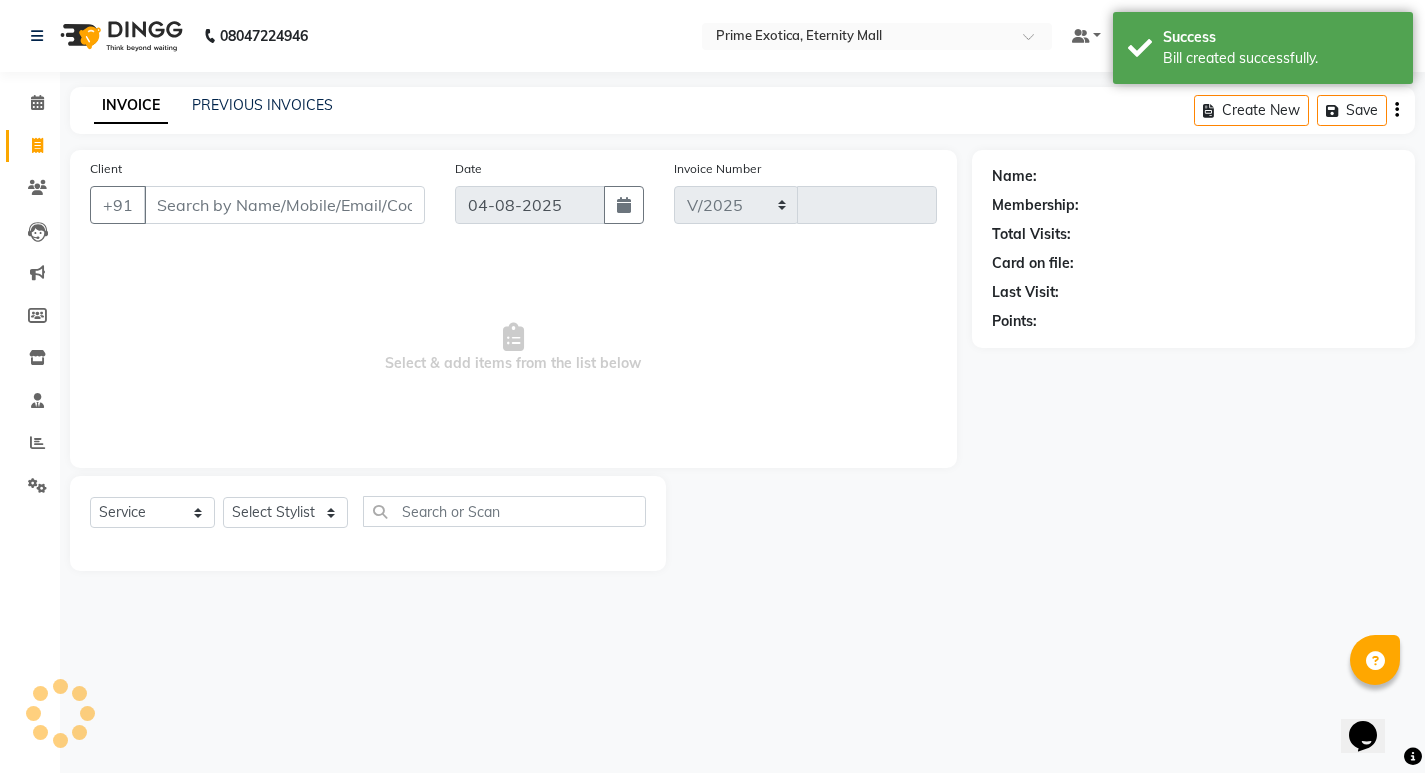 select on "5774" 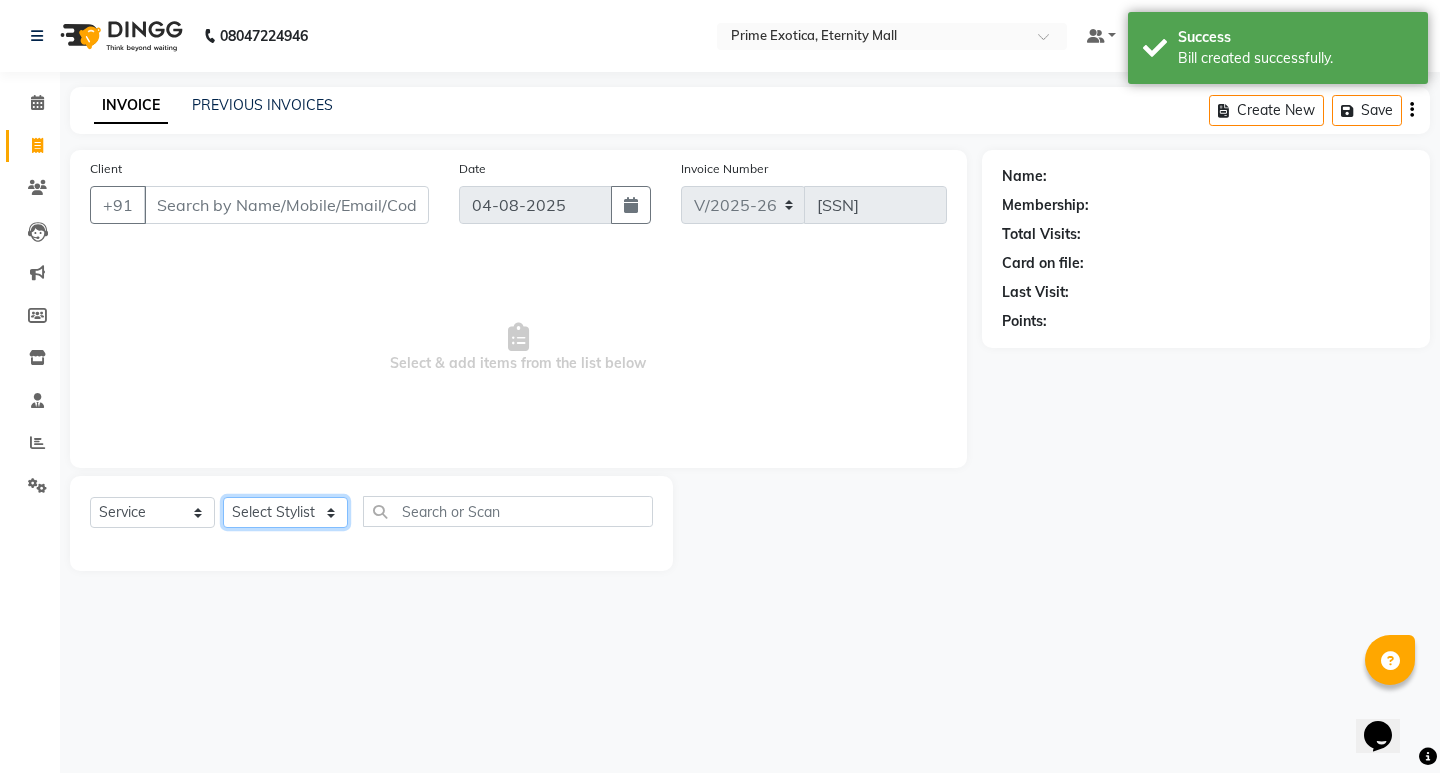 click on "Select Stylist AB ADMIN [FIRST] [LAST] [FIRST] [LAST] [FIRST] [LAST] [FIRST]" 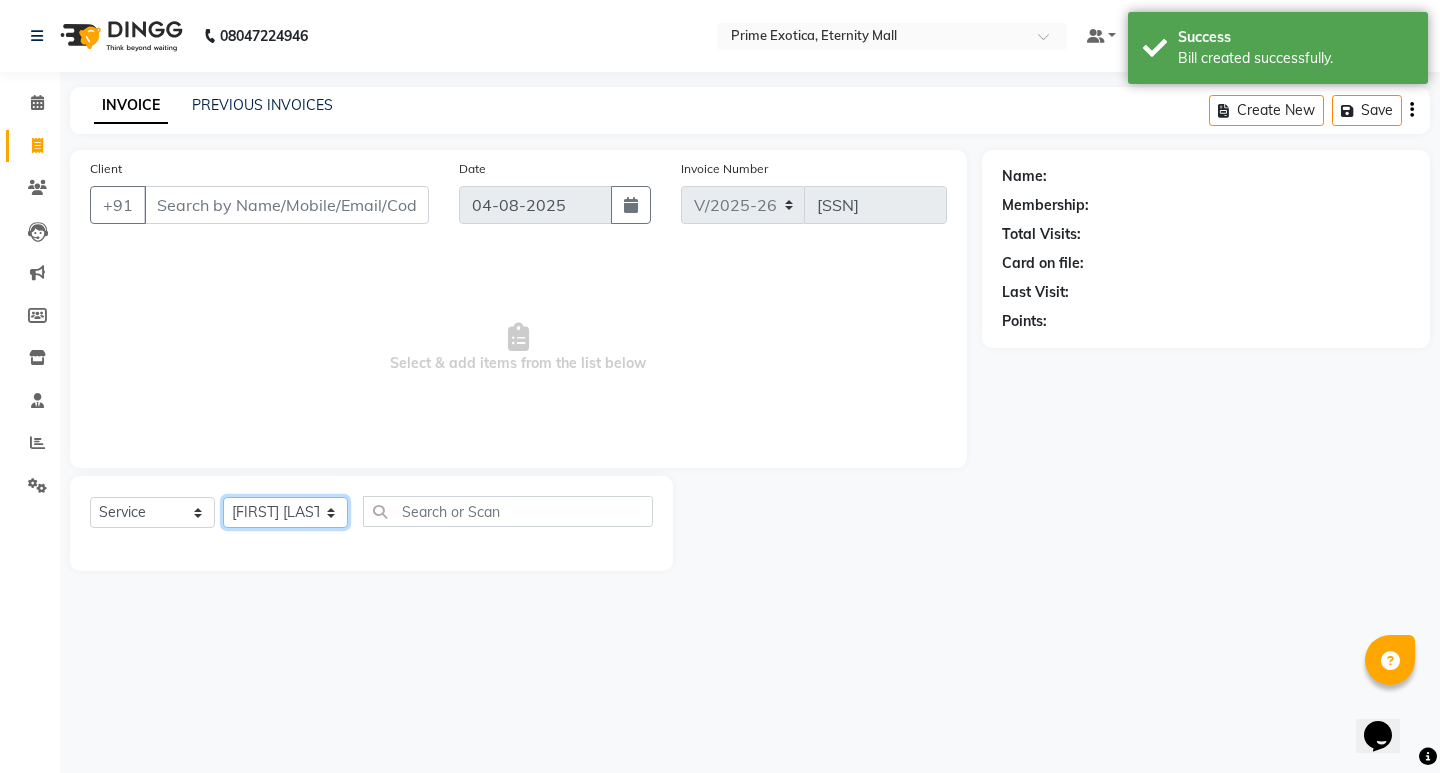 click on "Select Stylist AB ADMIN [FIRST] [LAST] [FIRST] [LAST] [FIRST] [LAST] [FIRST]" 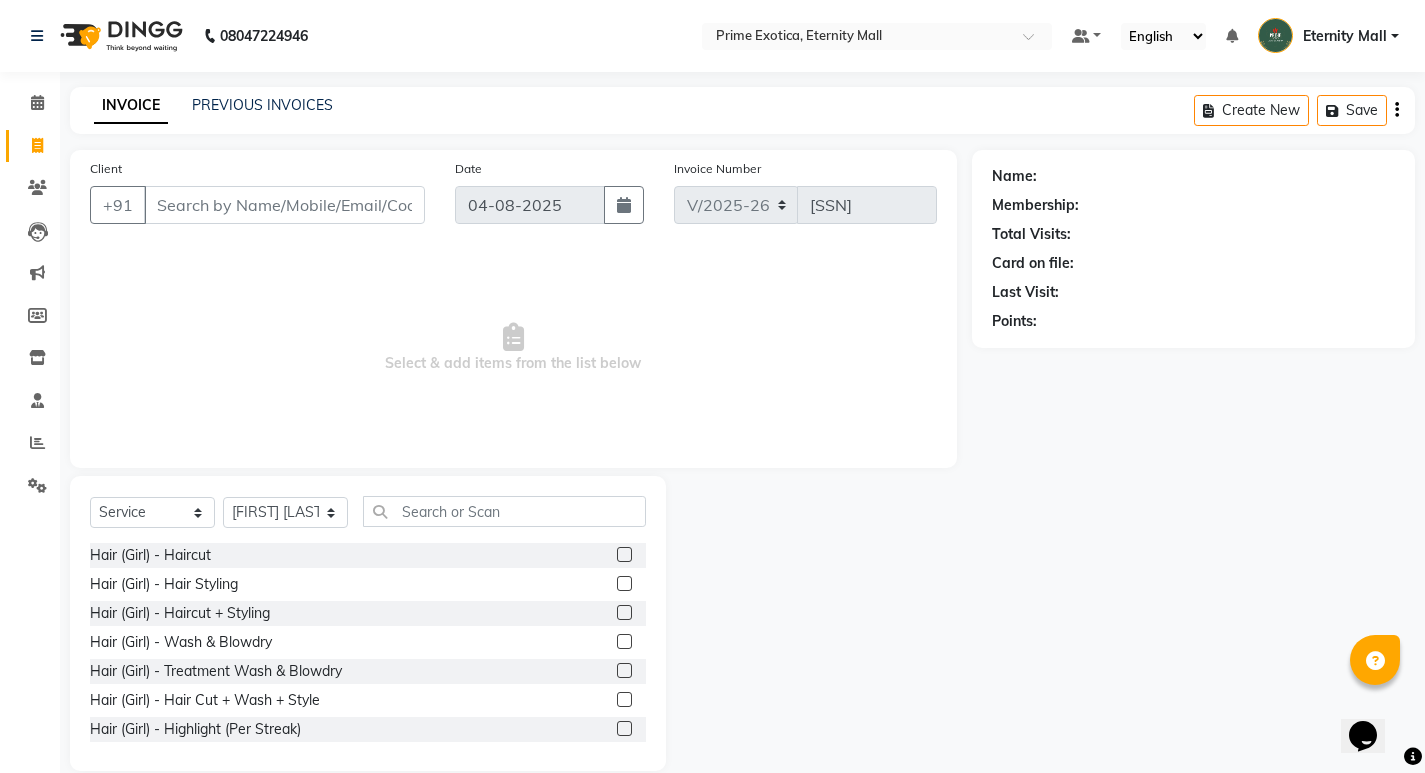click 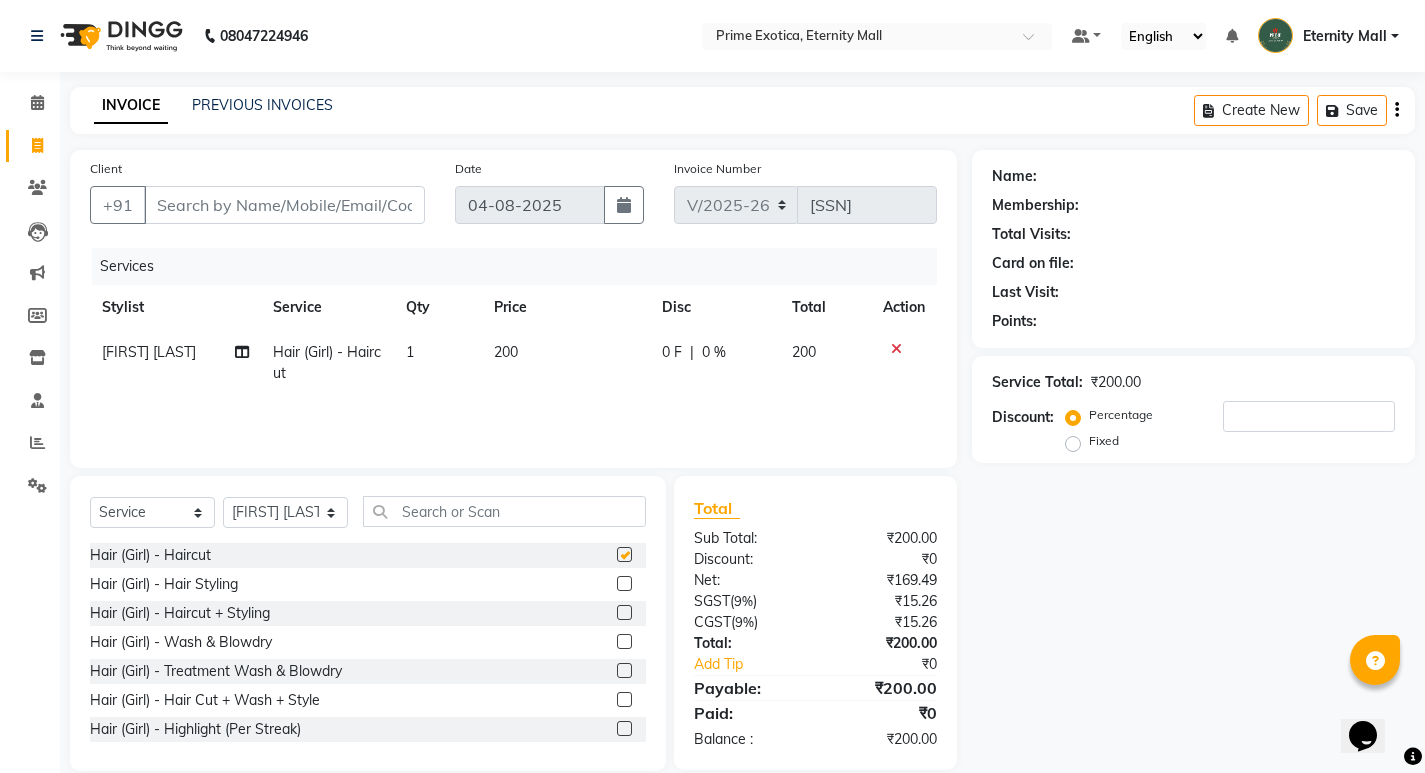 checkbox on "false" 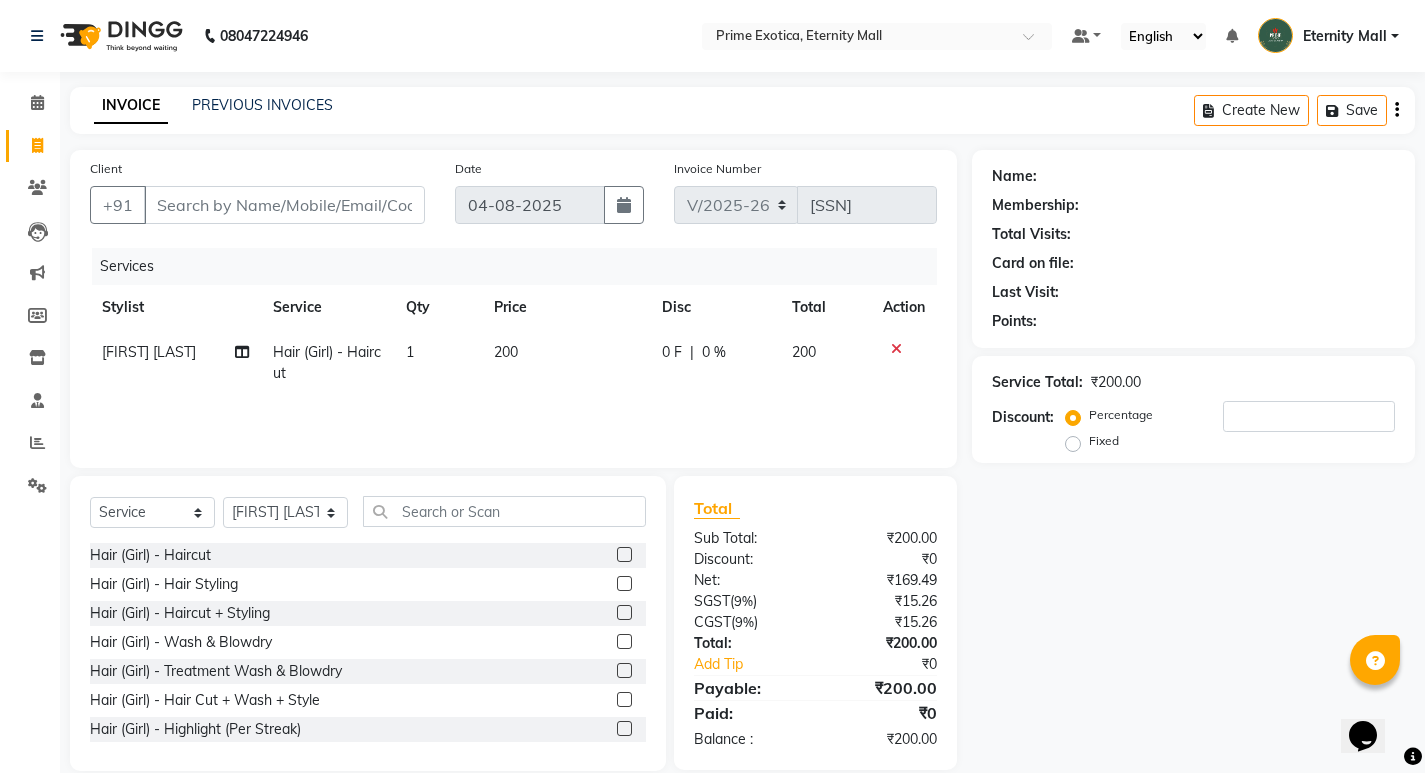 click on "1" 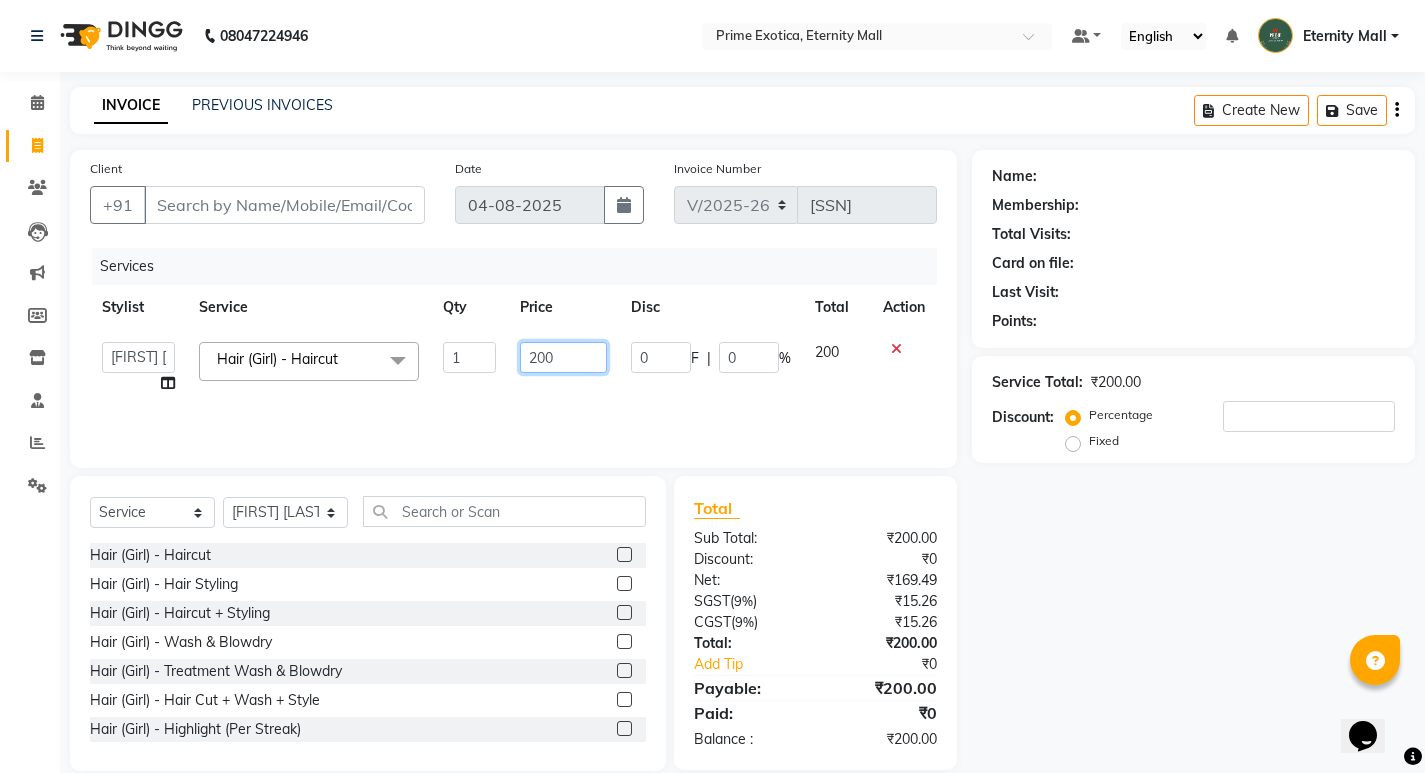 click on "200" 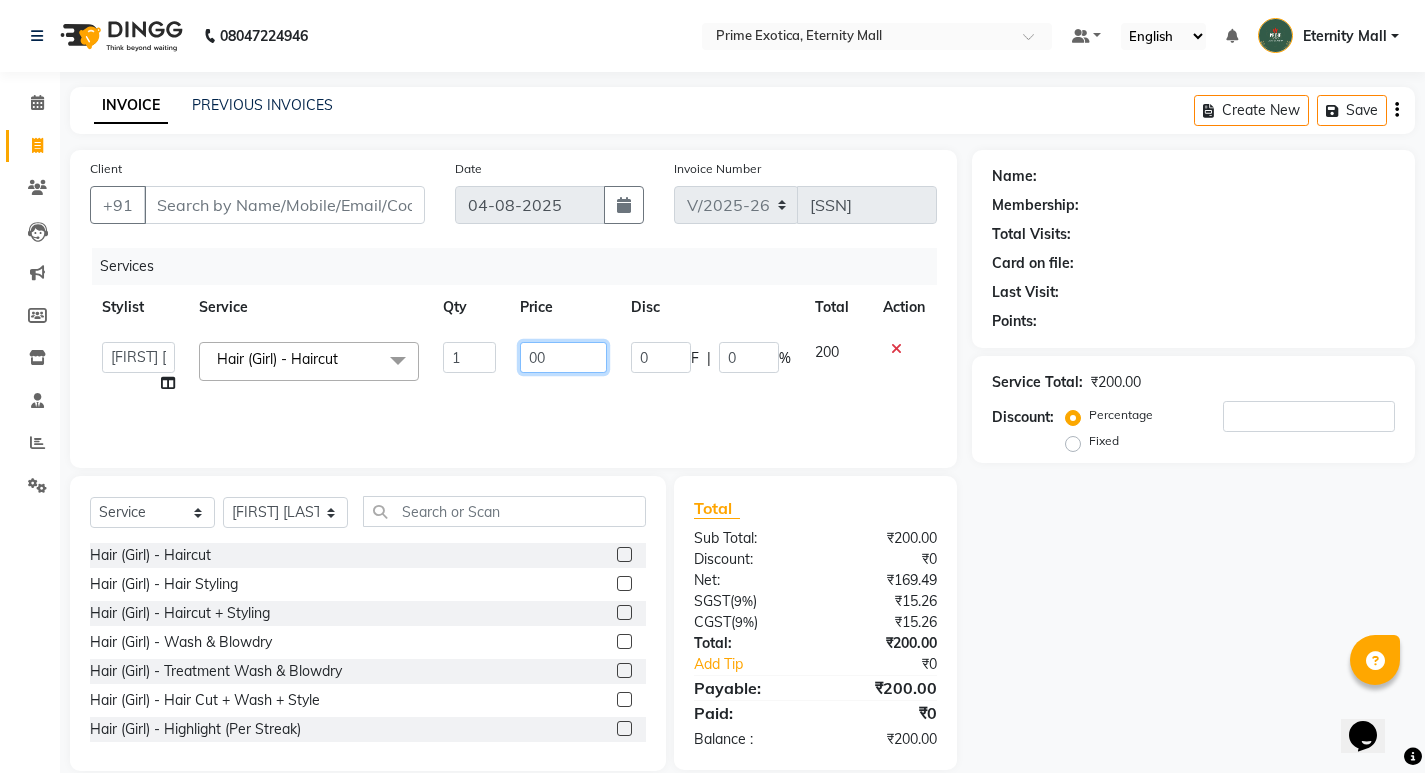 type on "300" 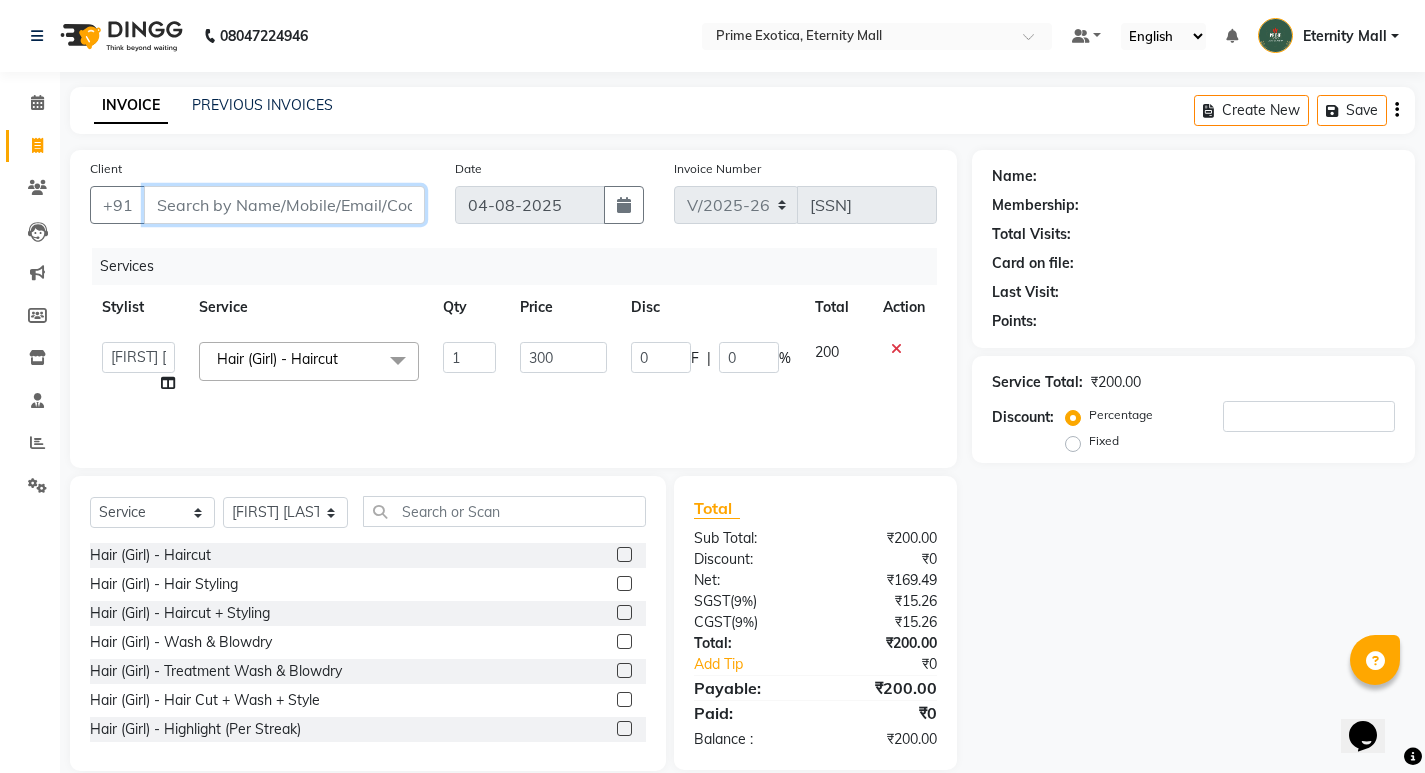 click on "Client" at bounding box center [284, 205] 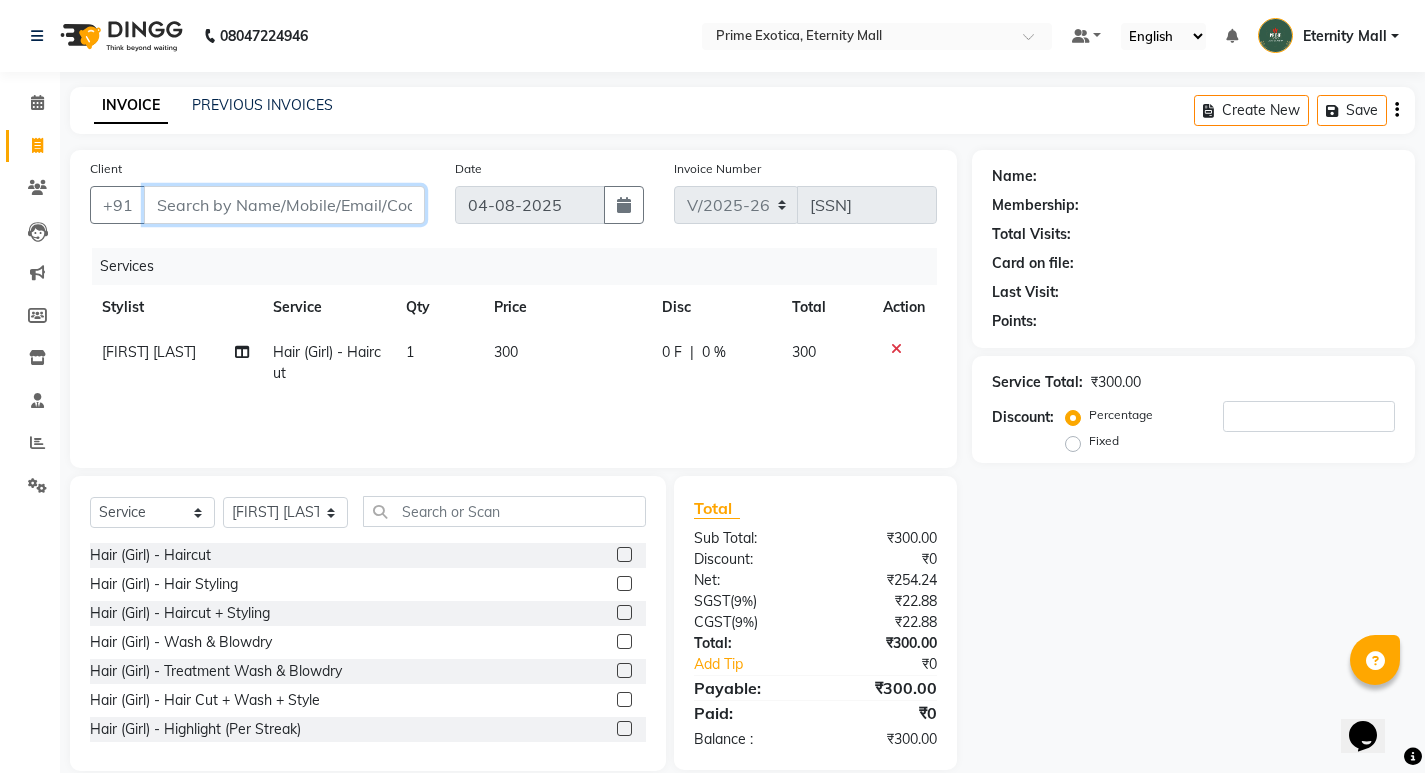 type on "7" 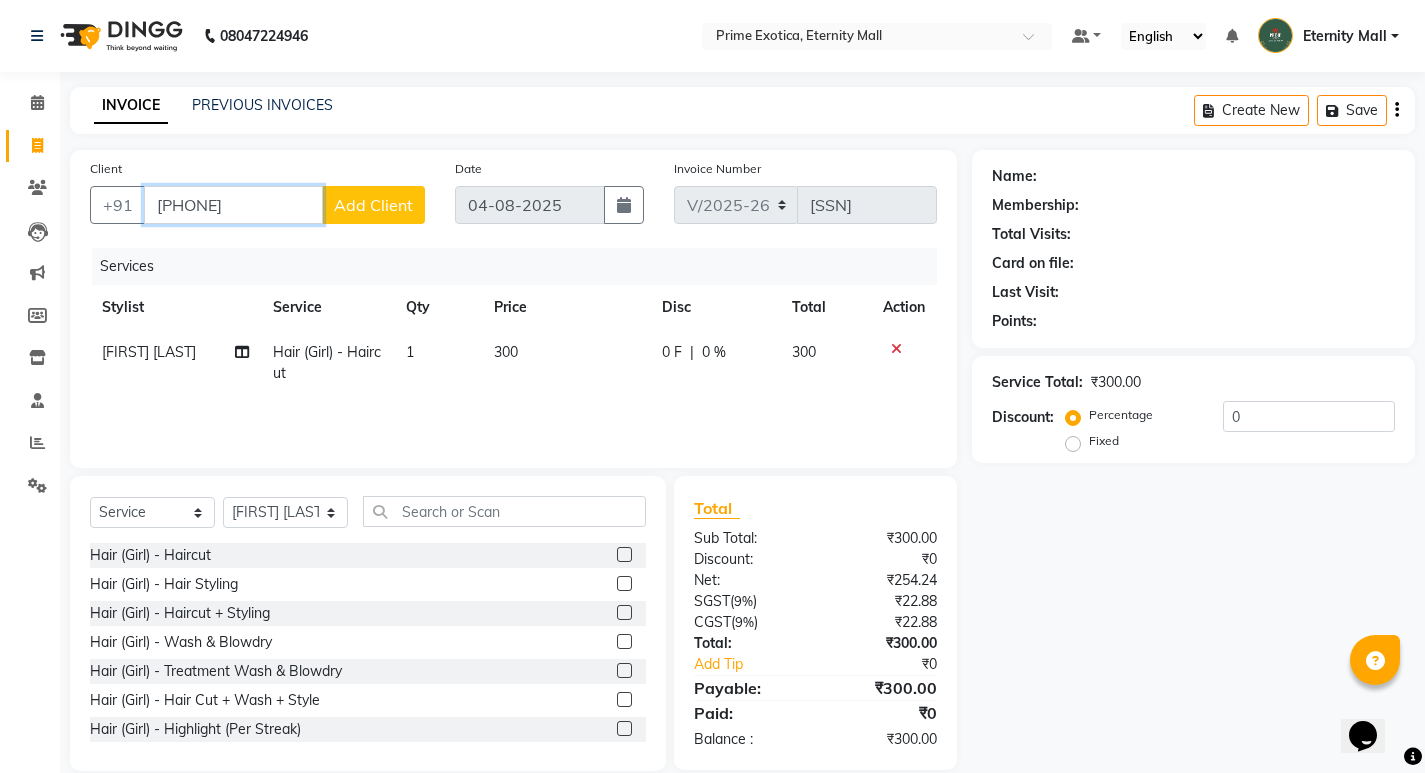 type on "744765269" 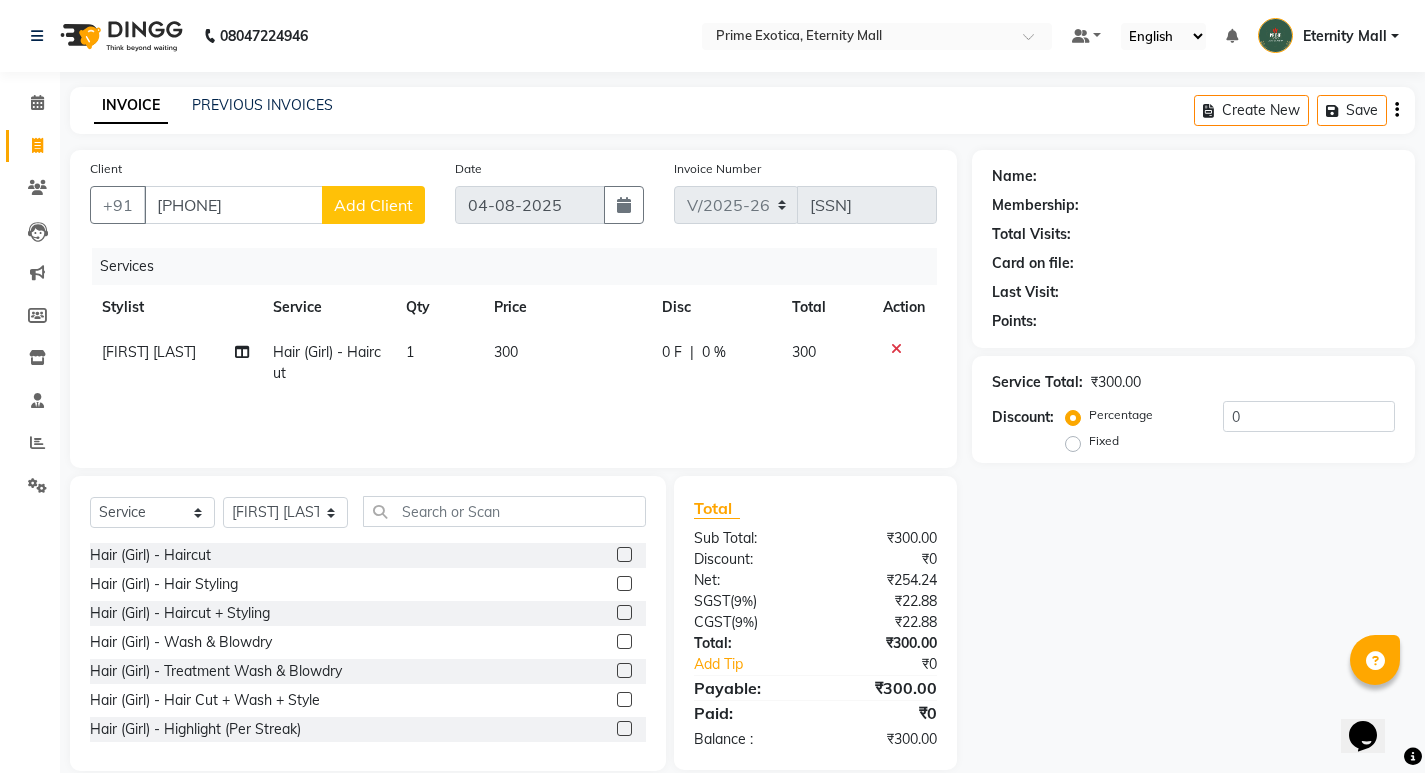 click on "Add Client" 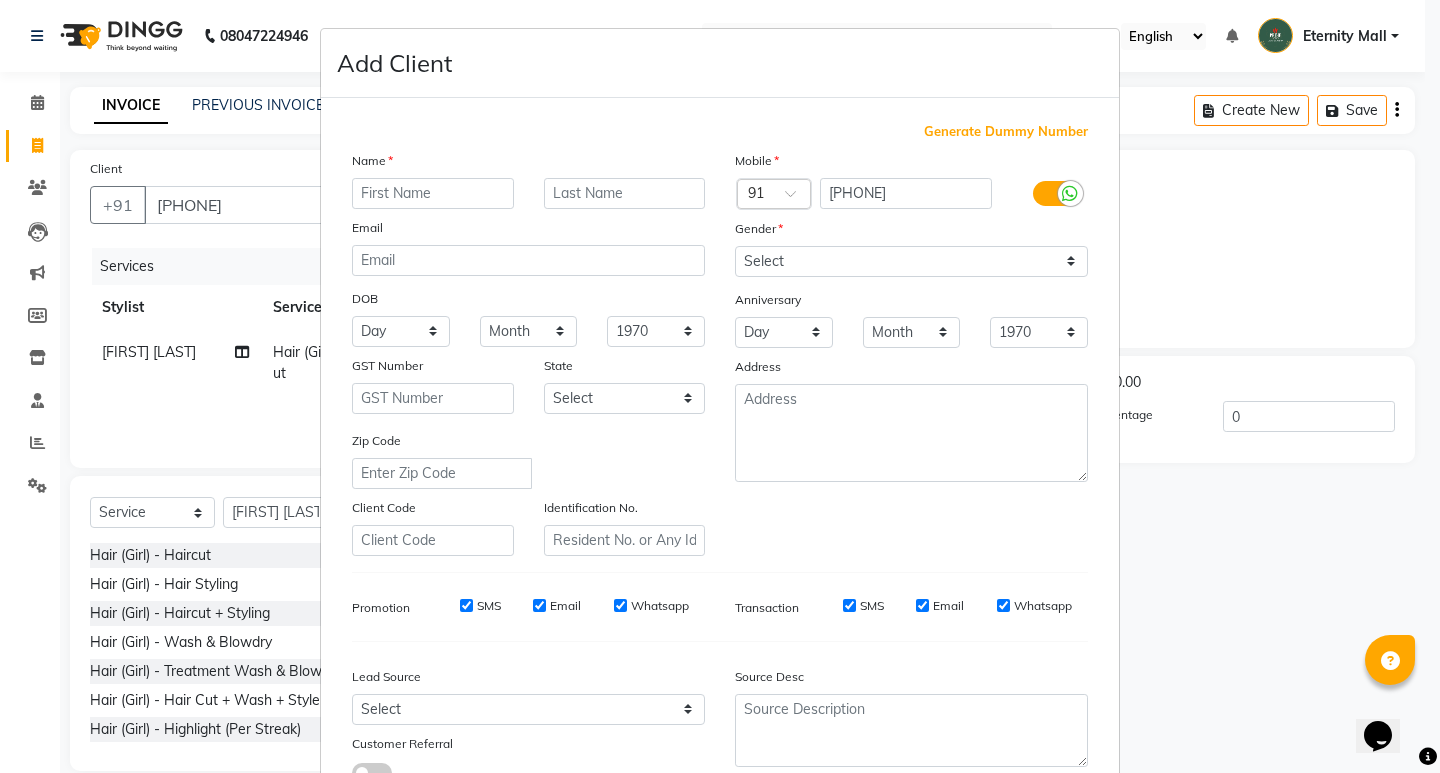 click at bounding box center (433, 193) 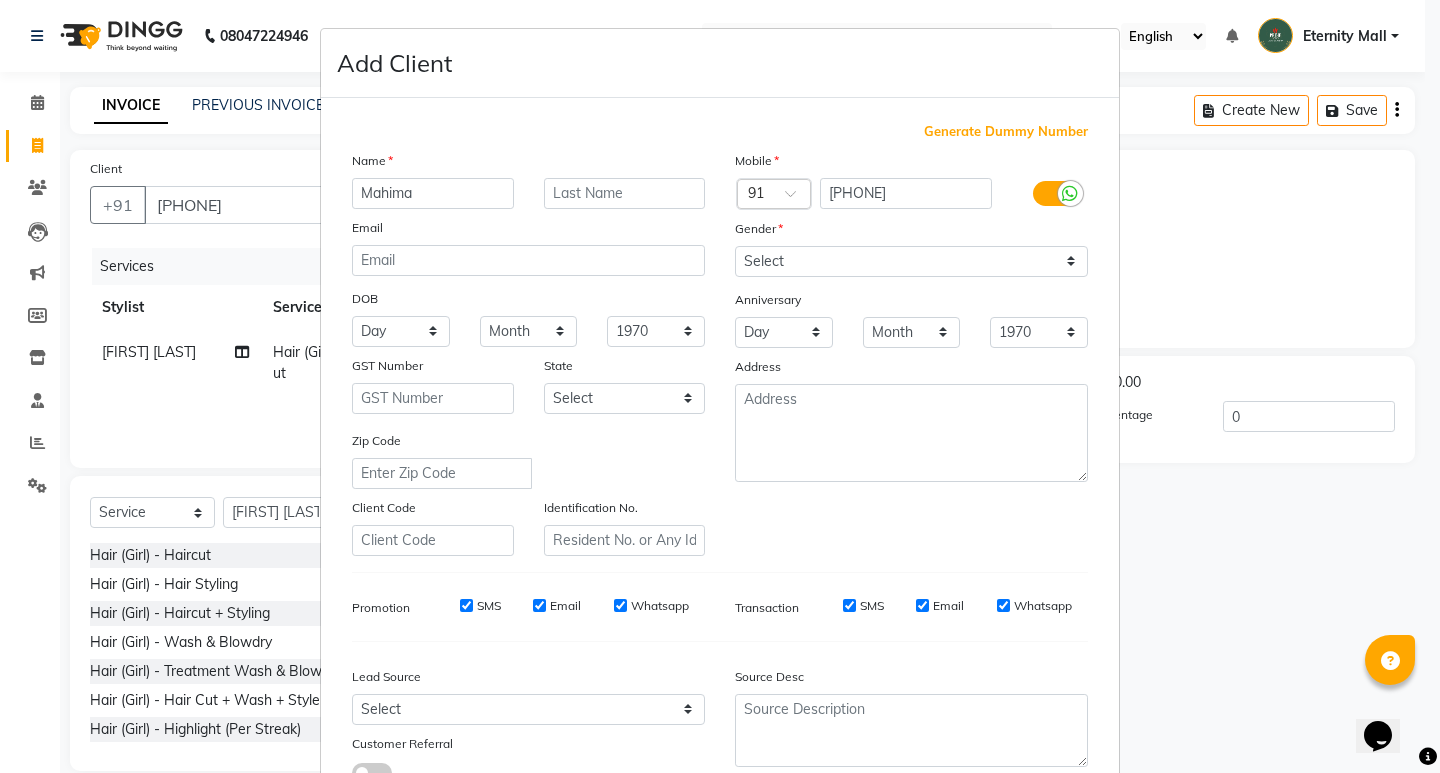 type on "Mahima" 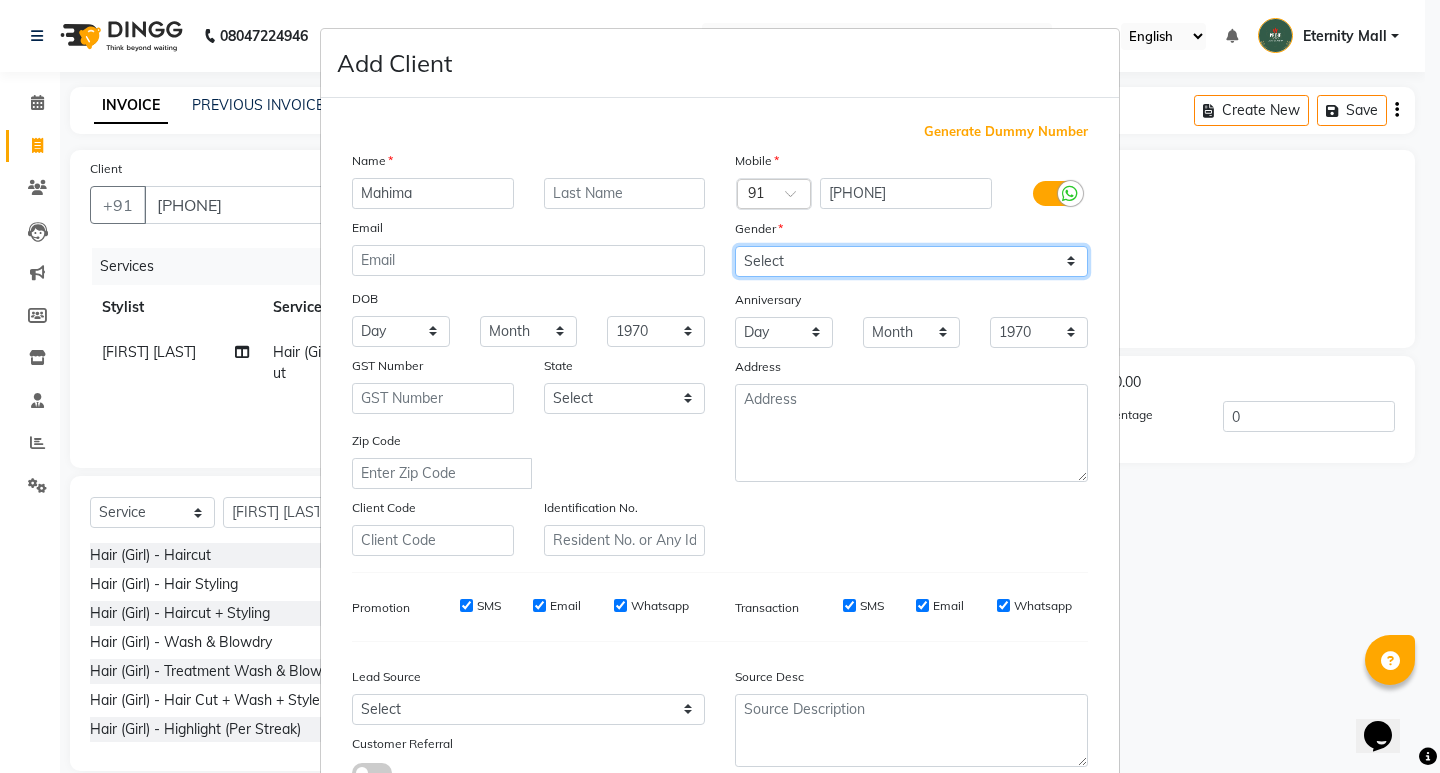 click on "Select Male Female Other Prefer Not To Say" at bounding box center [911, 261] 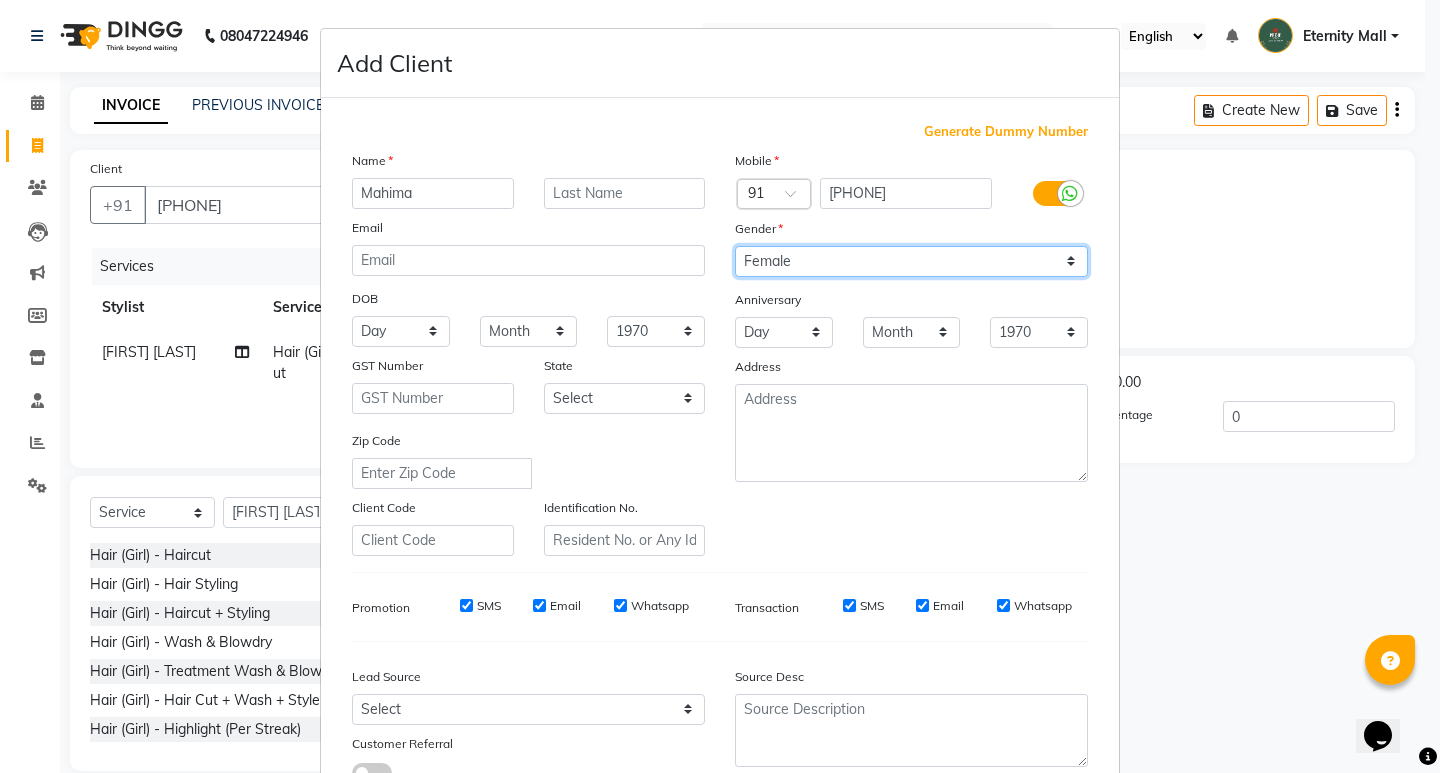 click on "Select Male Female Other Prefer Not To Say" at bounding box center (911, 261) 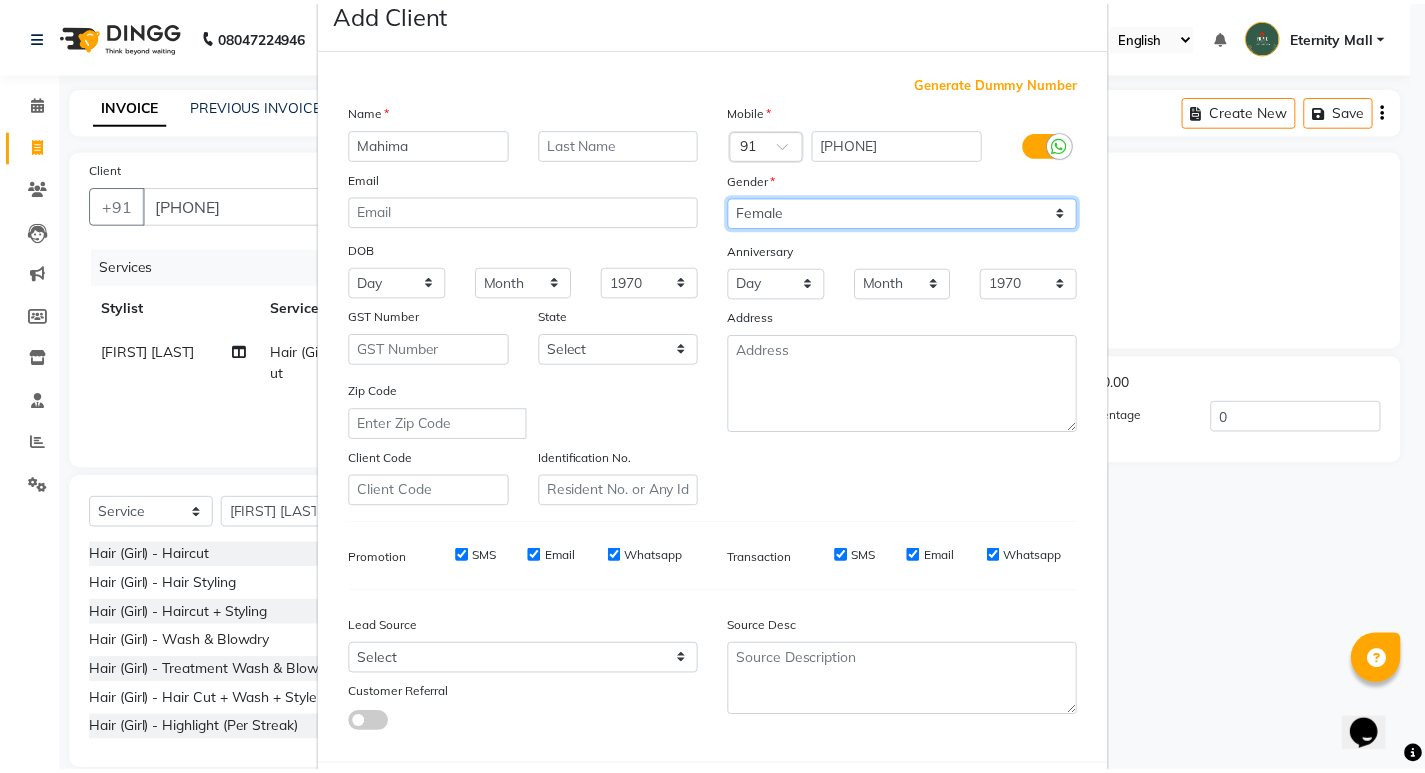 scroll, scrollTop: 150, scrollLeft: 0, axis: vertical 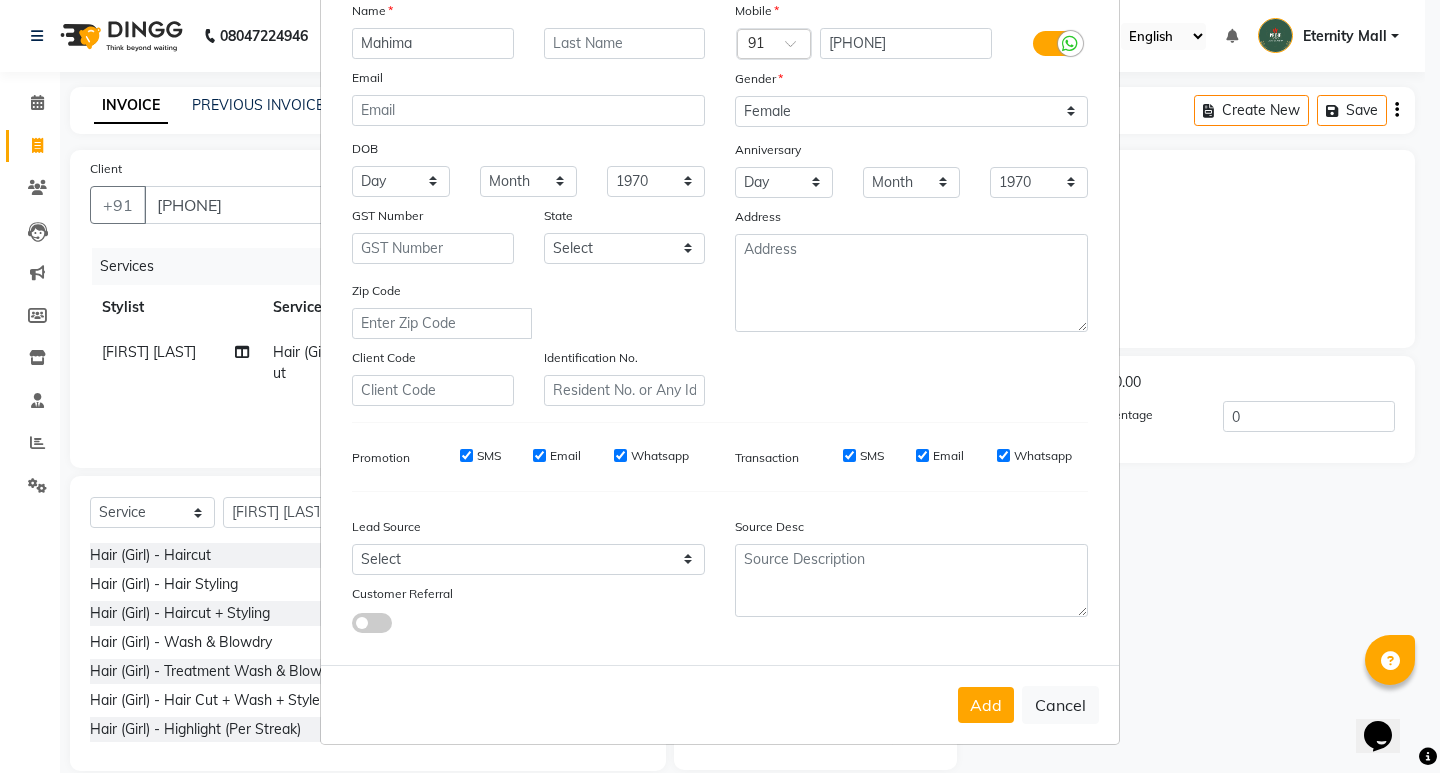 click on "Add   Cancel" at bounding box center (720, 704) 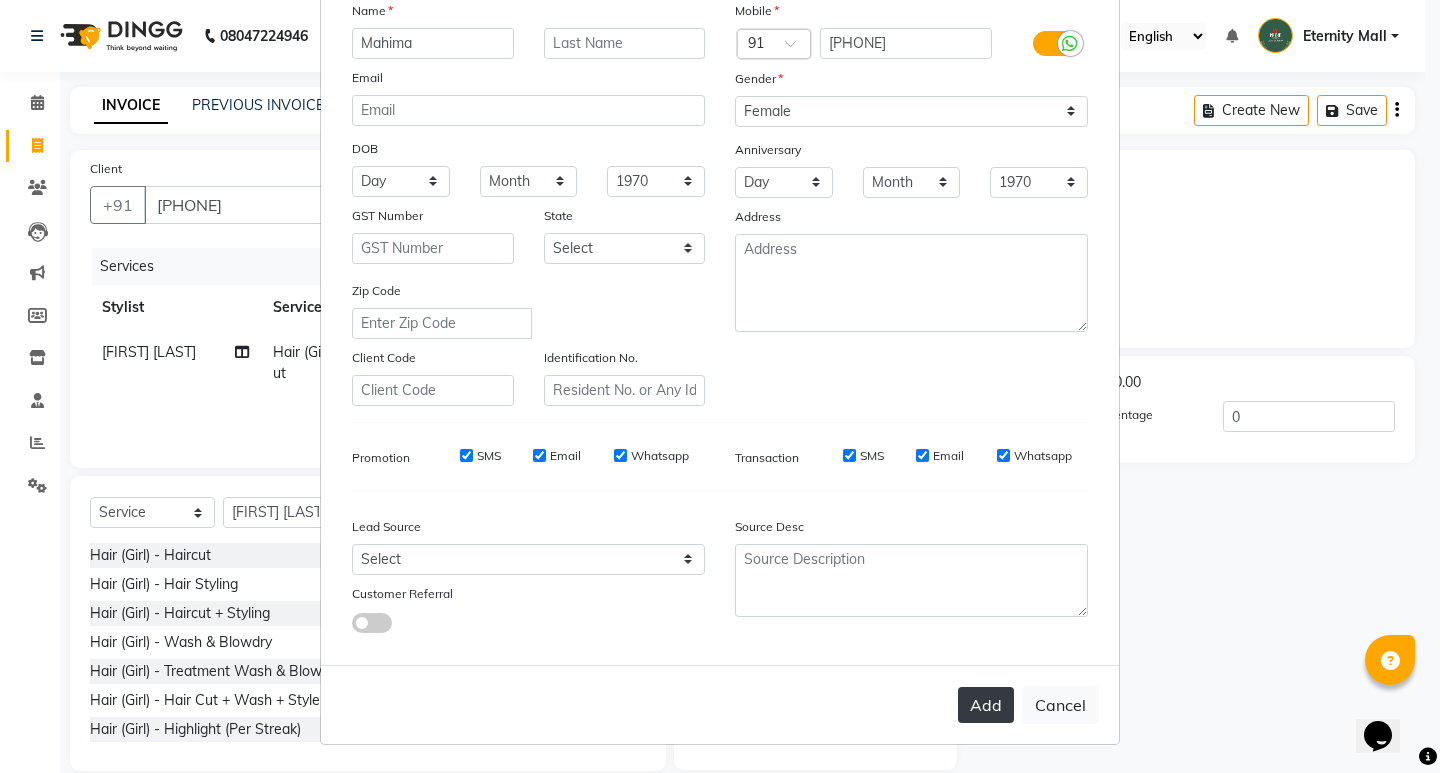 click on "Add" at bounding box center (986, 705) 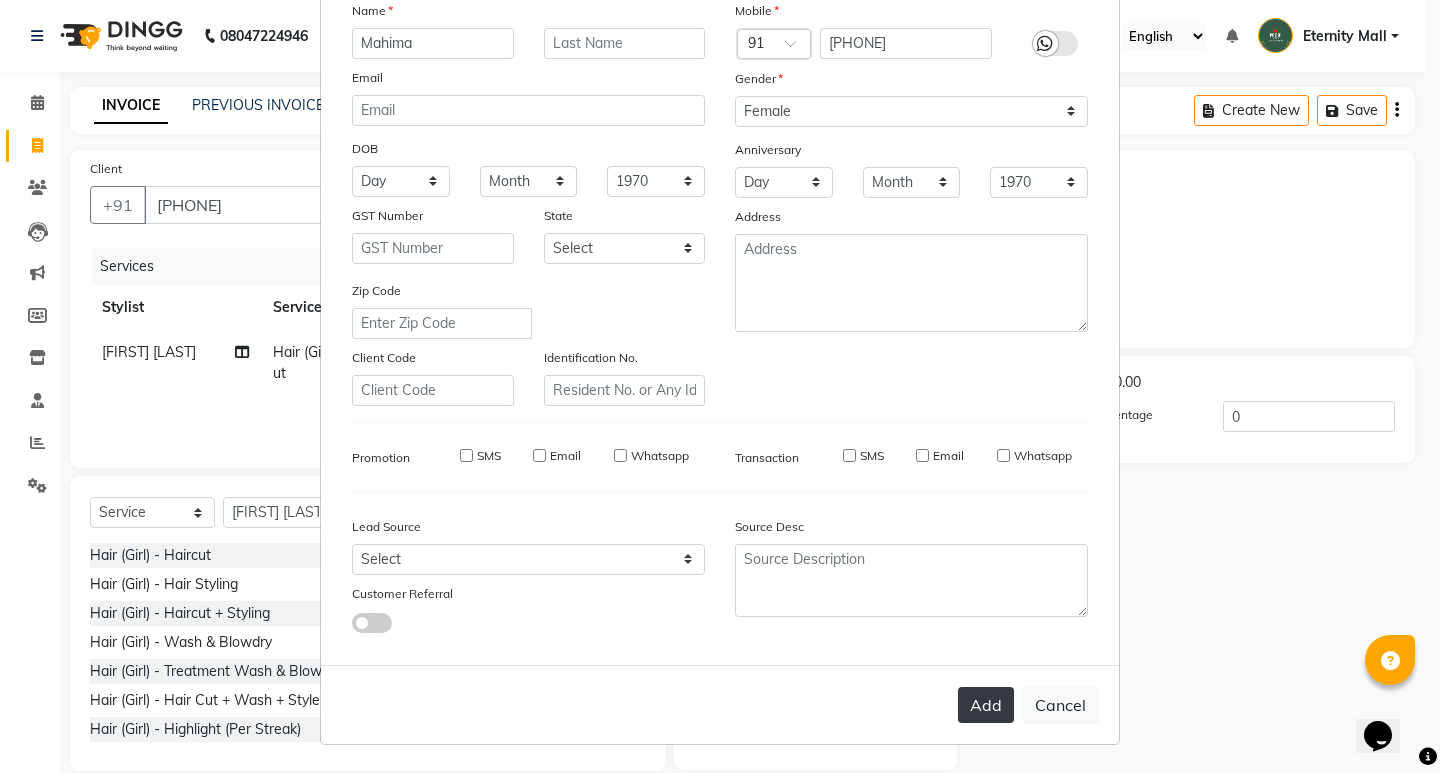 type 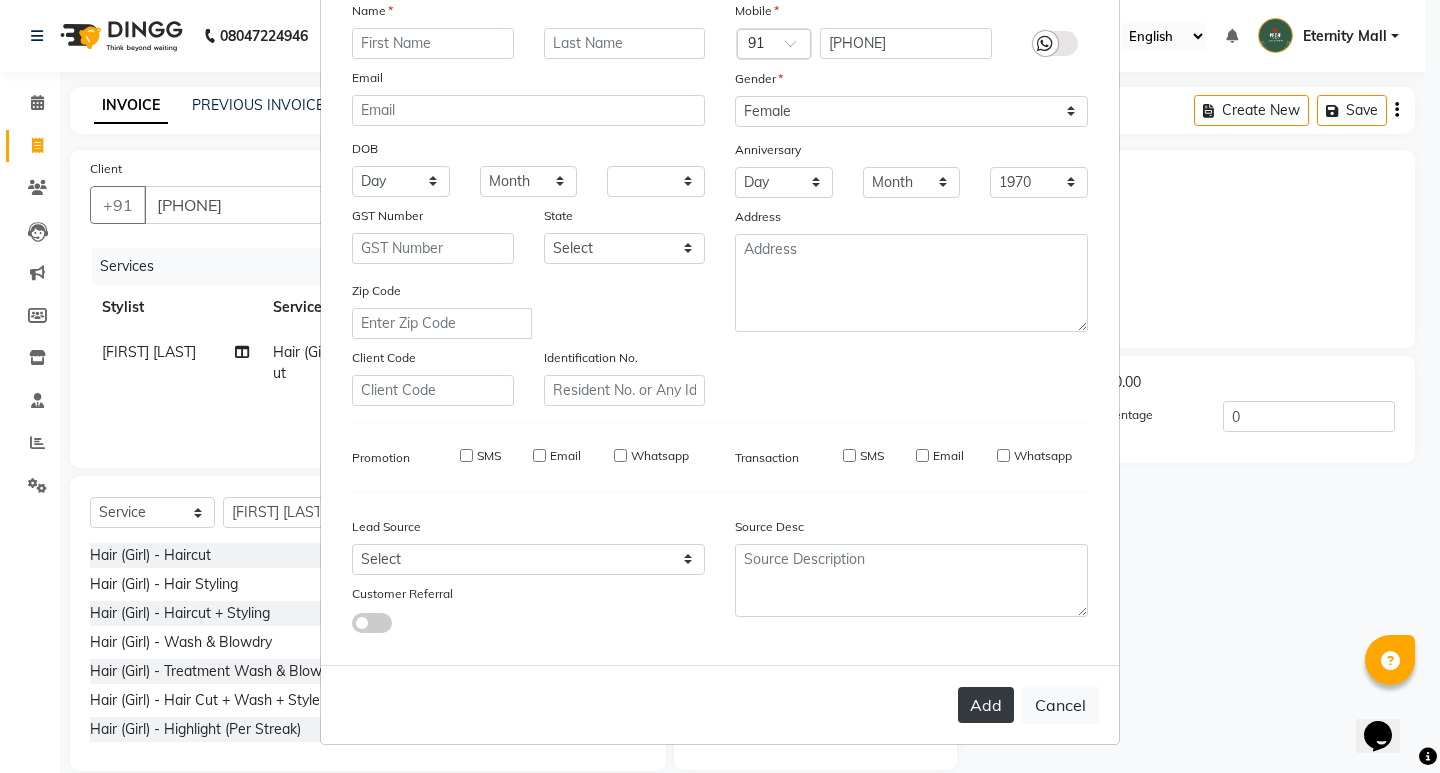type 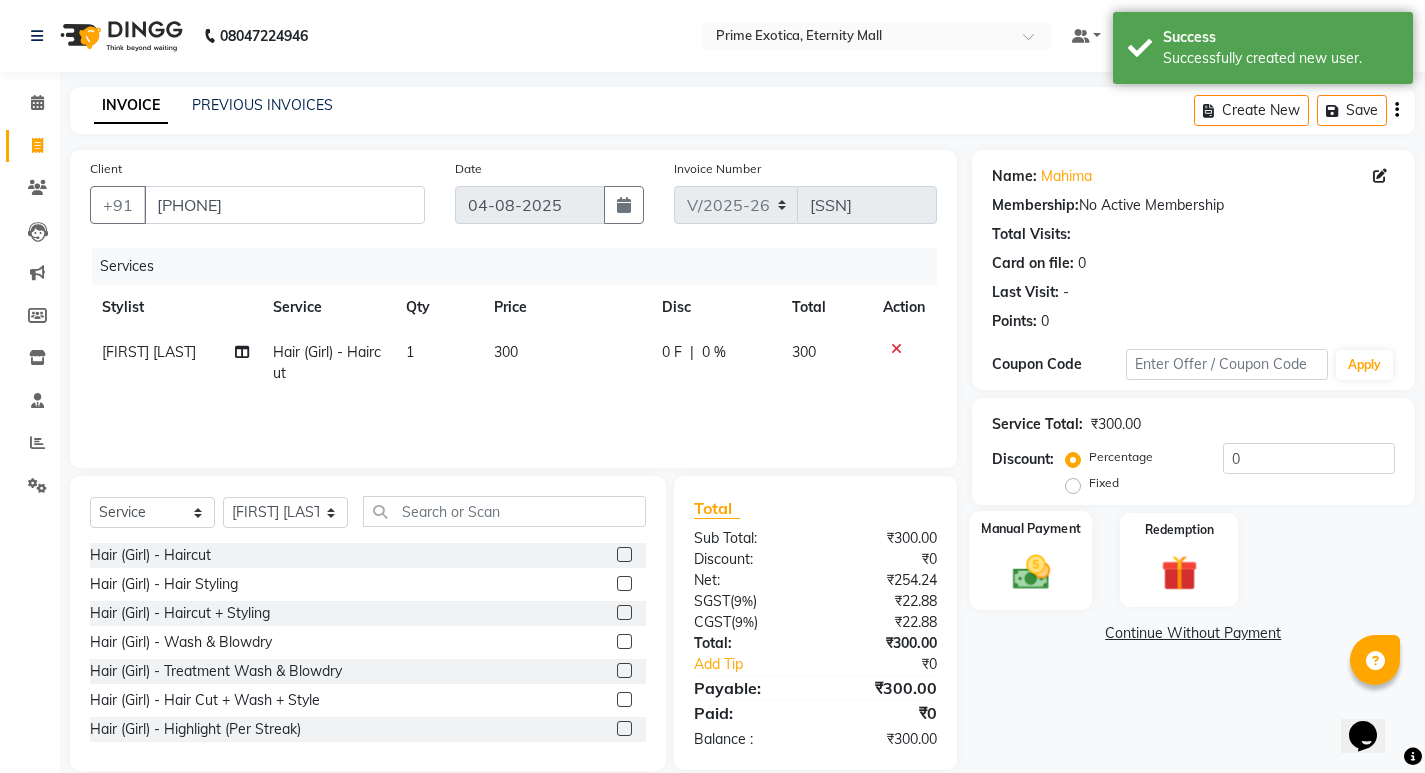 click 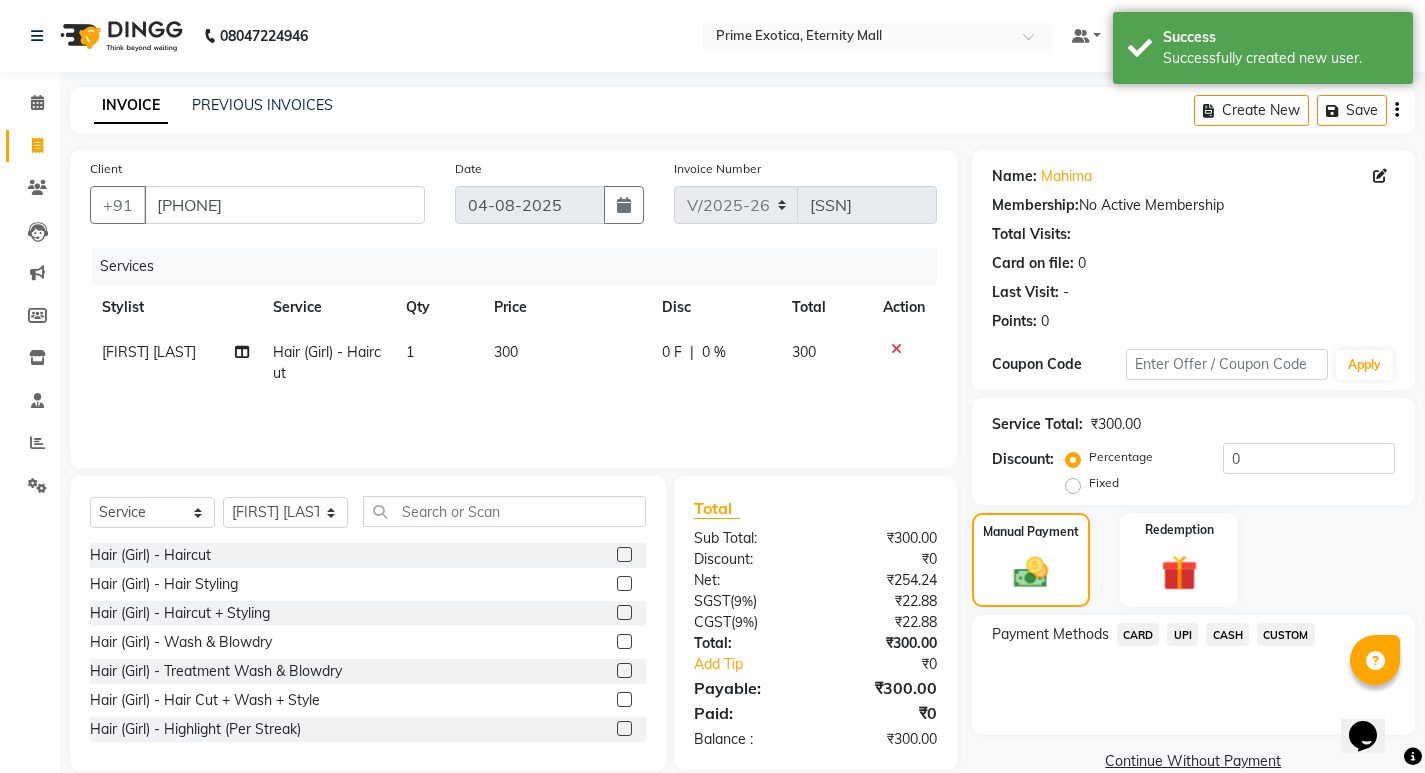 click on "UPI" 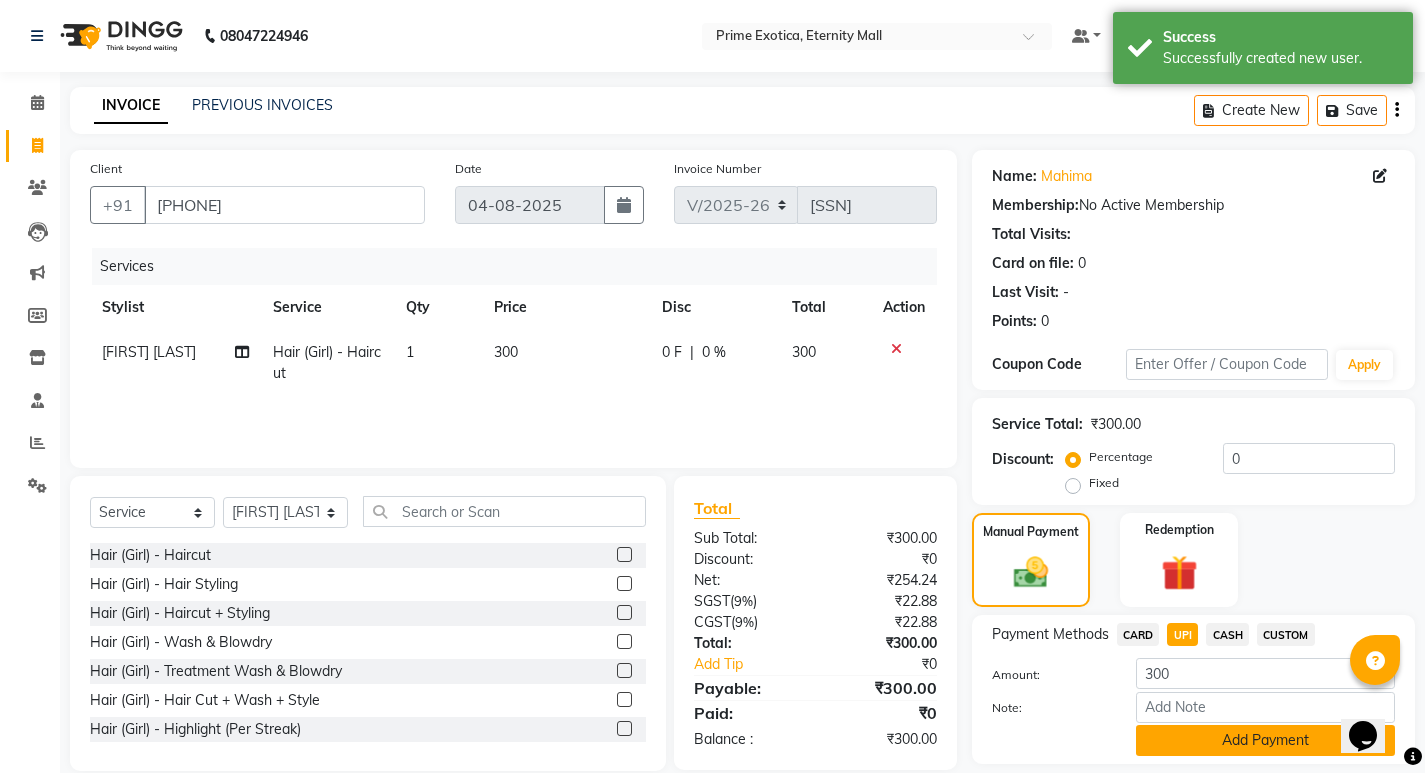 click on "Add Payment" 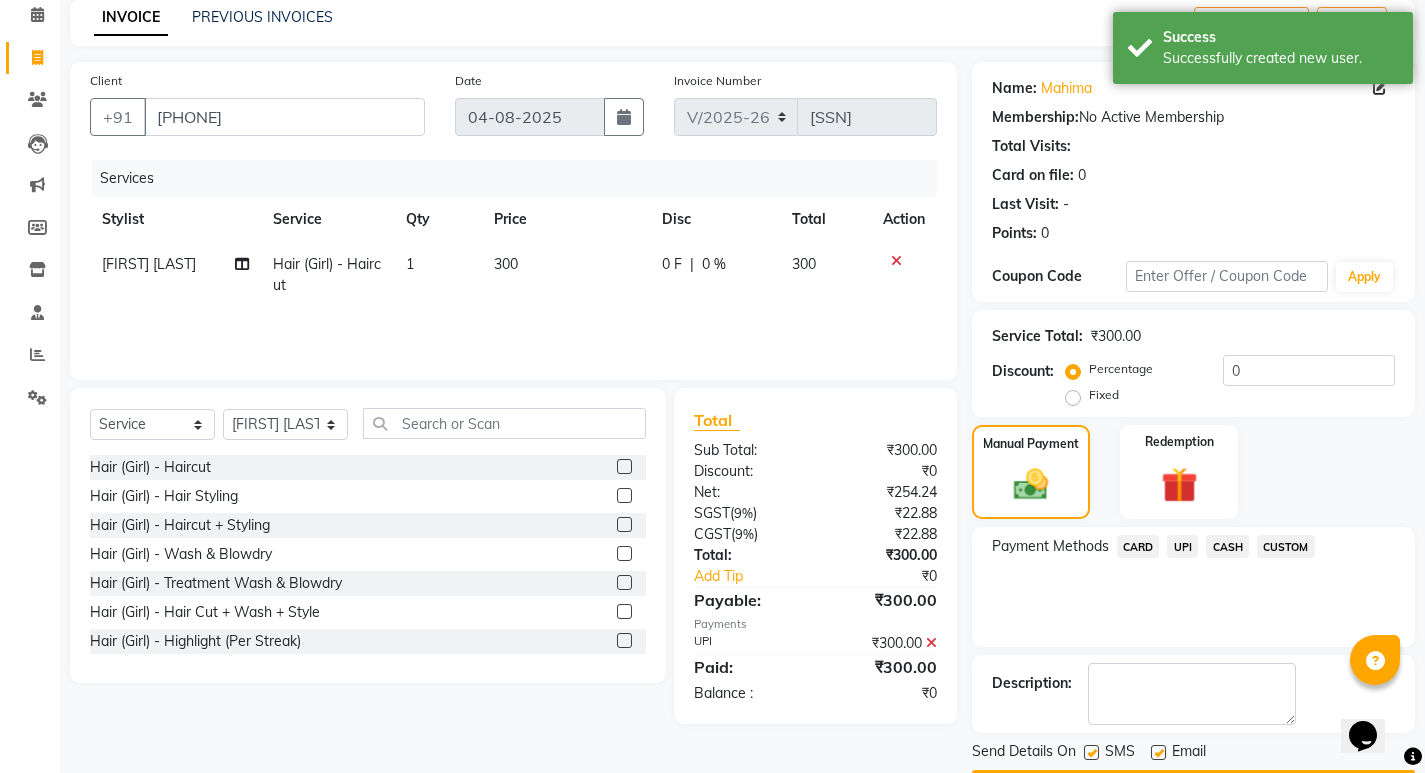 scroll, scrollTop: 100, scrollLeft: 0, axis: vertical 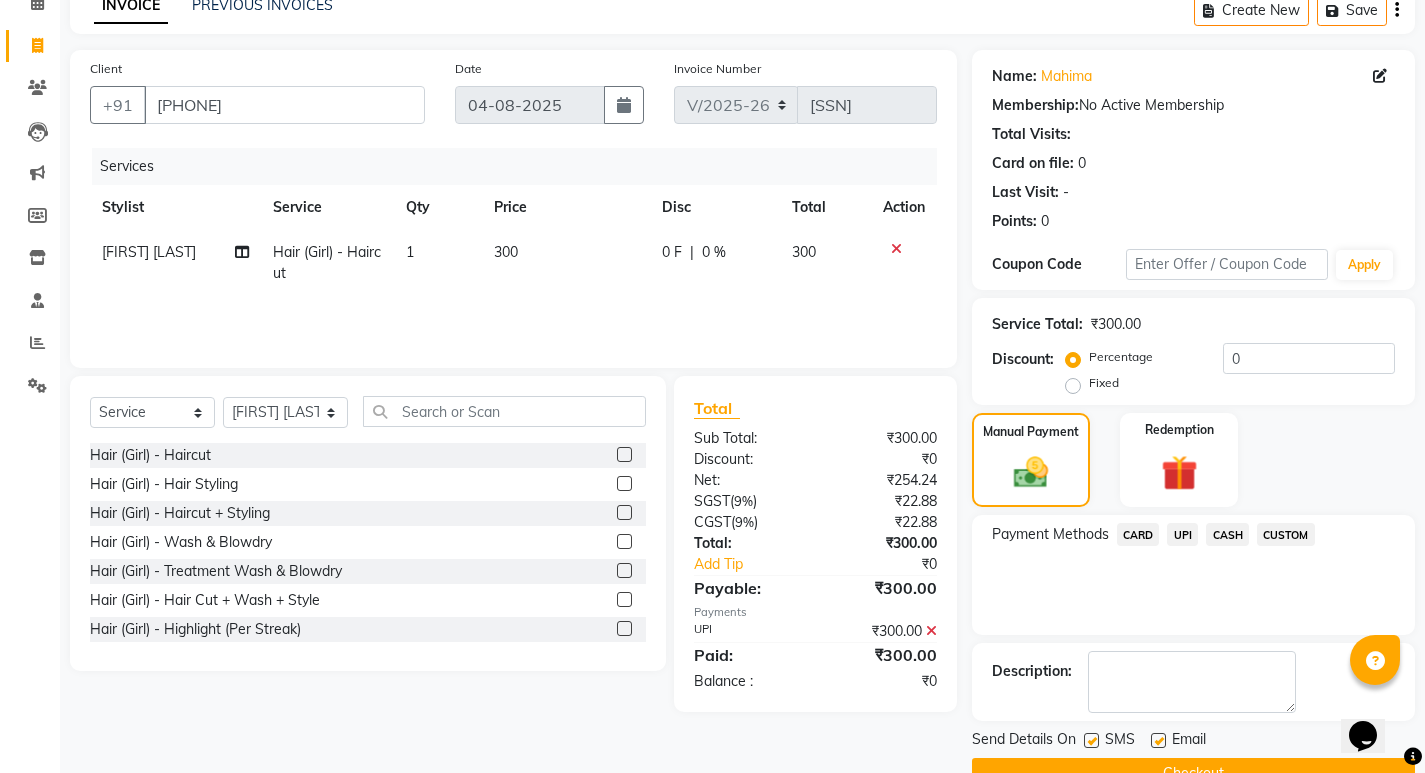 click on "Checkout" 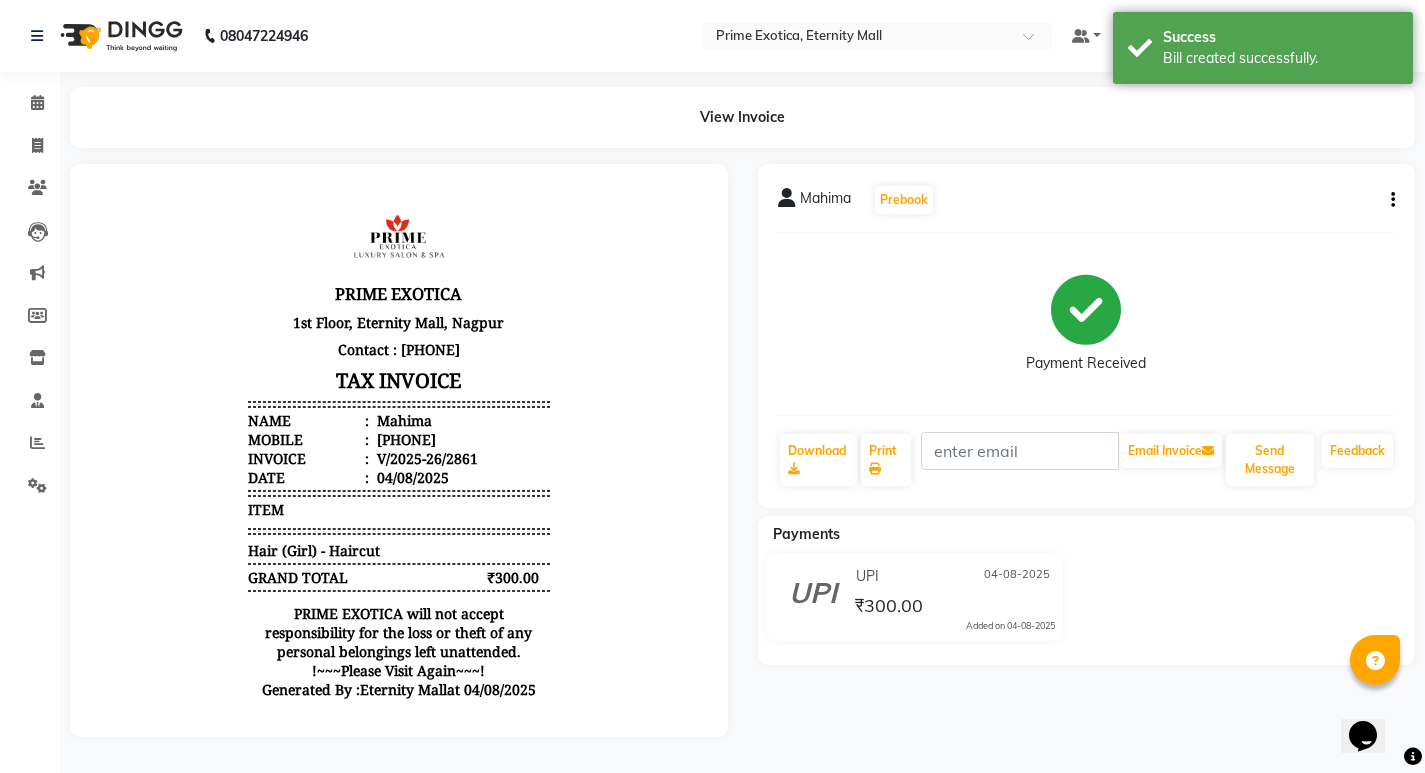 scroll, scrollTop: 0, scrollLeft: 0, axis: both 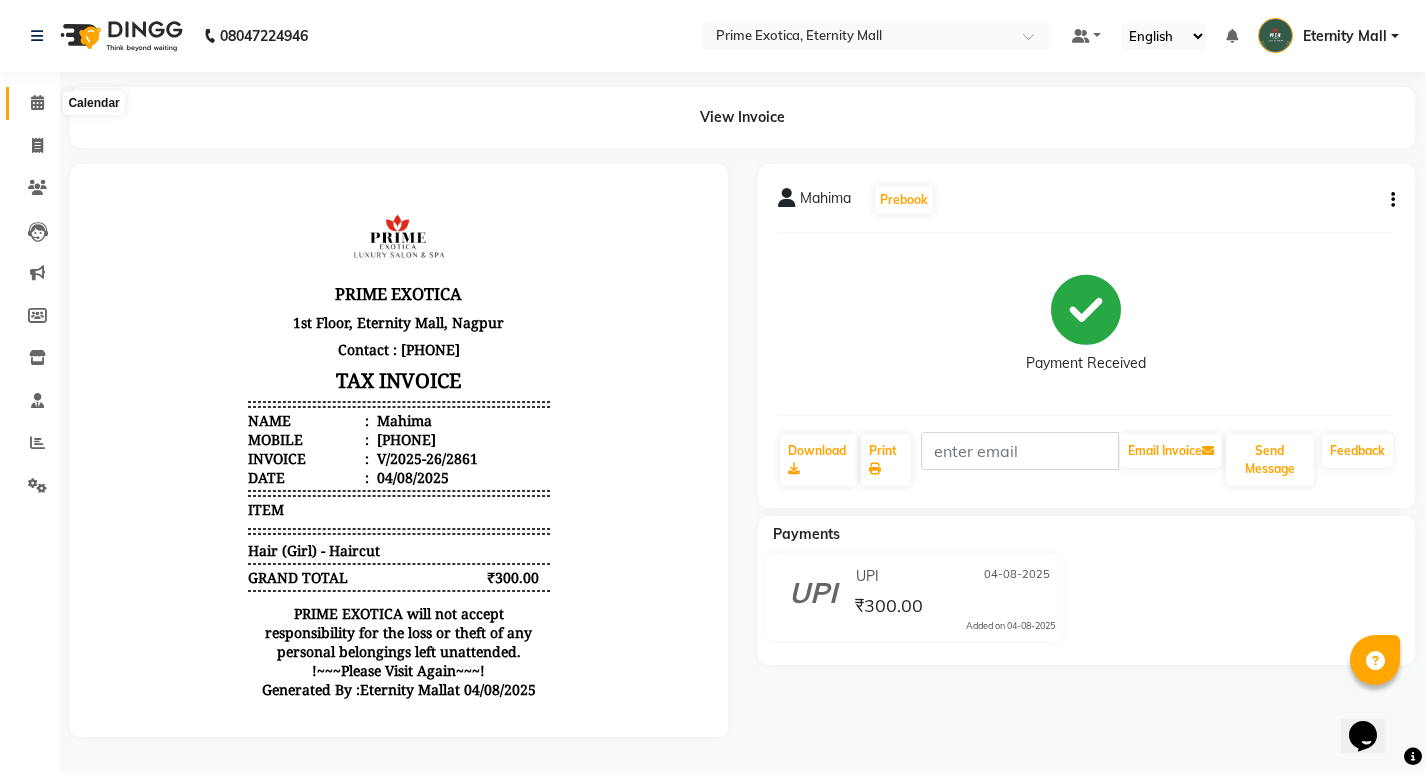 click 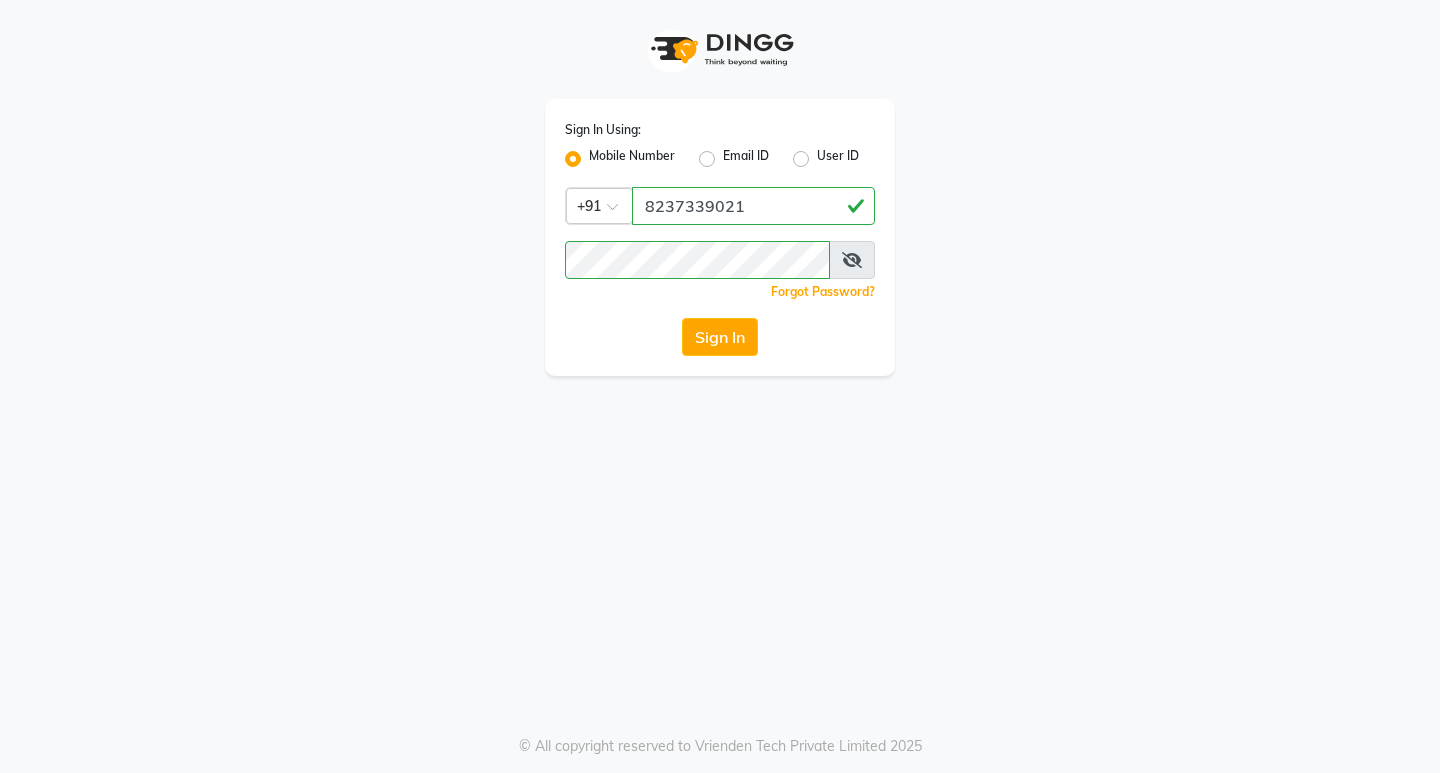 click on "Sign In" 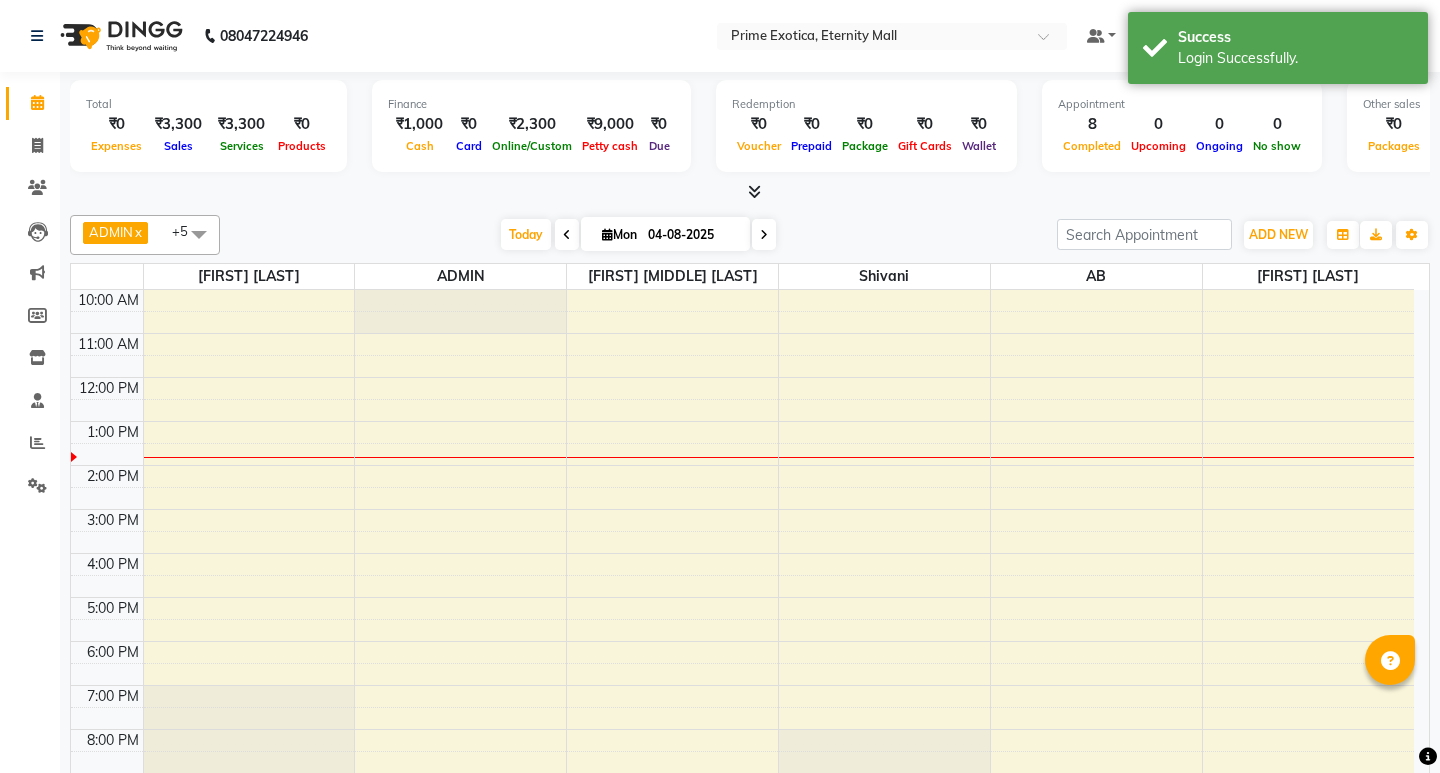 select on "en" 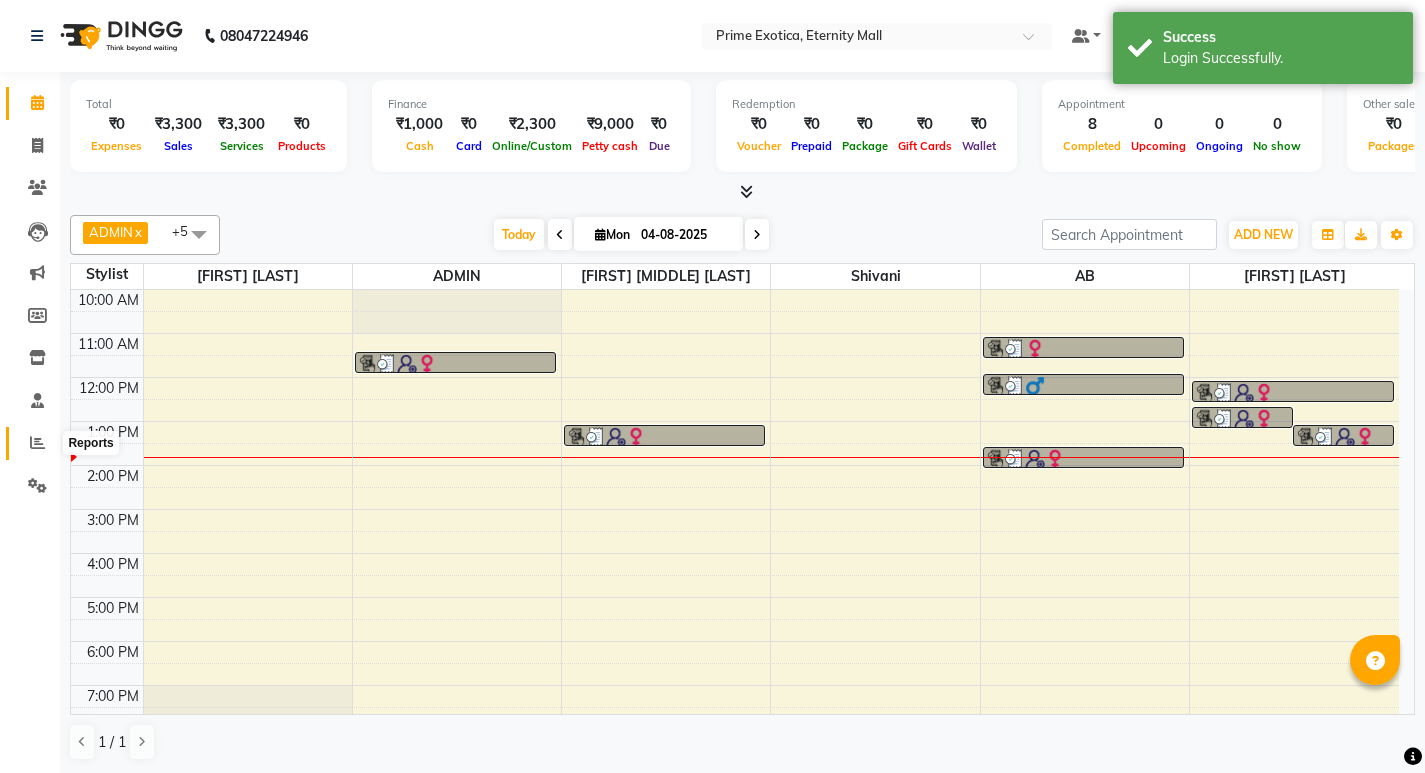 click 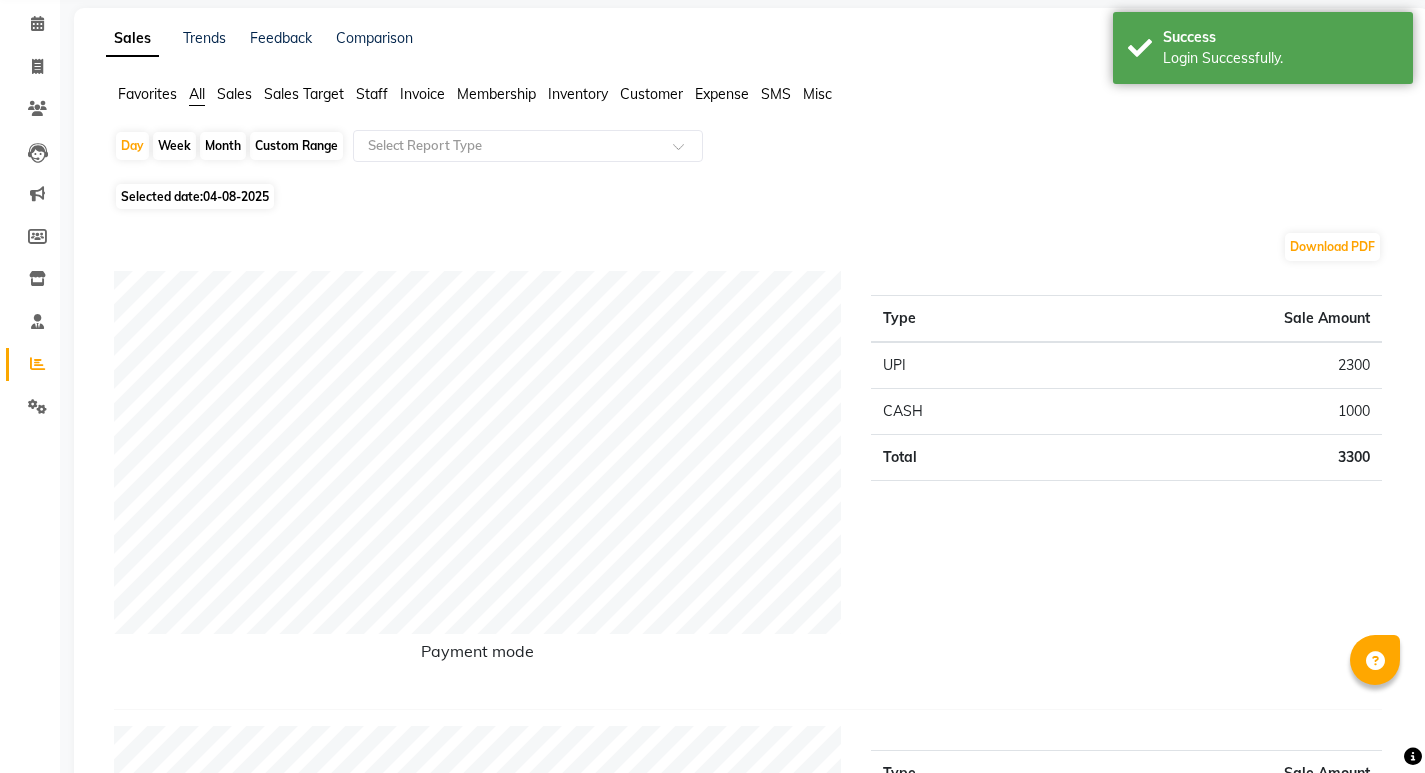 scroll, scrollTop: 100, scrollLeft: 0, axis: vertical 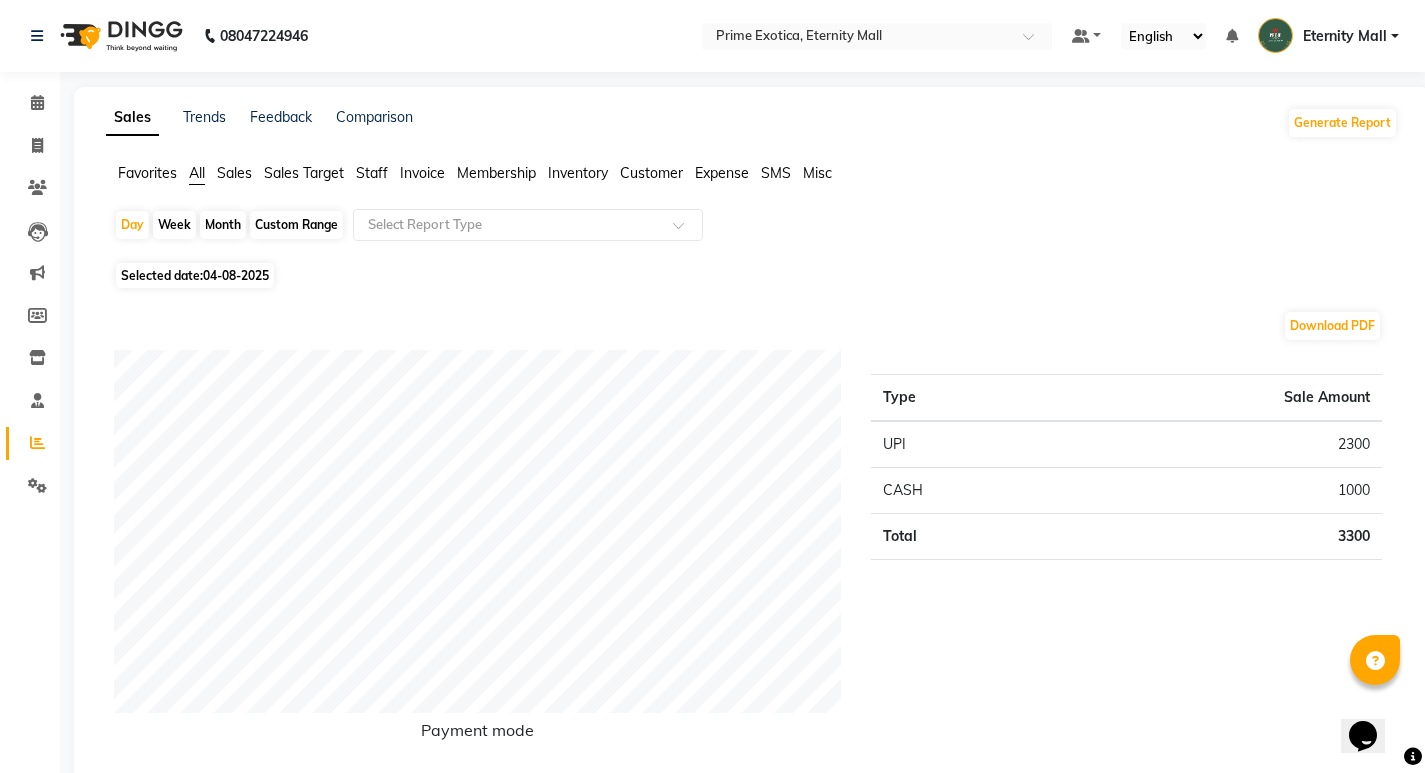 click on "Month" 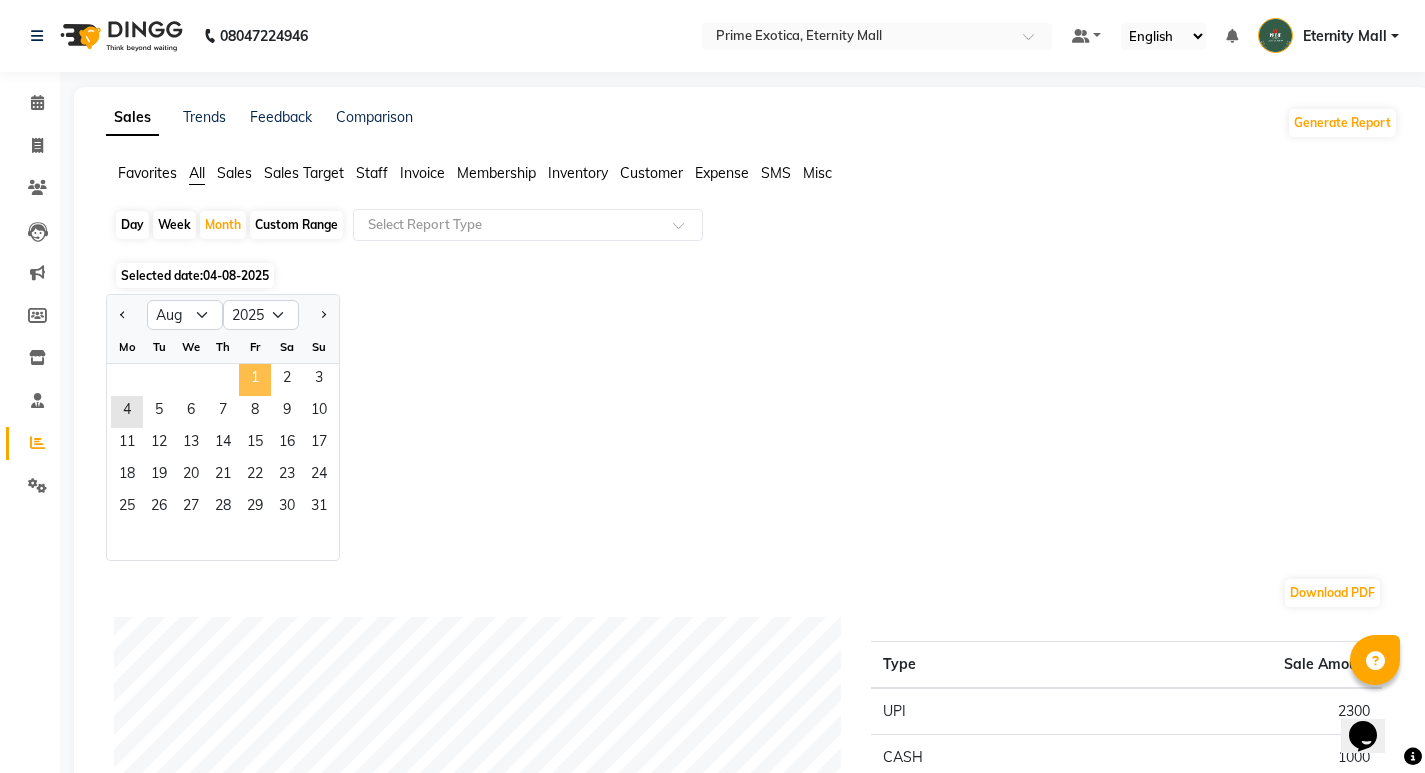 click on "1" 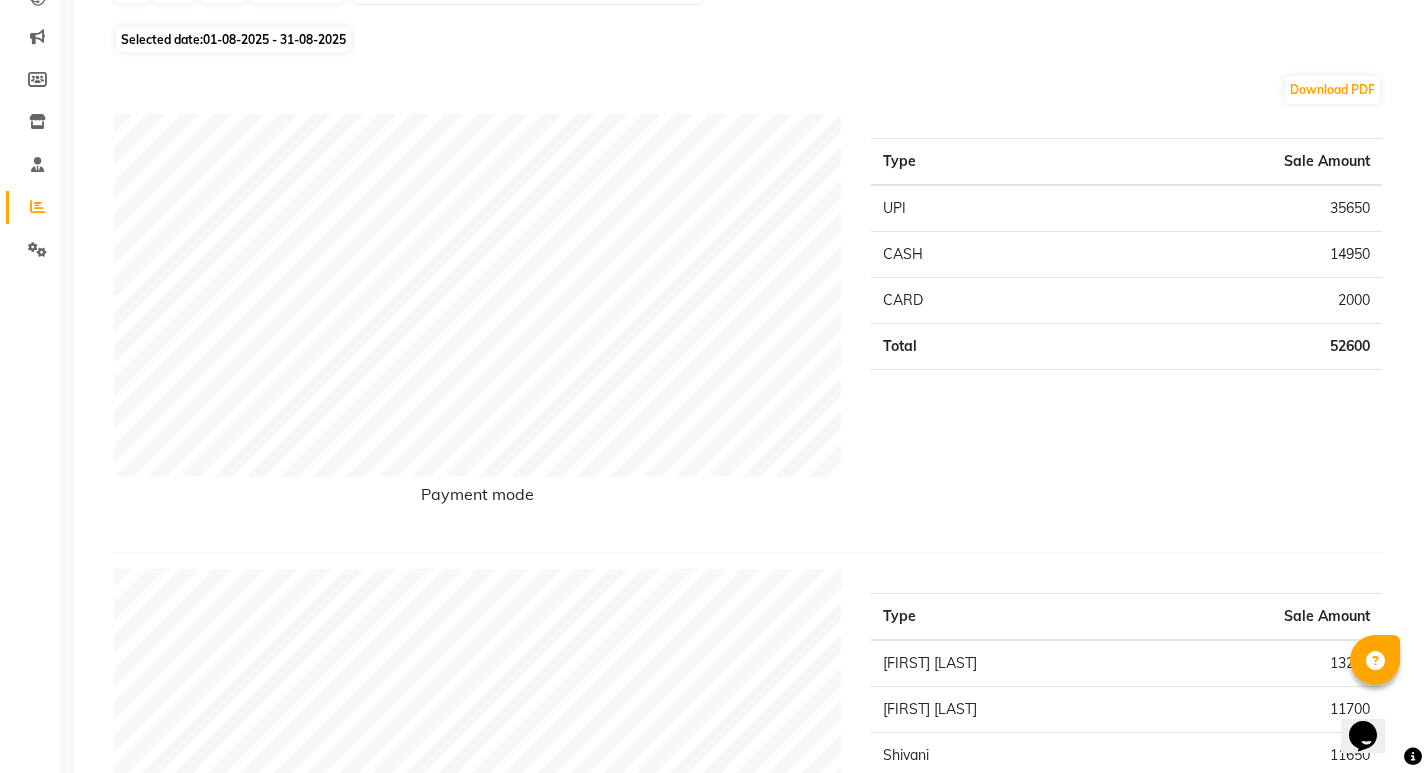 scroll, scrollTop: 200, scrollLeft: 0, axis: vertical 